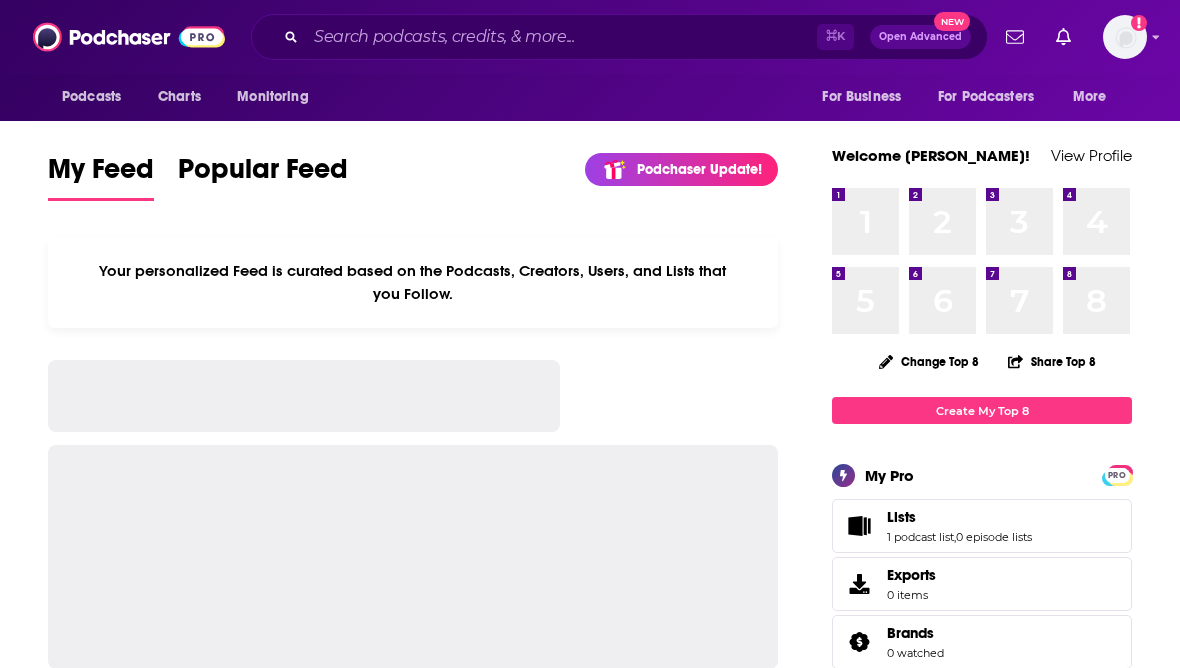 scroll, scrollTop: 0, scrollLeft: 0, axis: both 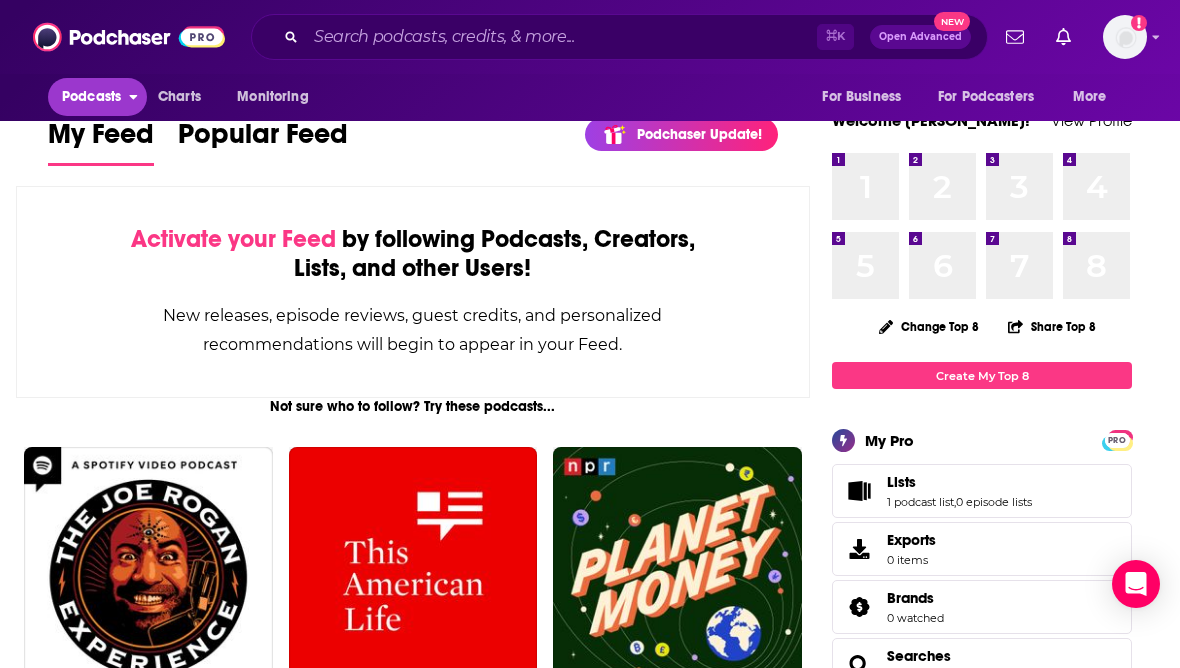 click on "Podcasts" at bounding box center (91, 97) 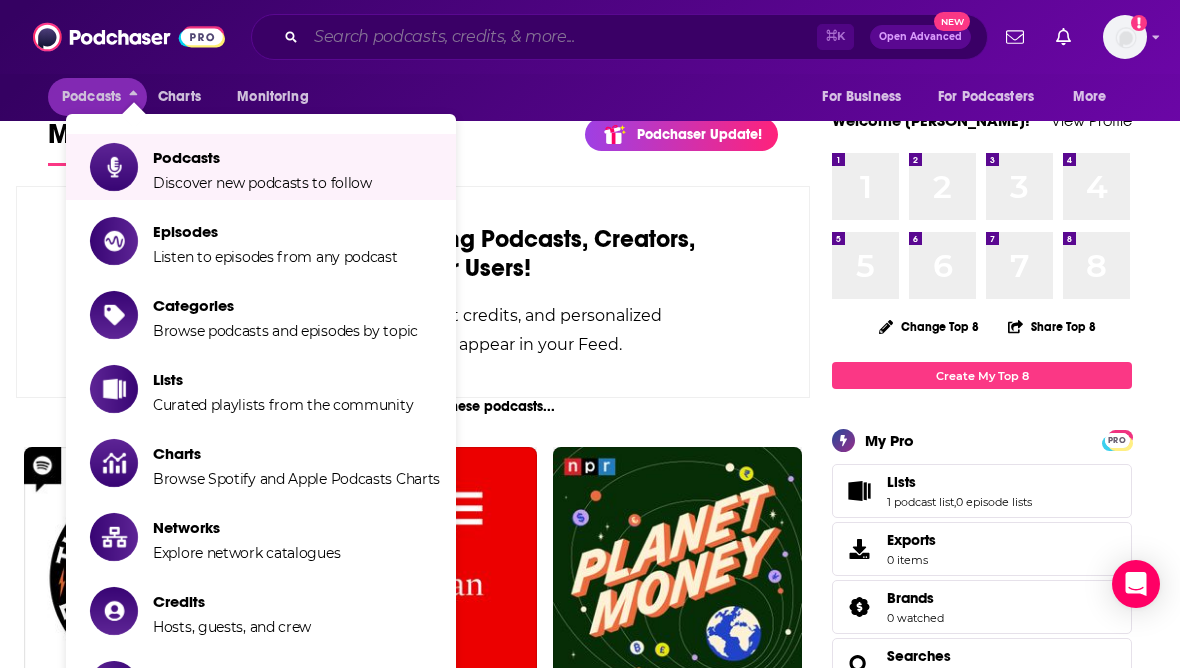 click at bounding box center [561, 37] 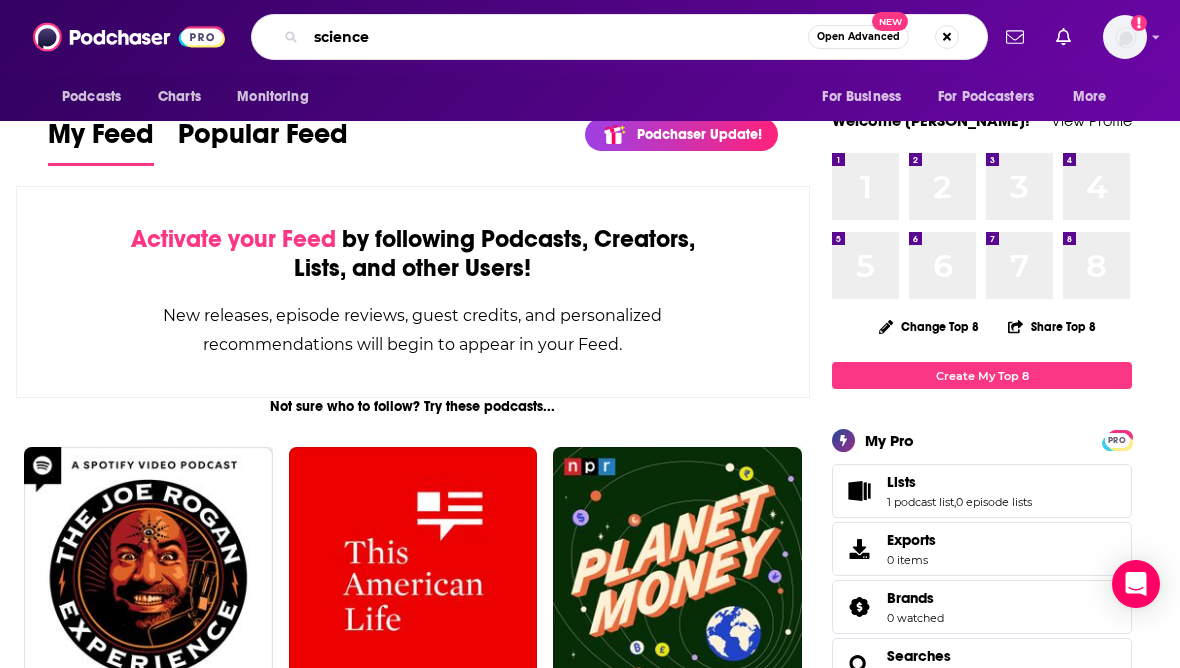 type on "science" 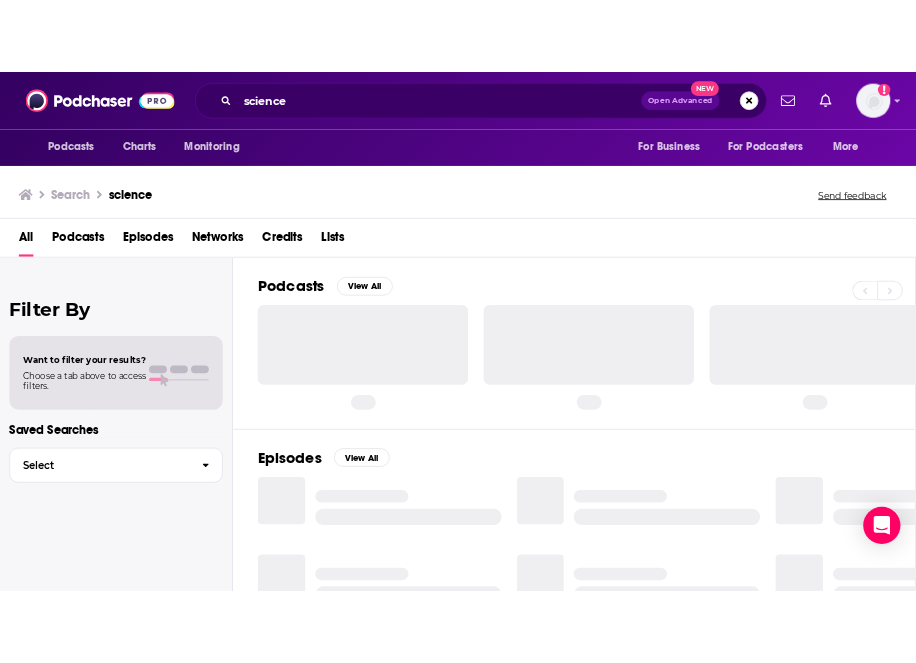 scroll, scrollTop: 0, scrollLeft: 0, axis: both 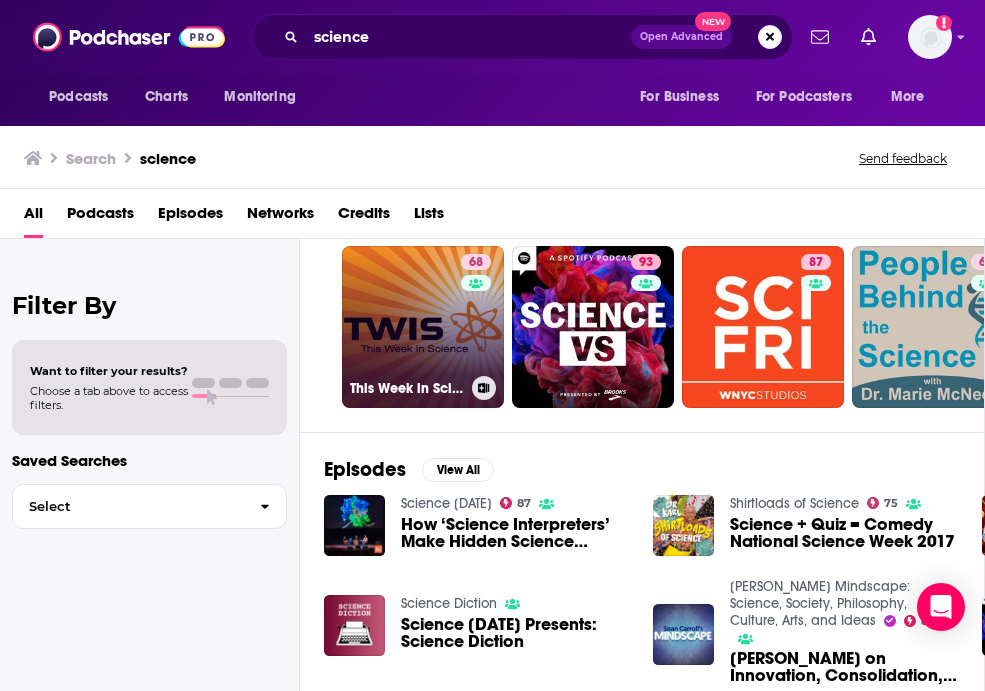 click on "68 This Week in Science – The Kickass Science Podcast" at bounding box center (423, 327) 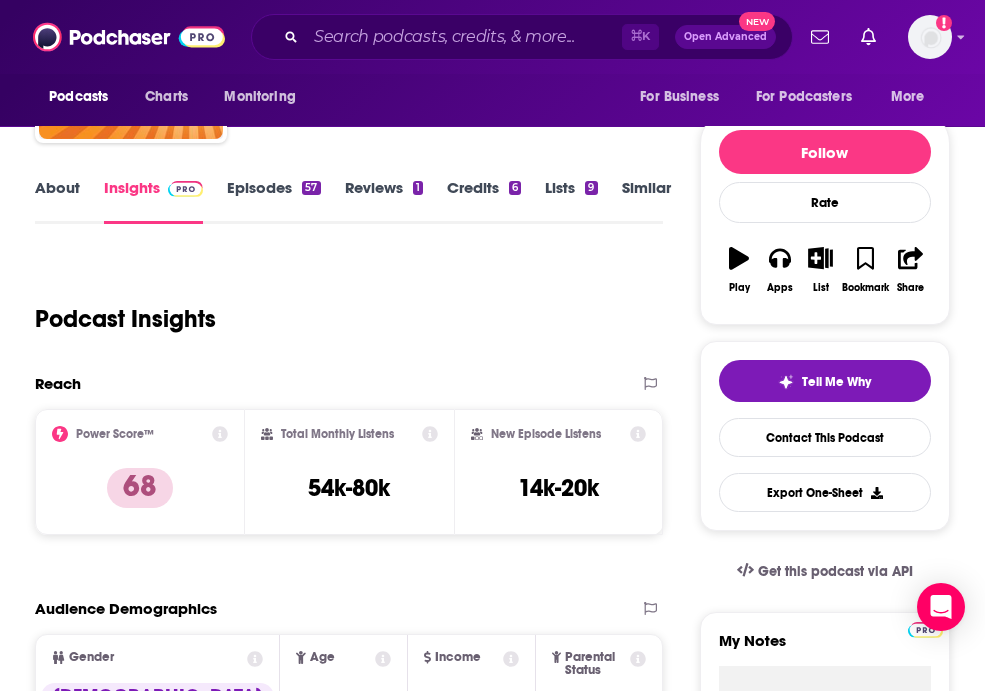 scroll, scrollTop: 184, scrollLeft: 0, axis: vertical 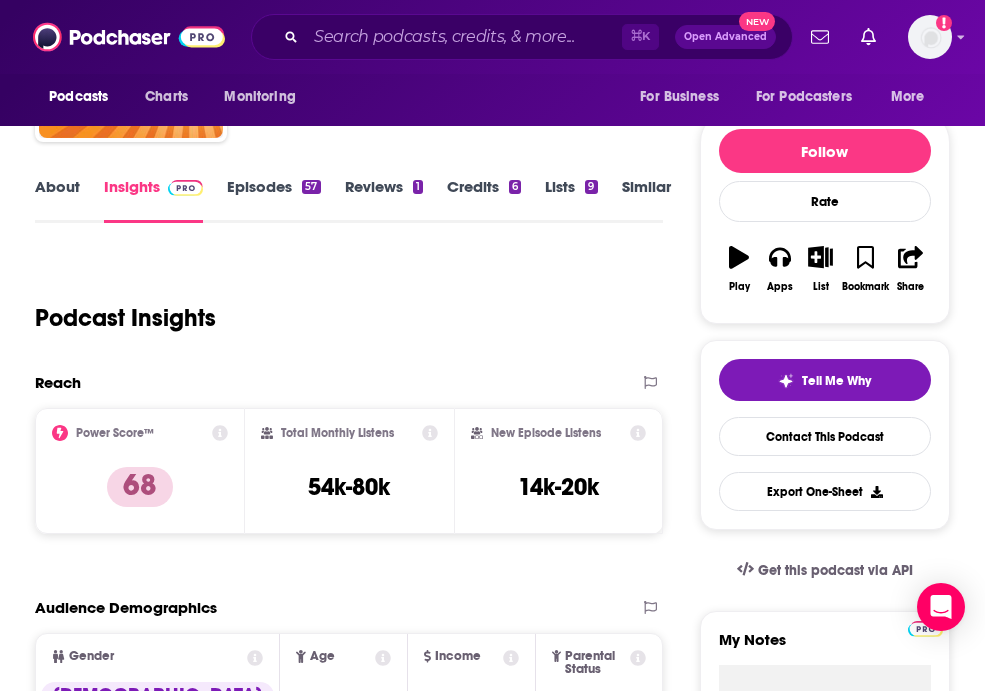 click on "About" at bounding box center (57, 200) 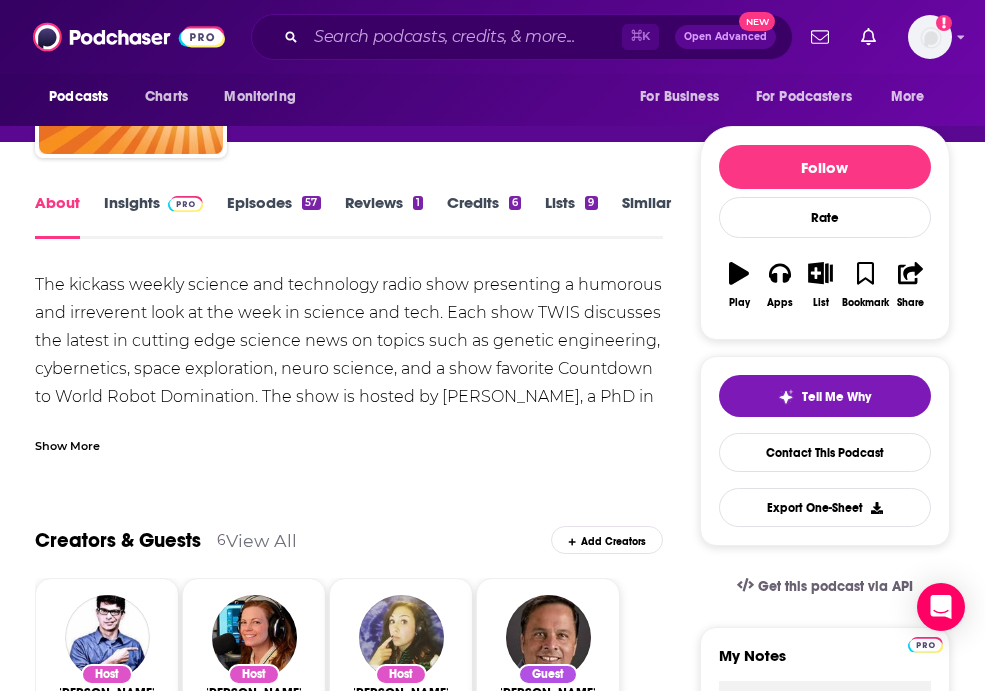 scroll, scrollTop: 169, scrollLeft: 0, axis: vertical 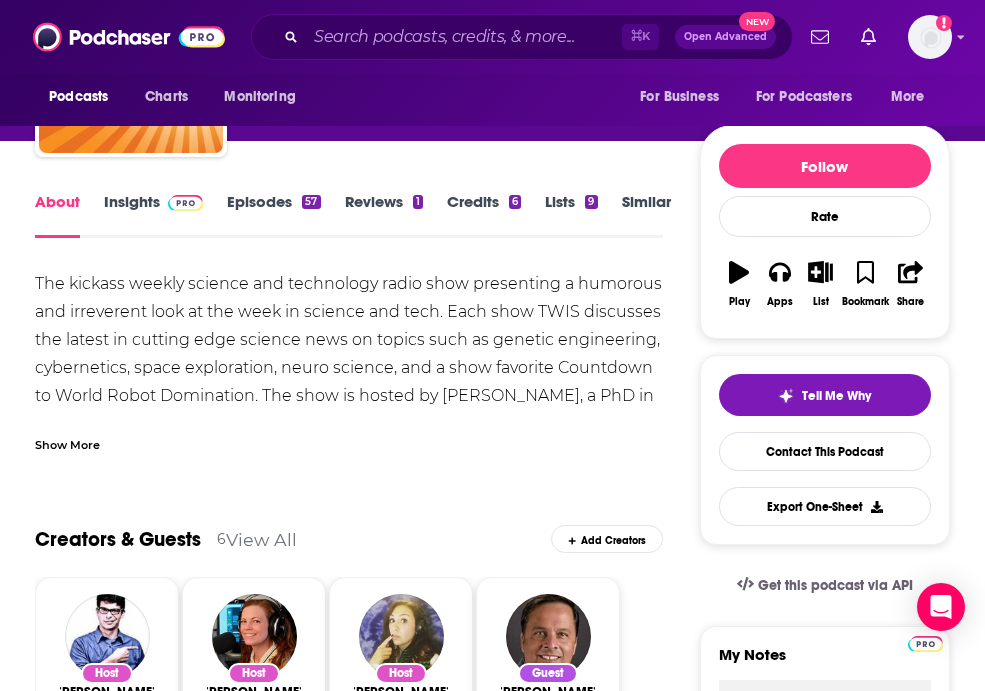 click on "Episodes 57" at bounding box center (273, 215) 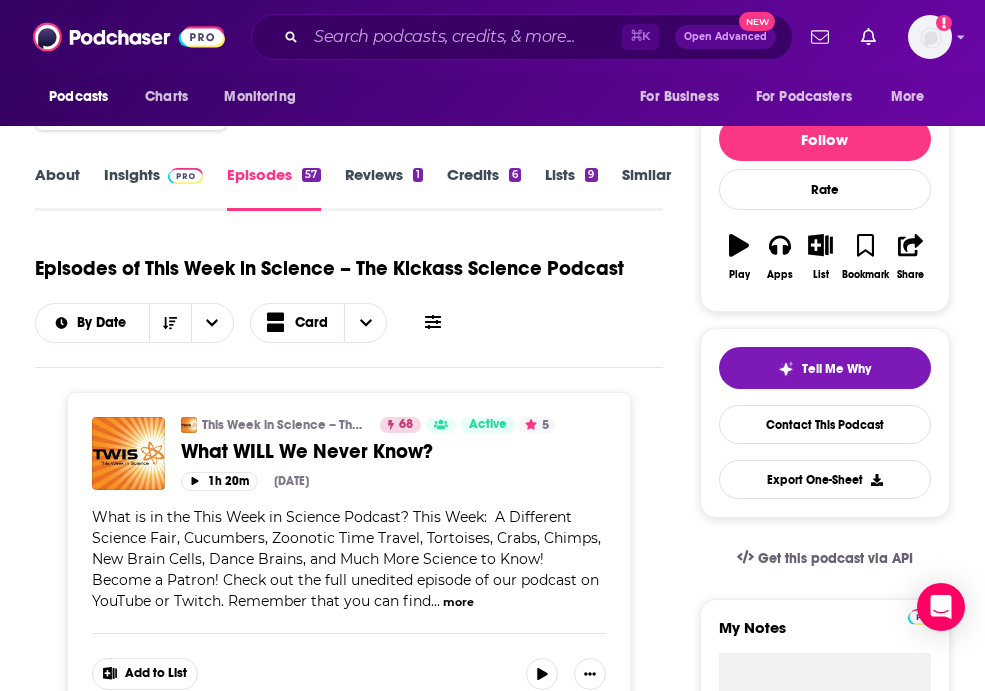 scroll, scrollTop: 45, scrollLeft: 0, axis: vertical 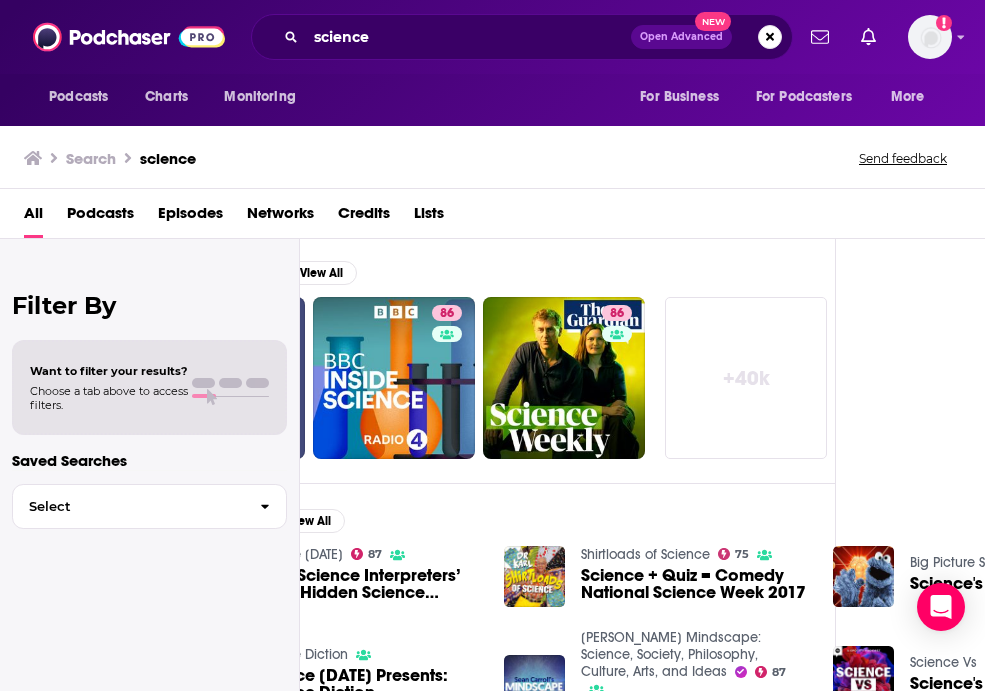 click on "Episodes" at bounding box center [190, 217] 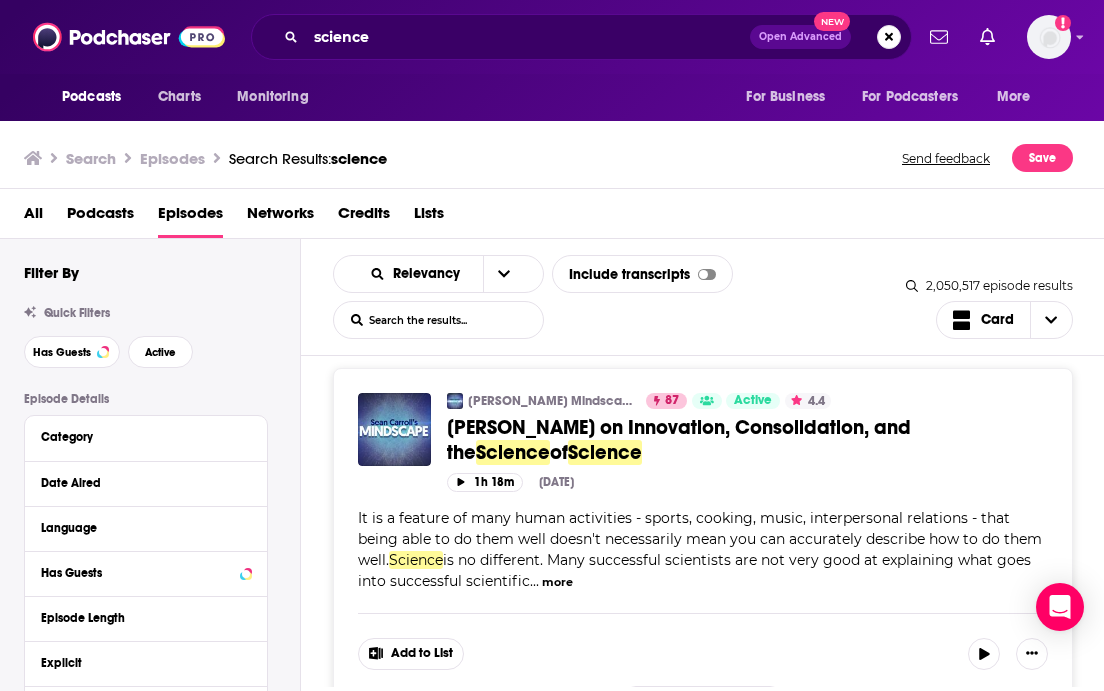 scroll, scrollTop: 2074, scrollLeft: 0, axis: vertical 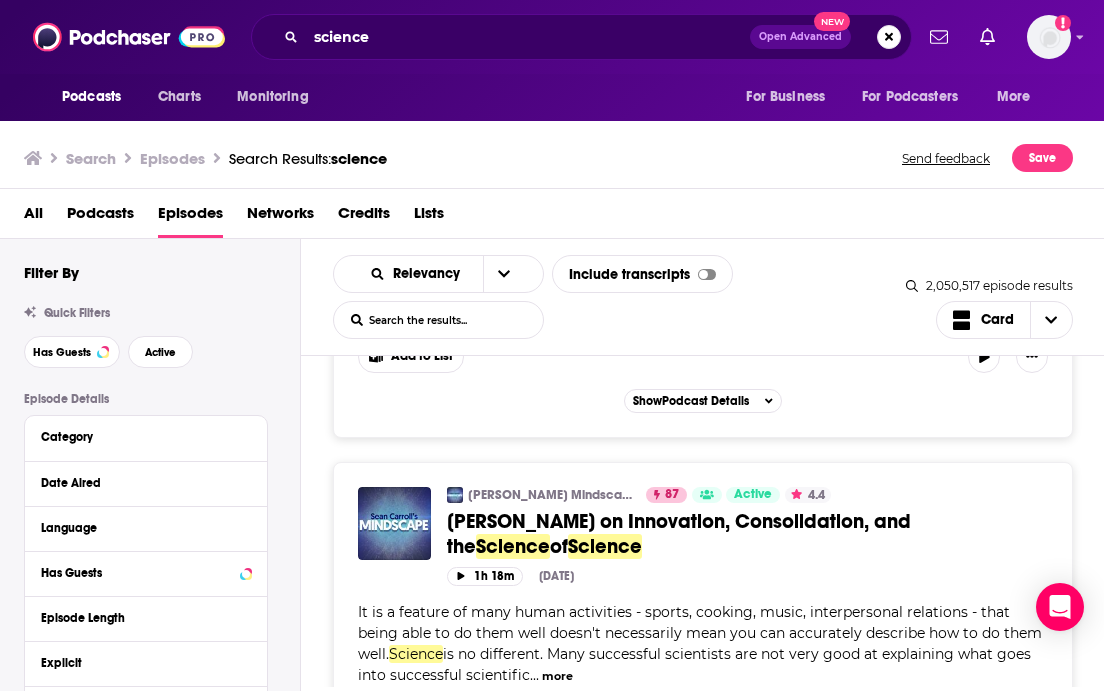 click on "All" at bounding box center (33, 217) 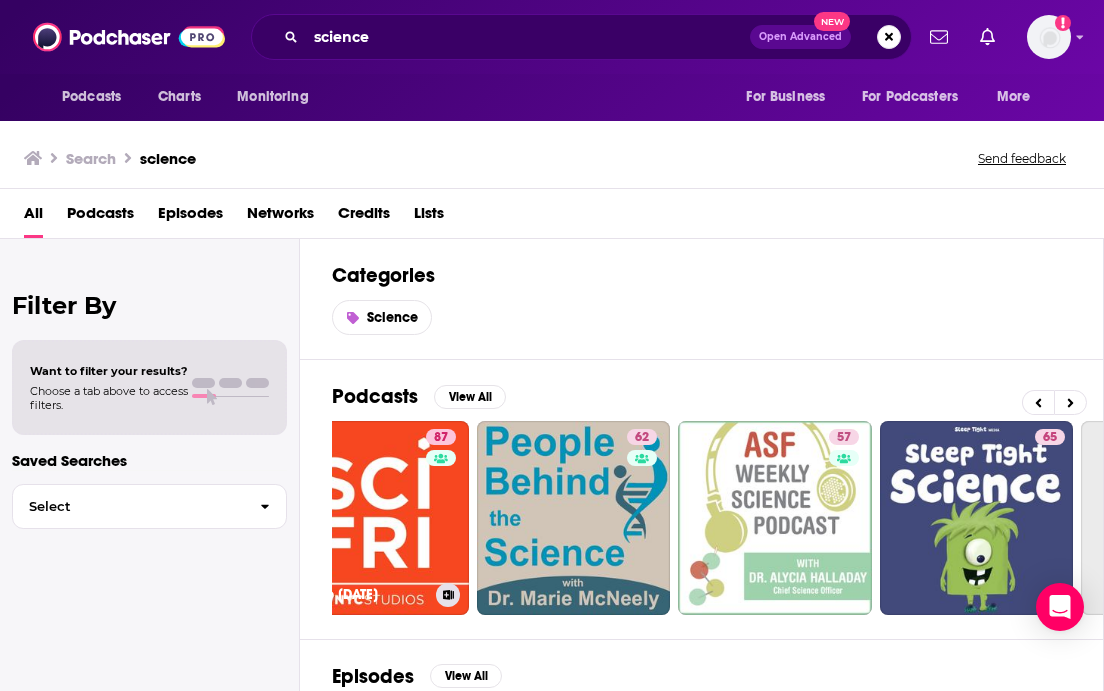 scroll, scrollTop: 0, scrollLeft: 483, axis: horizontal 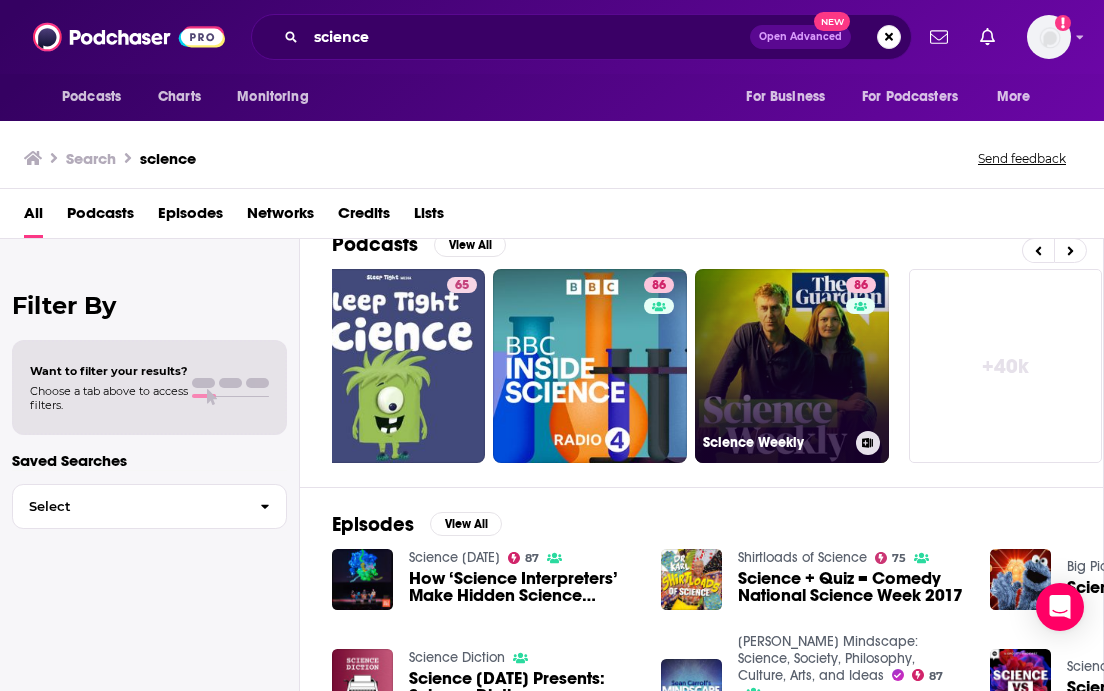 click on "86 Science Weekly" at bounding box center [792, 366] 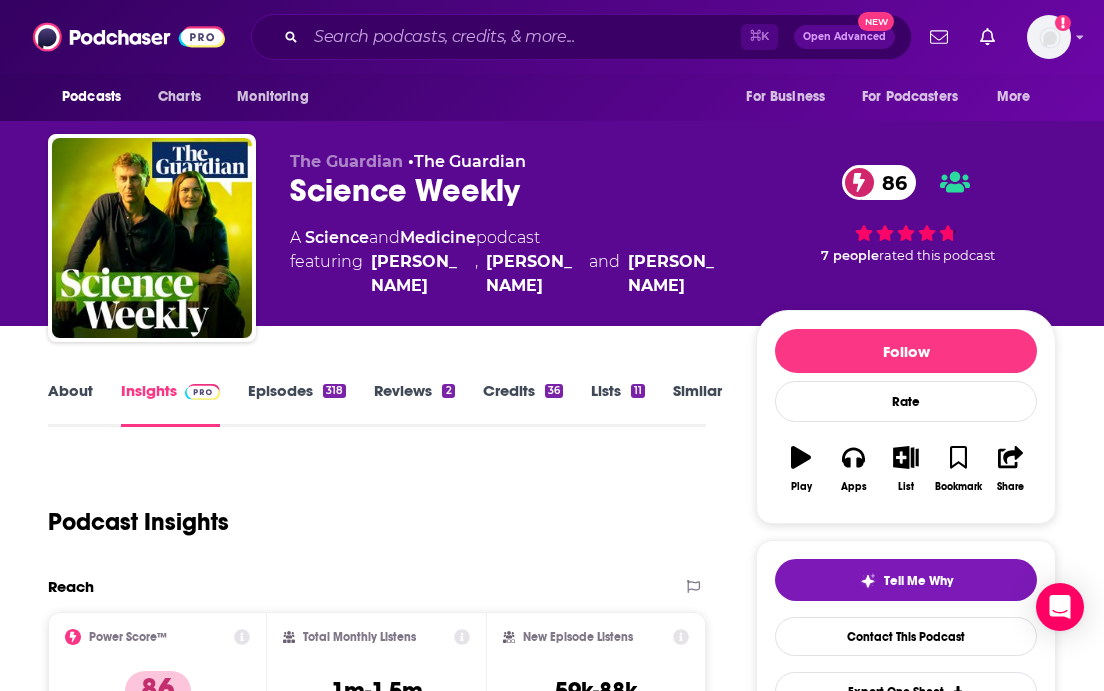 click on "Episodes 318" at bounding box center (297, 404) 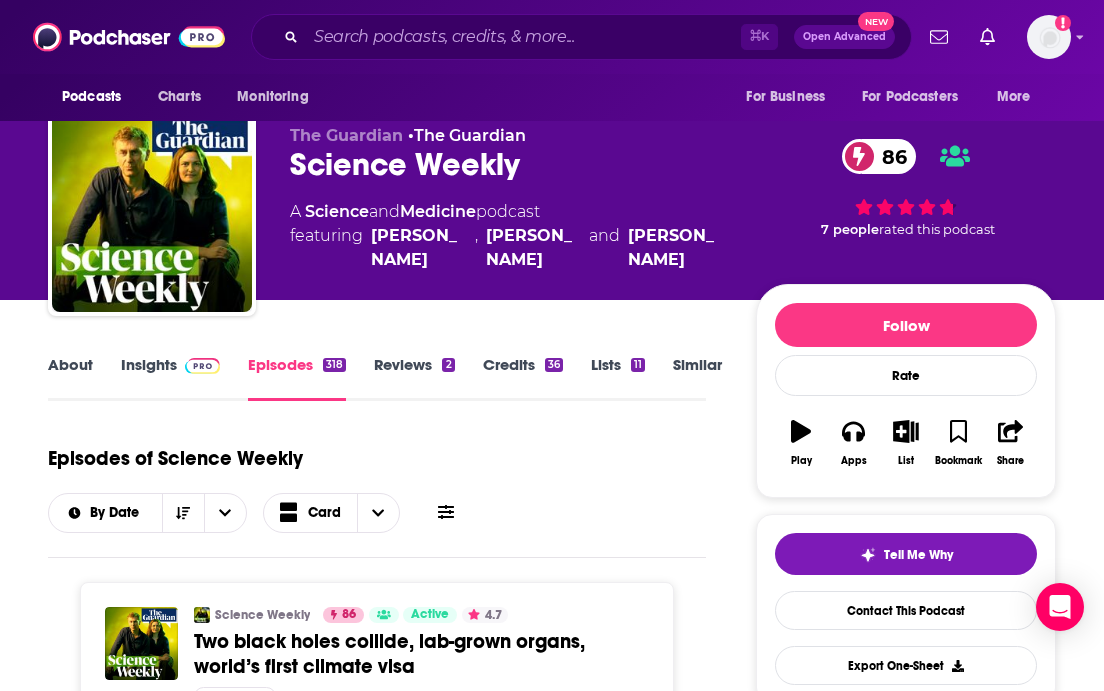 scroll, scrollTop: 0, scrollLeft: 0, axis: both 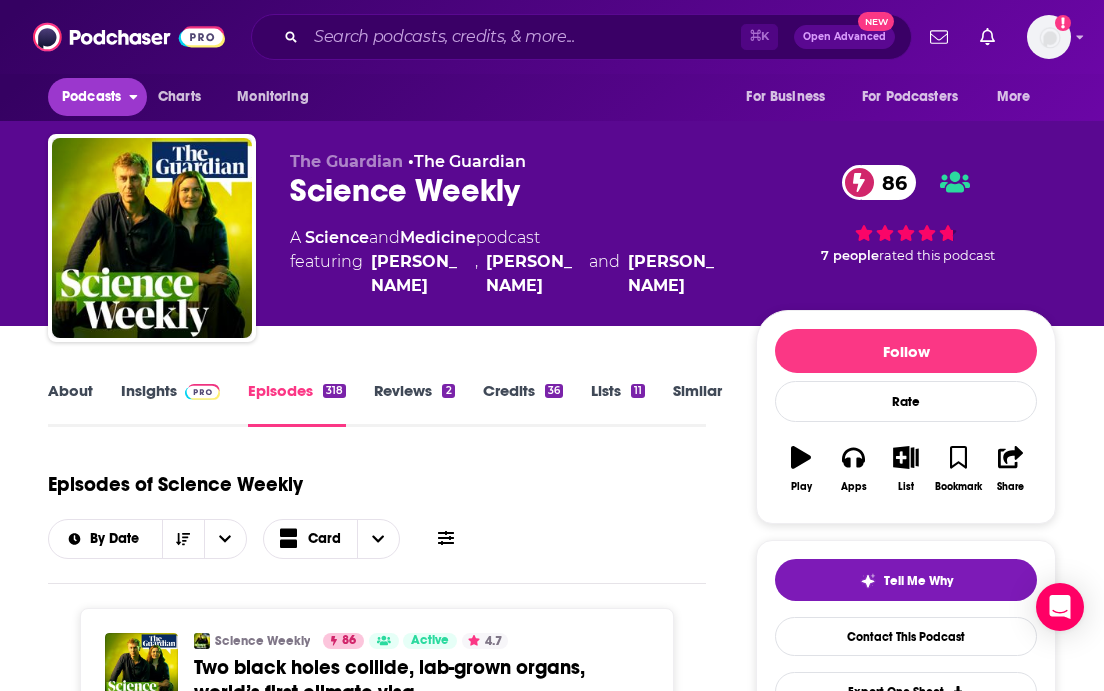 click on "Podcasts" at bounding box center [91, 97] 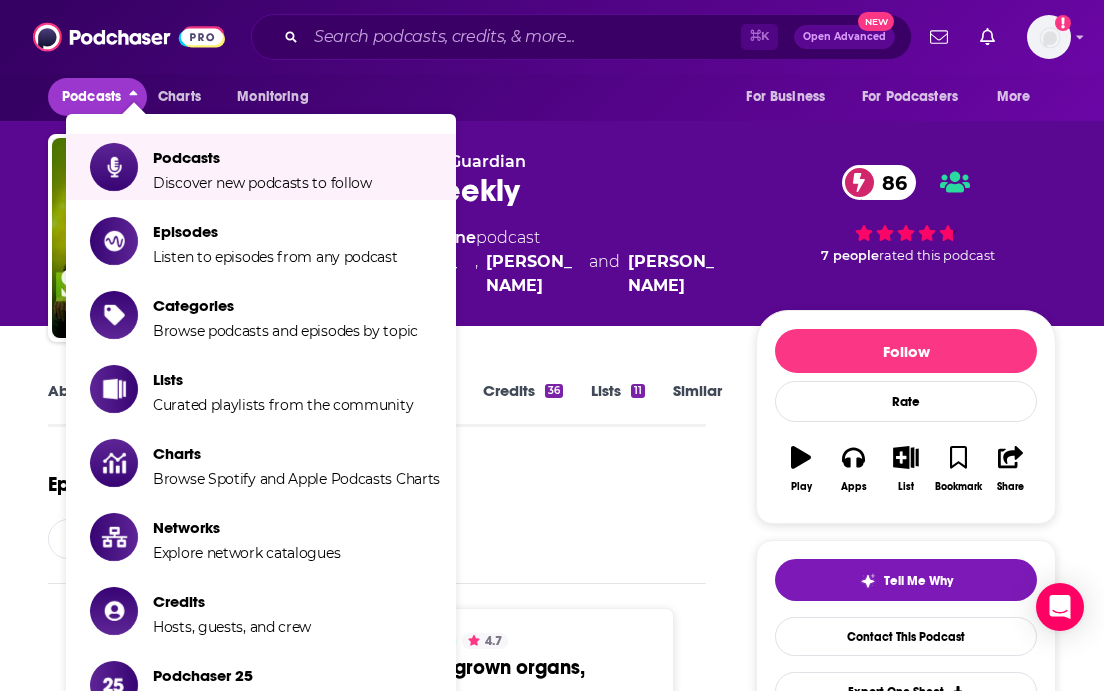 click on "Podcasts Charts Monitoring" at bounding box center (191, 97) 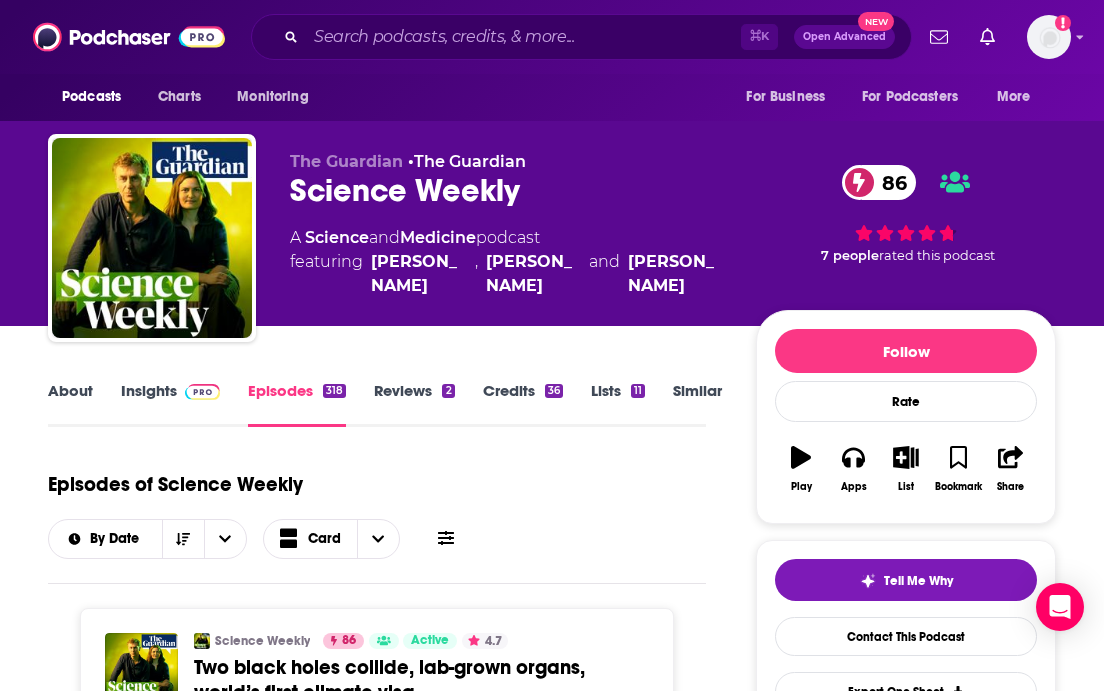 click on "About" at bounding box center (70, 404) 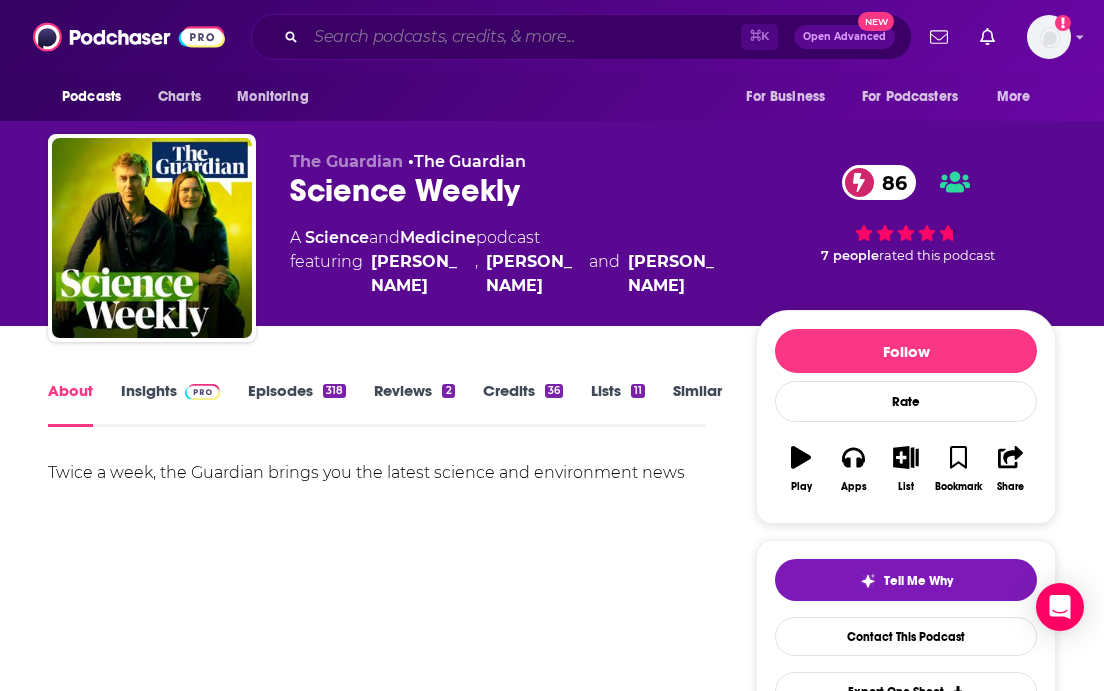 click at bounding box center [523, 37] 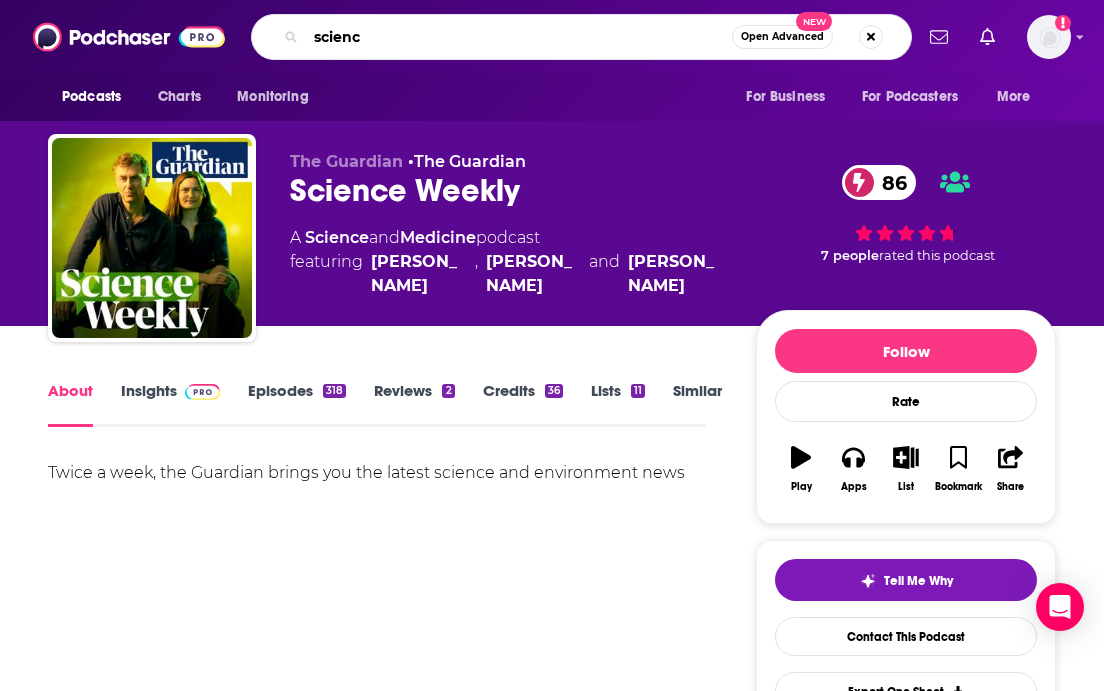 type on "science" 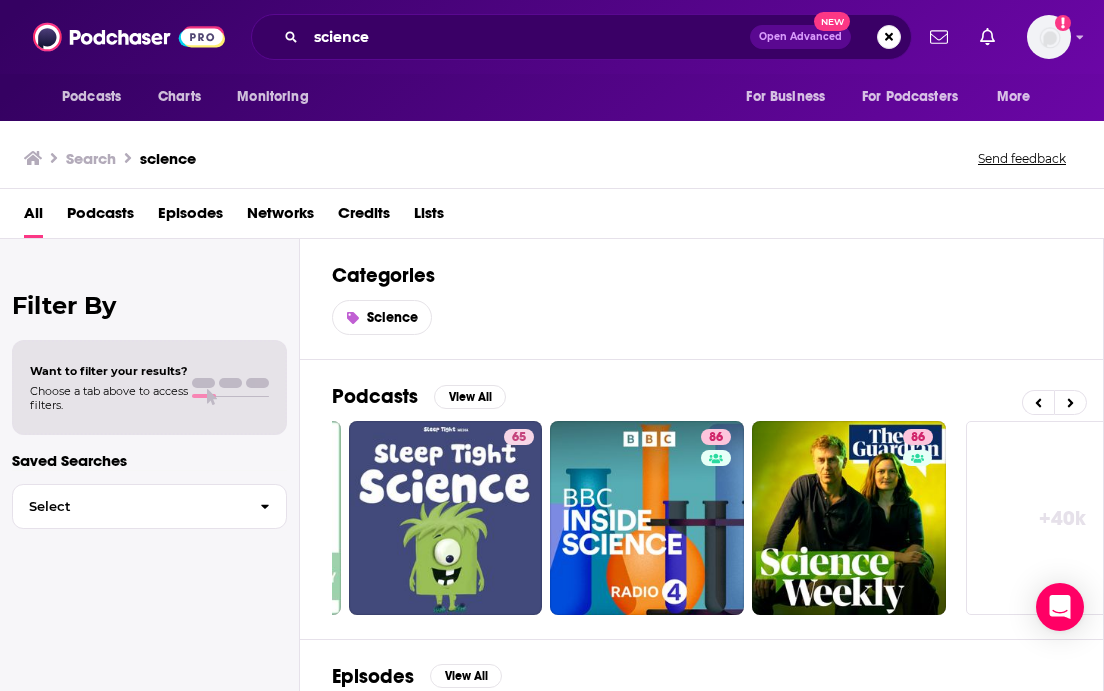scroll, scrollTop: 0, scrollLeft: 1024, axis: horizontal 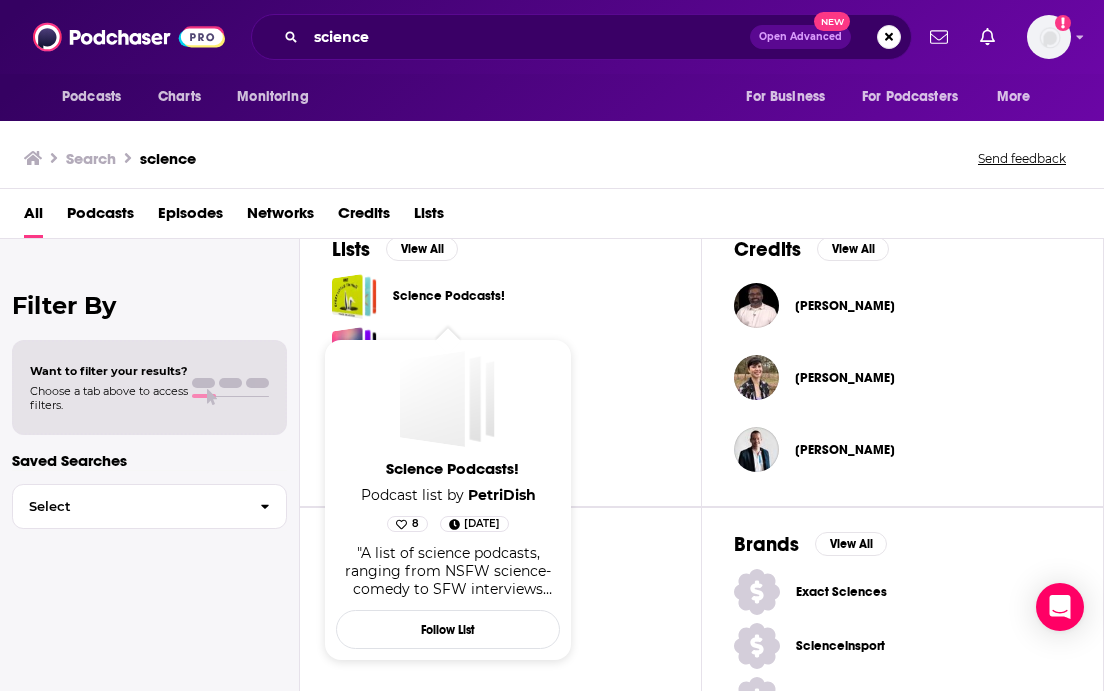 click on "Science Podcasts!" at bounding box center [449, 296] 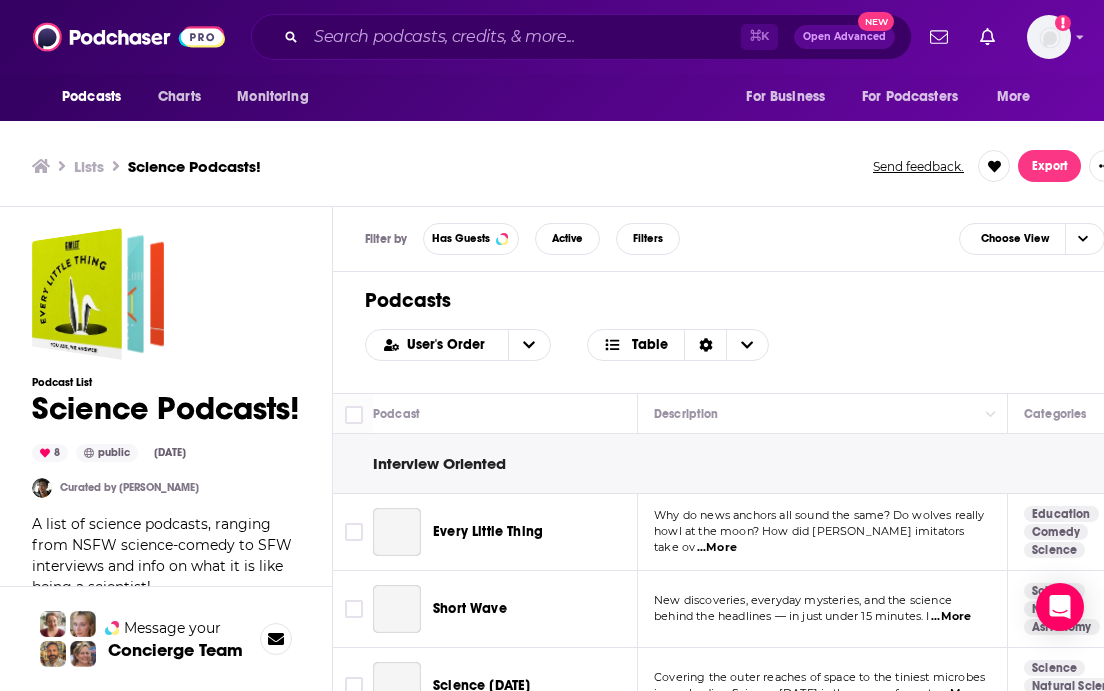 scroll, scrollTop: 6, scrollLeft: 0, axis: vertical 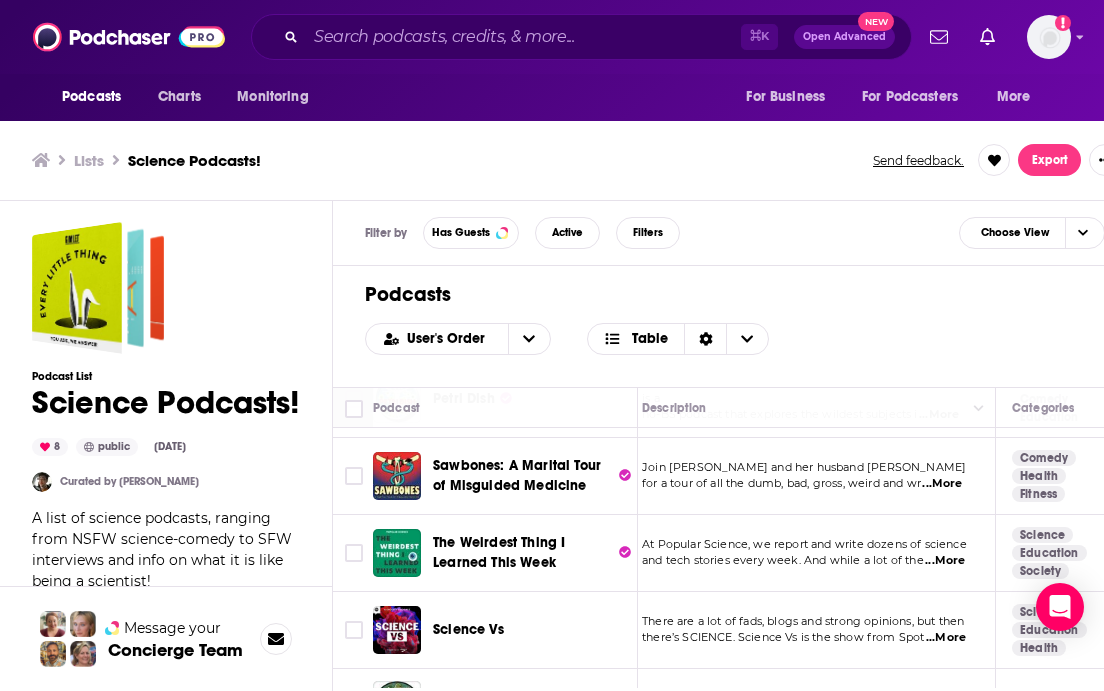 click on "...More" at bounding box center (945, 561) 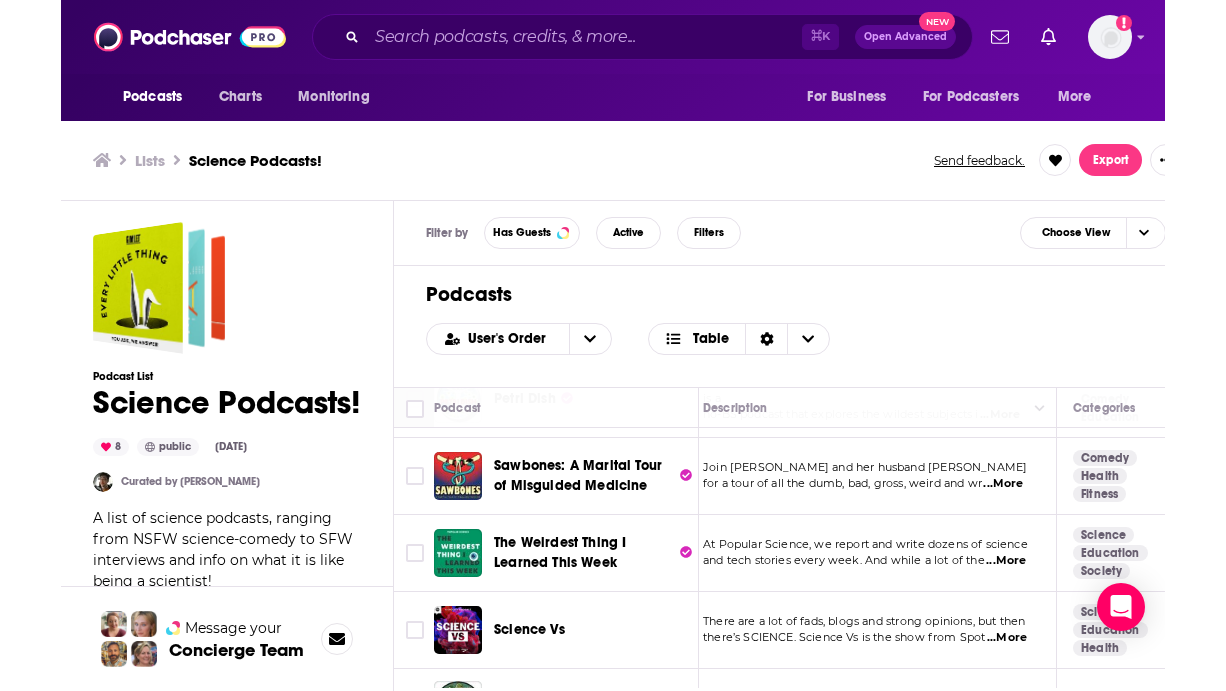 scroll, scrollTop: 1611, scrollLeft: 12, axis: both 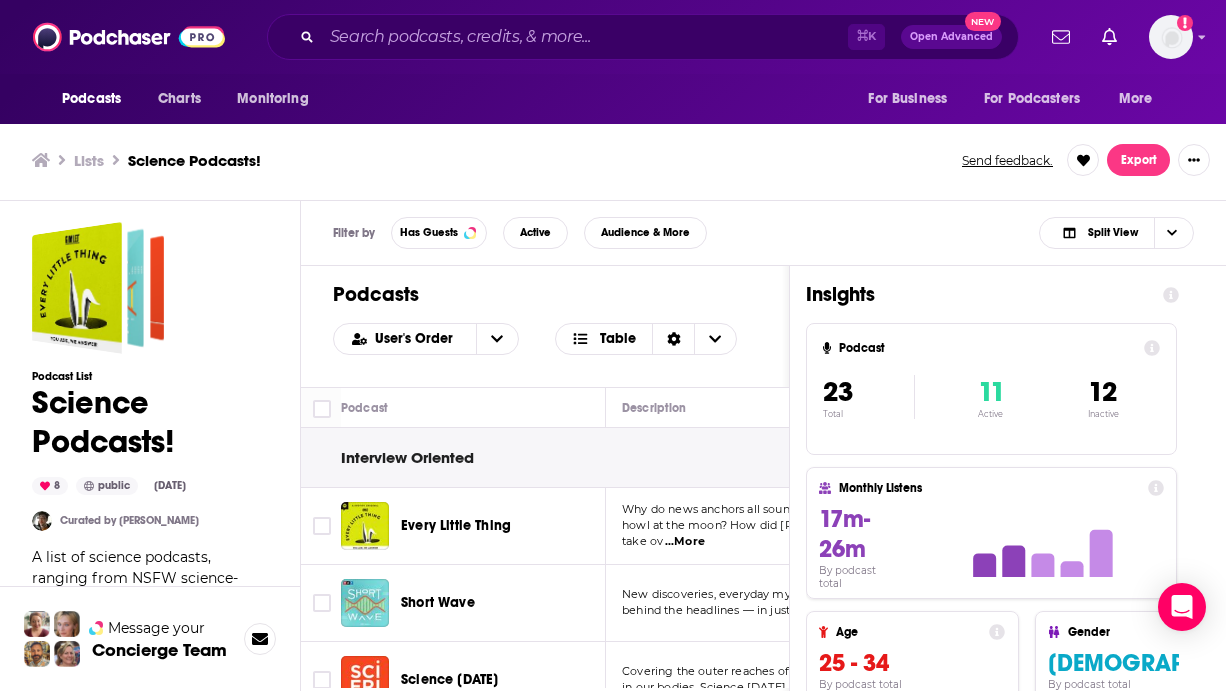click on "Science Podcasts!" at bounding box center [194, 160] 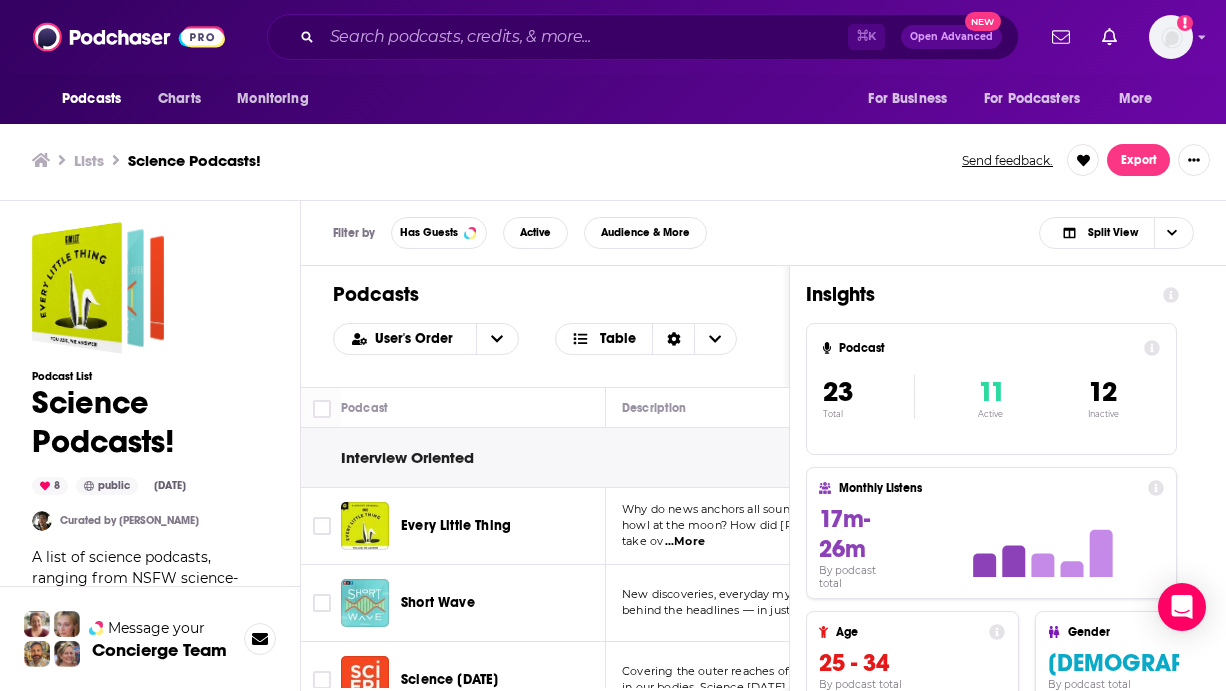 click 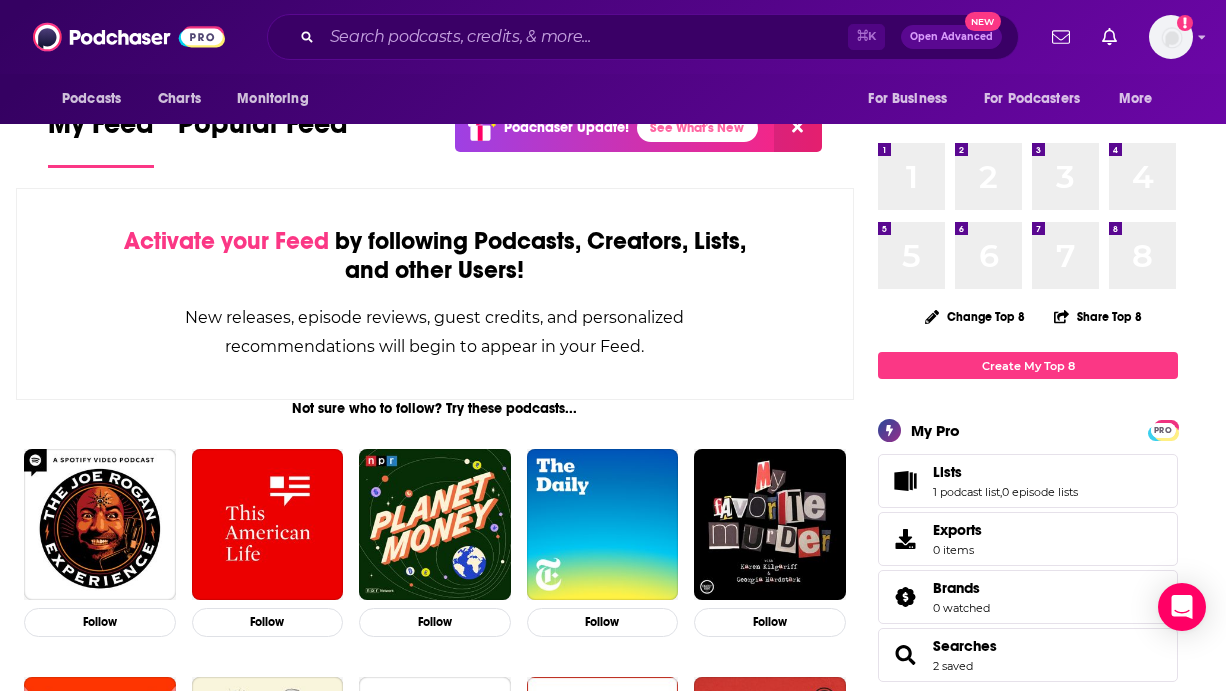 scroll, scrollTop: 0, scrollLeft: 0, axis: both 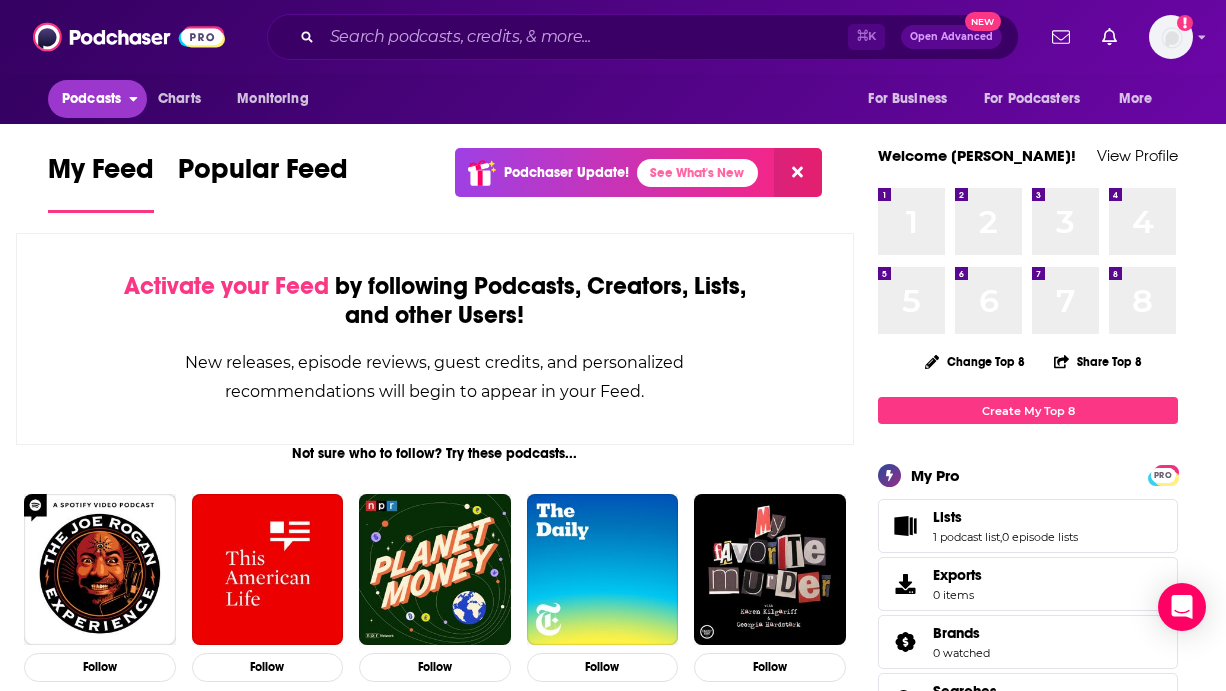 click on "Podcasts" at bounding box center [91, 99] 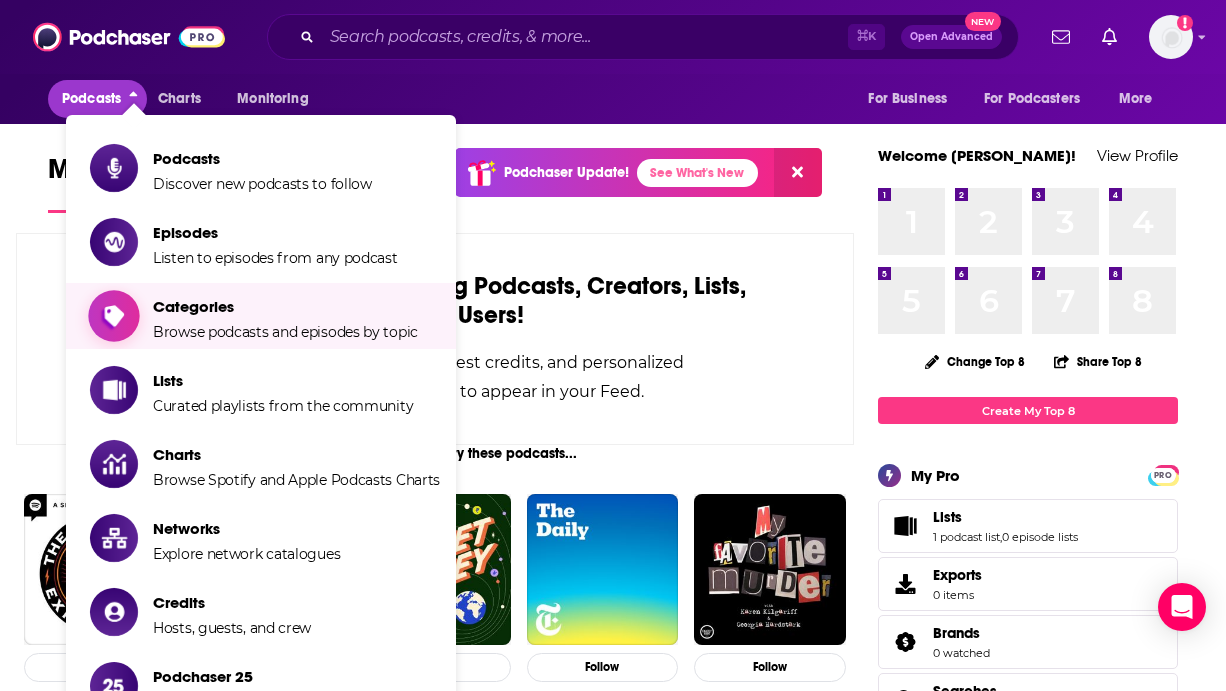 click on "Browse podcasts and episodes by topic" at bounding box center [285, 332] 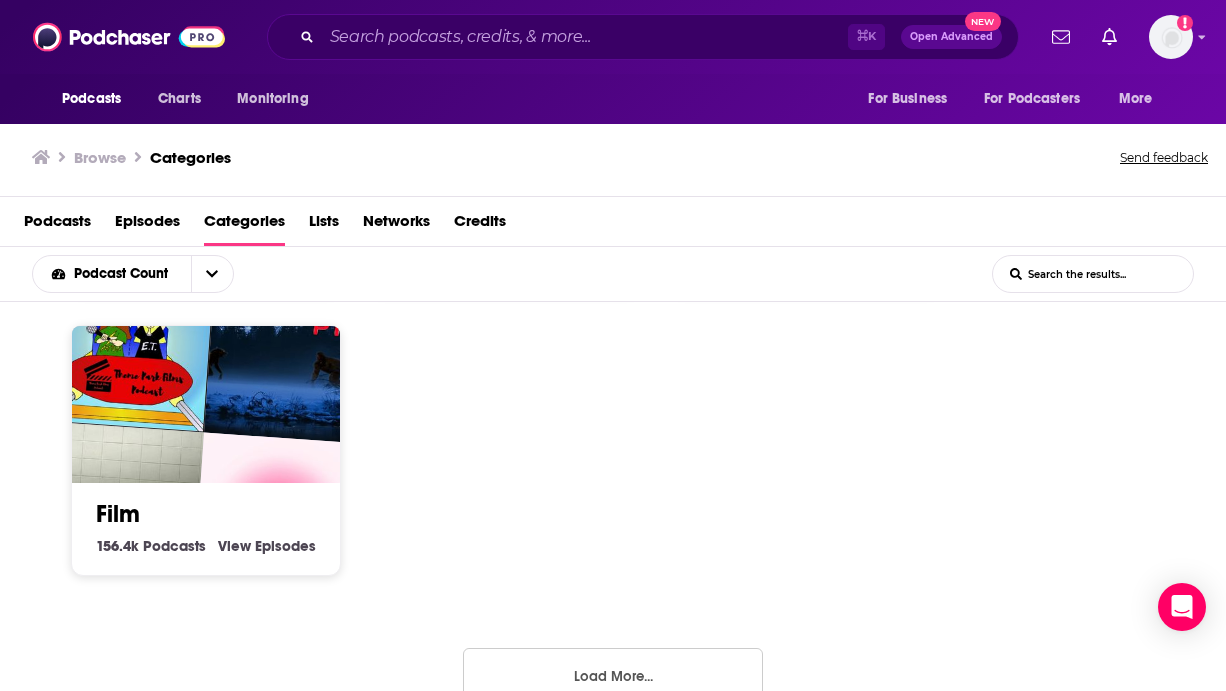 scroll, scrollTop: 1453, scrollLeft: 0, axis: vertical 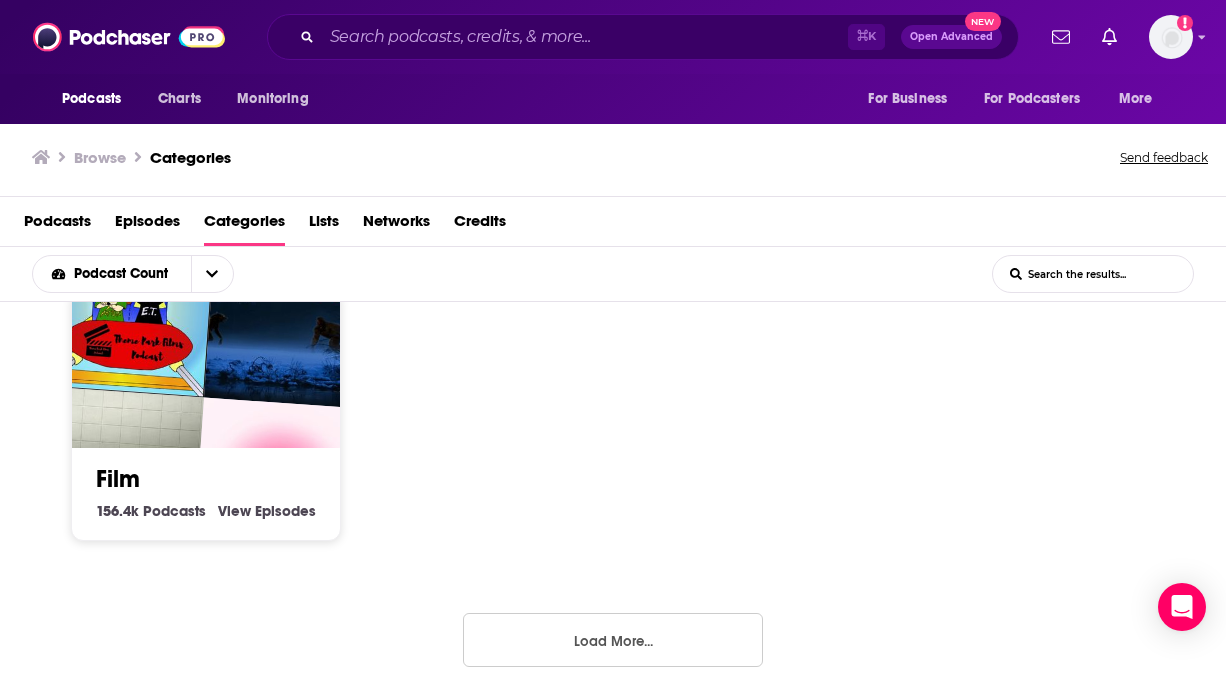 click on "Load More..." at bounding box center (613, 640) 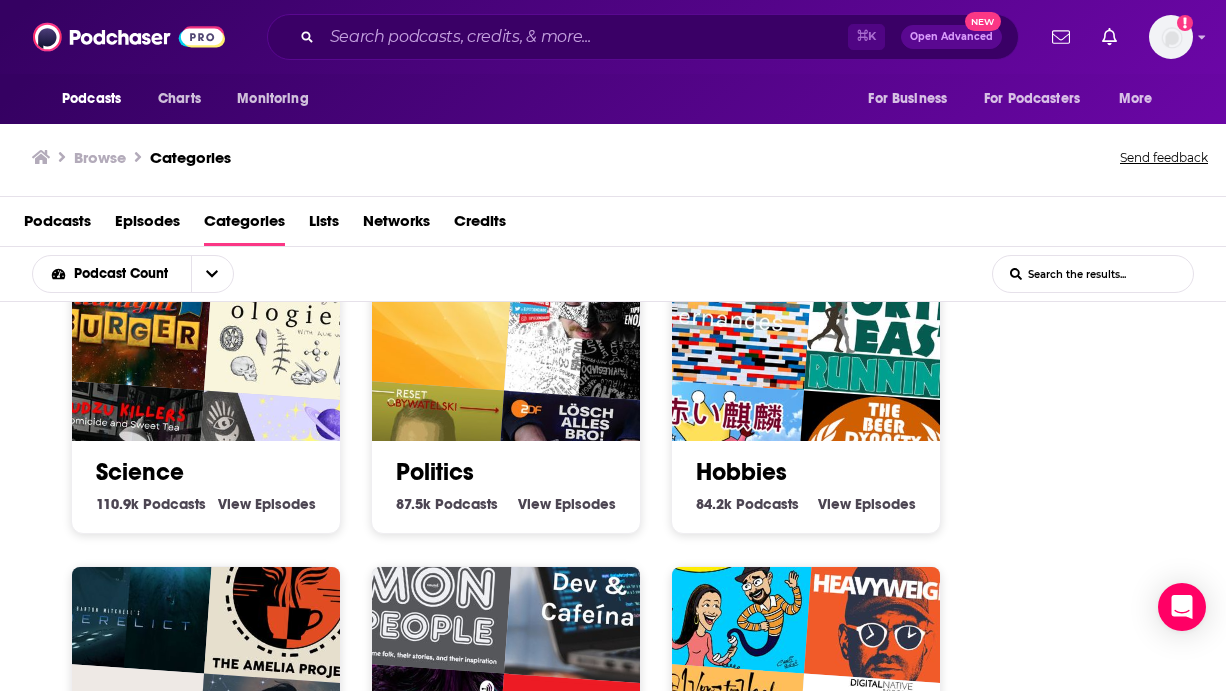 scroll, scrollTop: 2314, scrollLeft: 0, axis: vertical 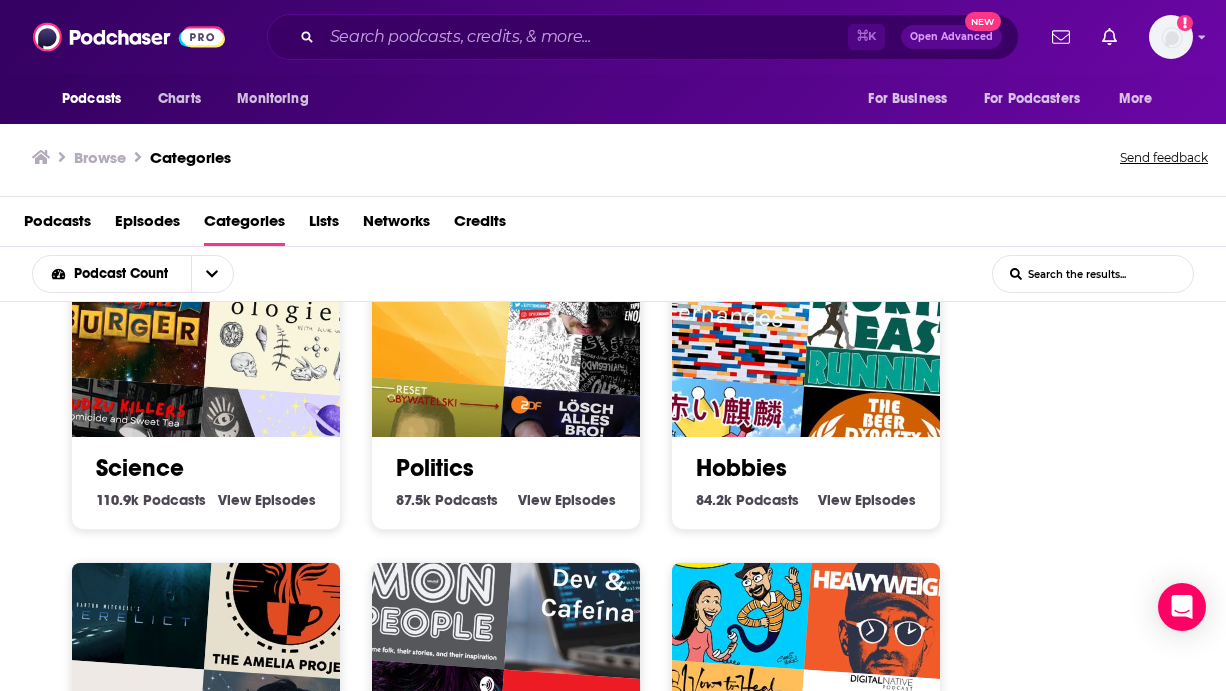 click on "110.9k   Science   Podcasts View   Science   Episodes" at bounding box center [206, 500] 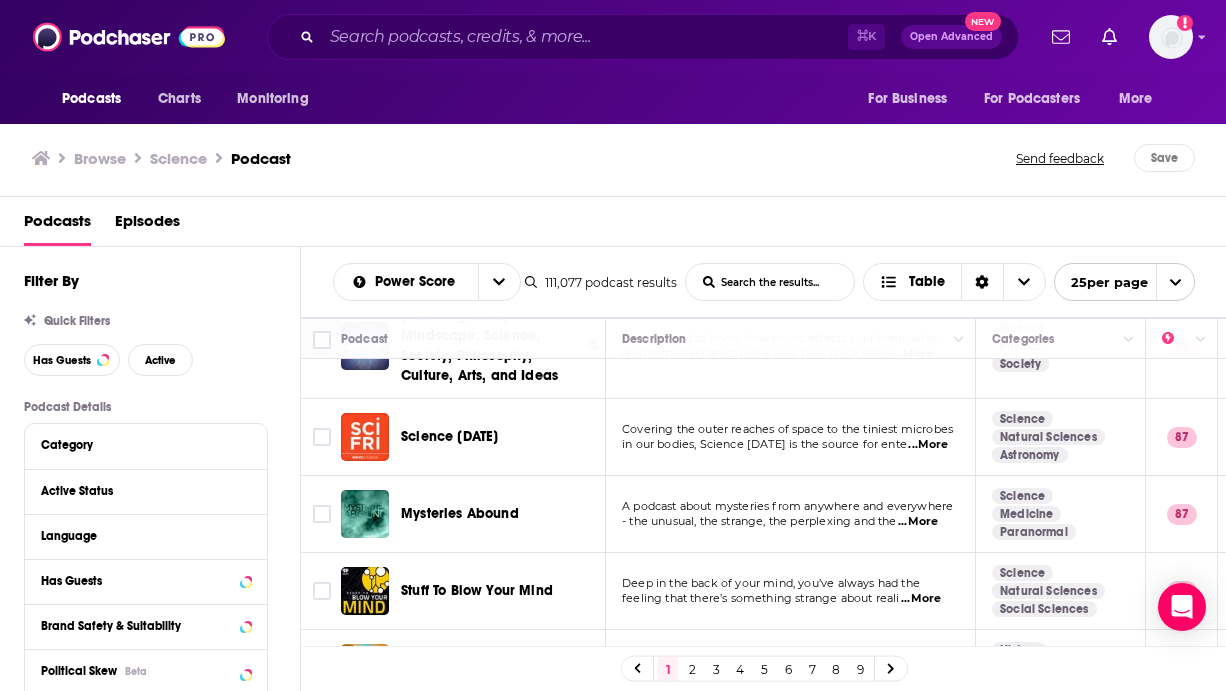 scroll, scrollTop: 1654, scrollLeft: 0, axis: vertical 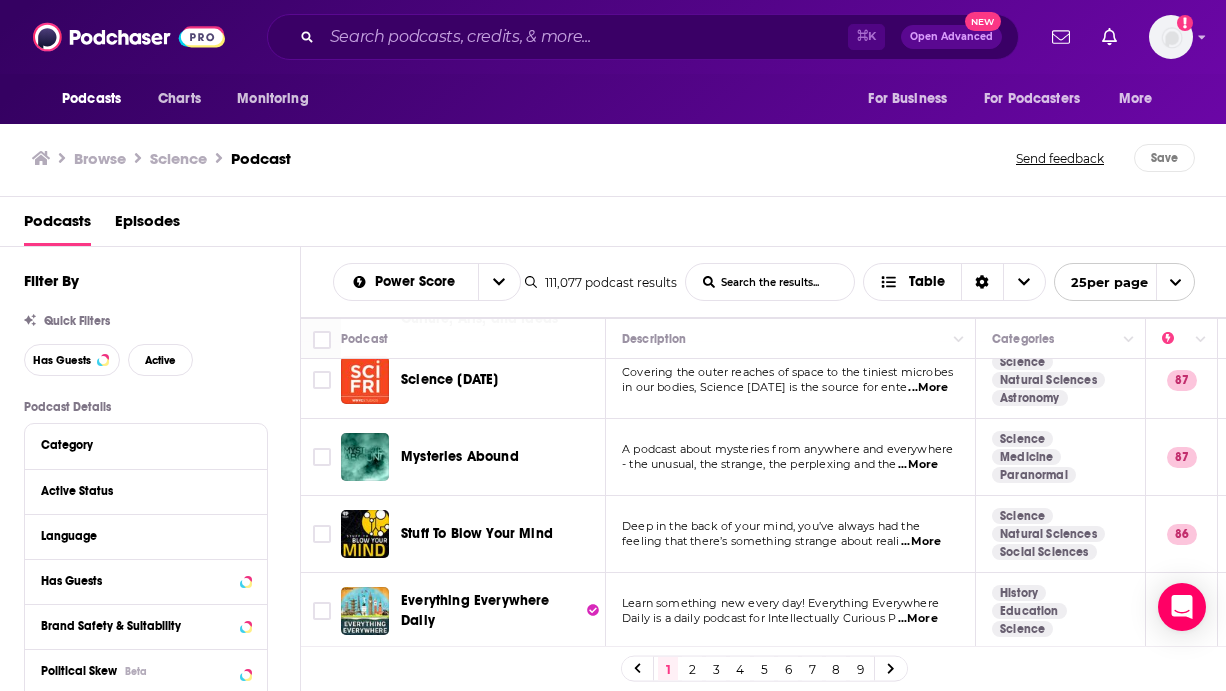 click on "2" at bounding box center (692, 669) 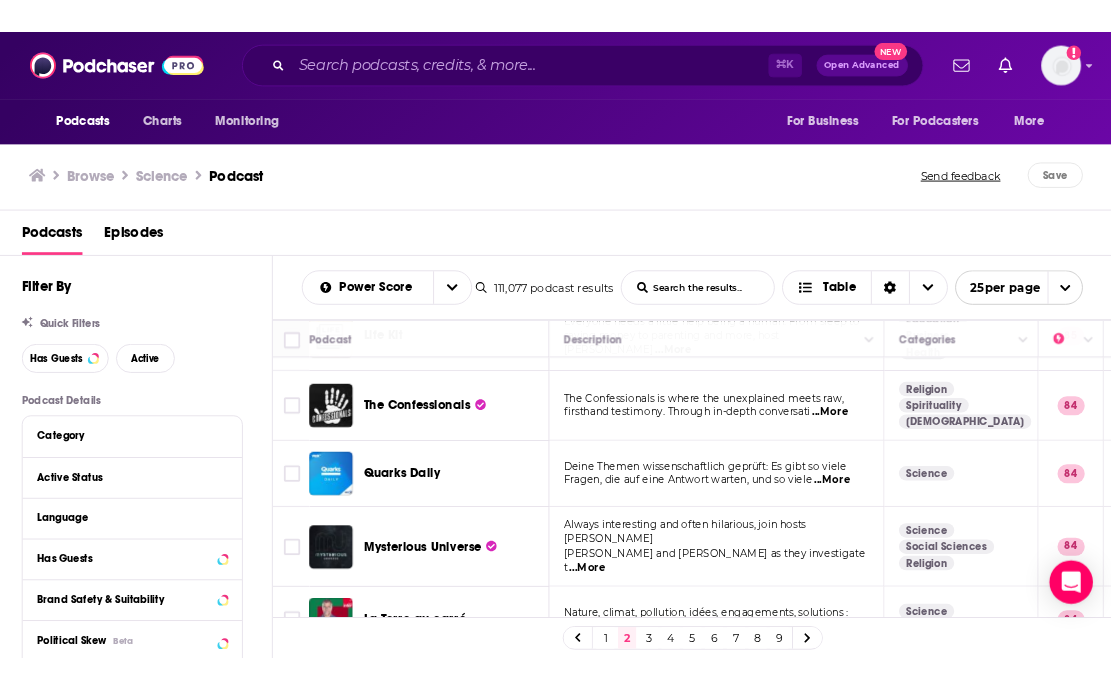 scroll, scrollTop: 1032, scrollLeft: 0, axis: vertical 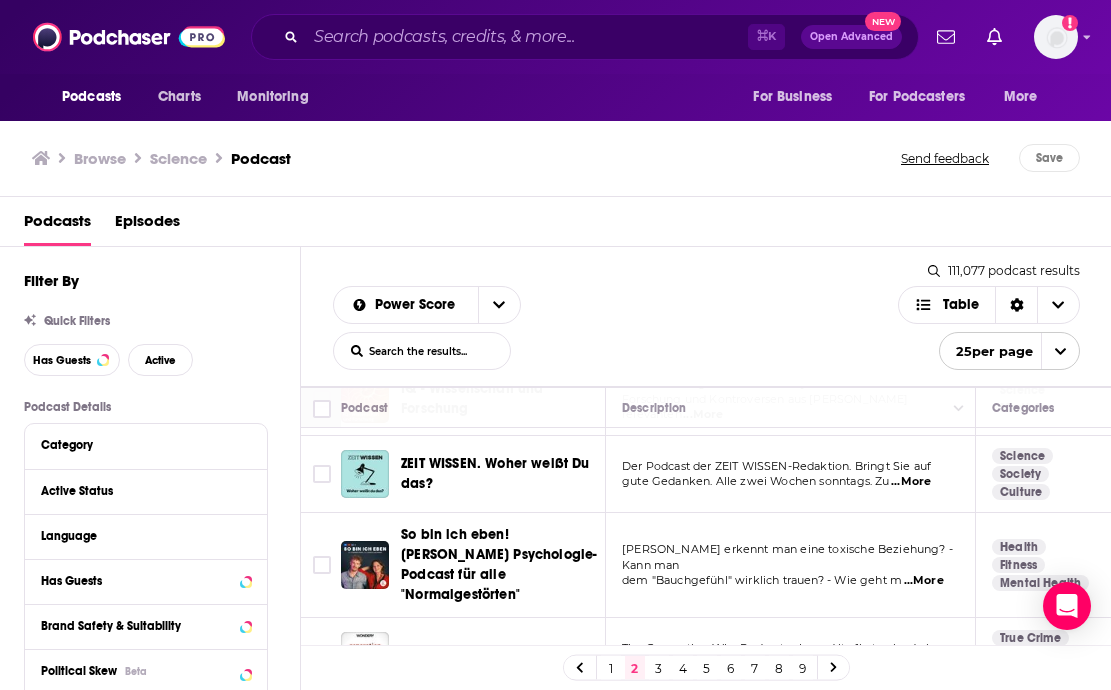 click on "3" at bounding box center [659, 668] 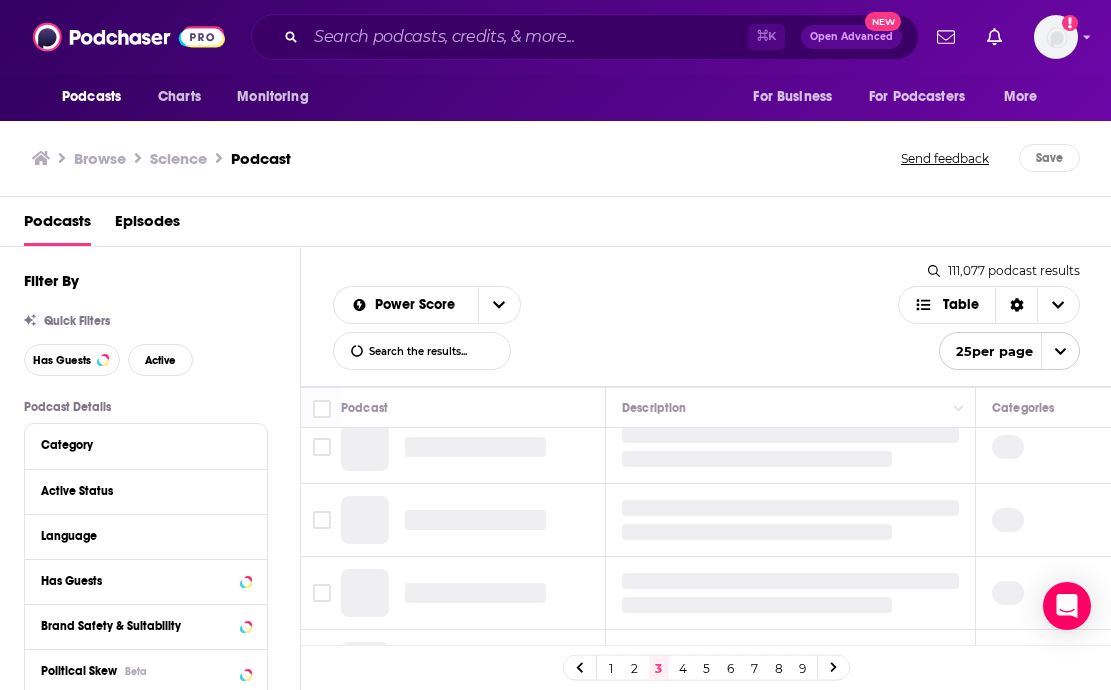 scroll, scrollTop: 0, scrollLeft: 0, axis: both 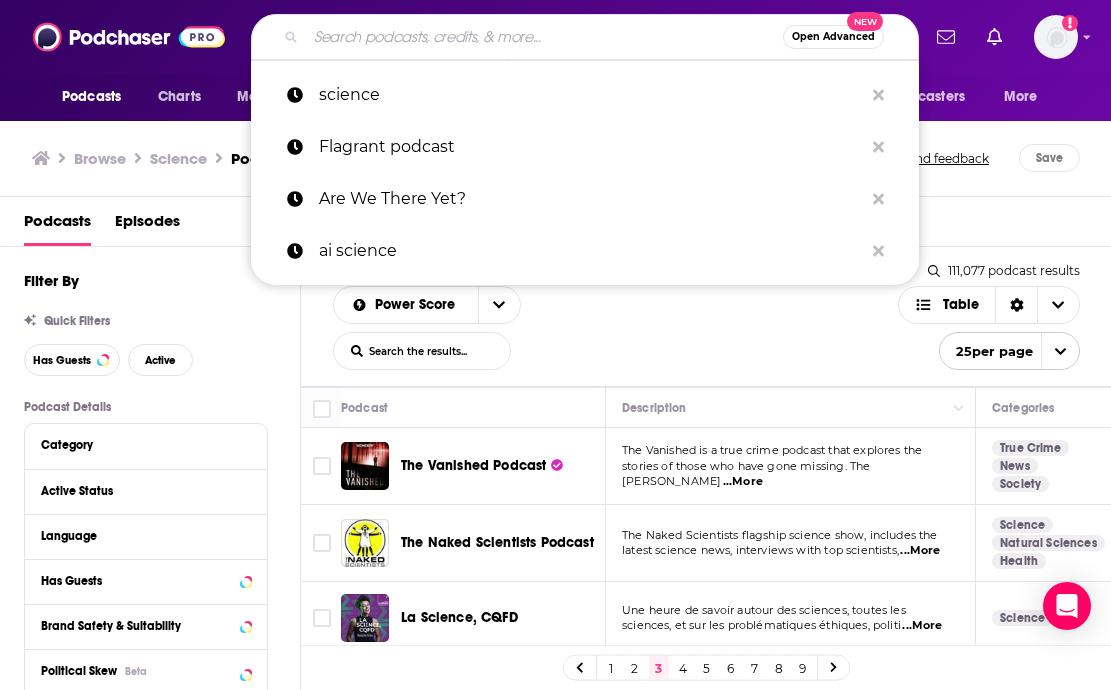click at bounding box center [544, 37] 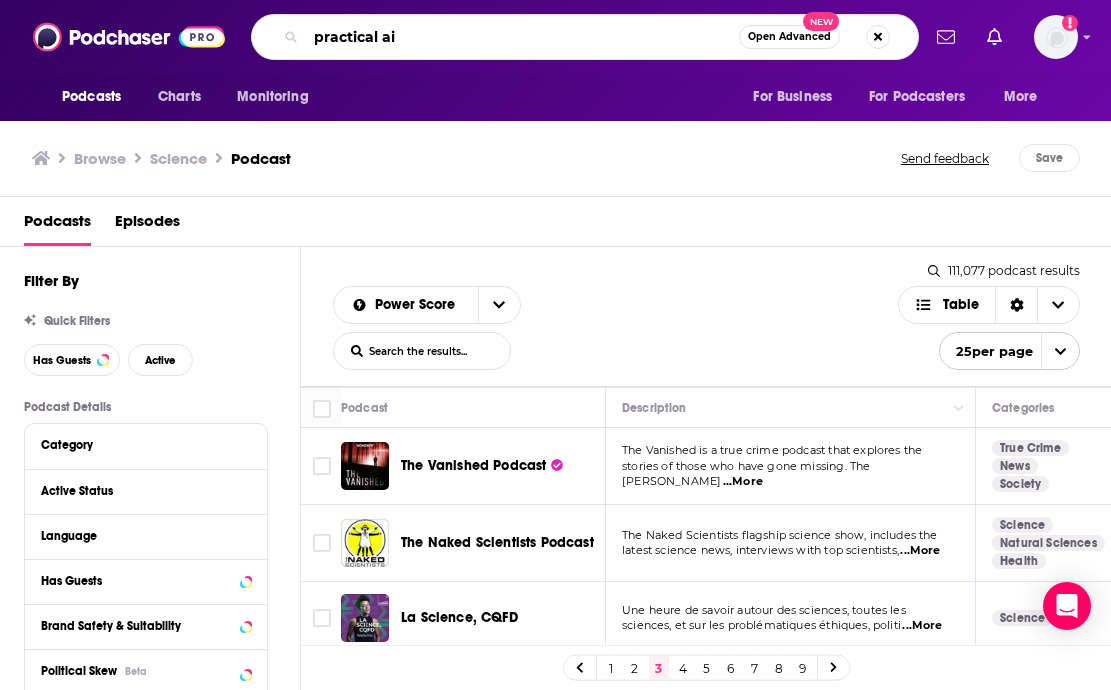 type on "practical ai" 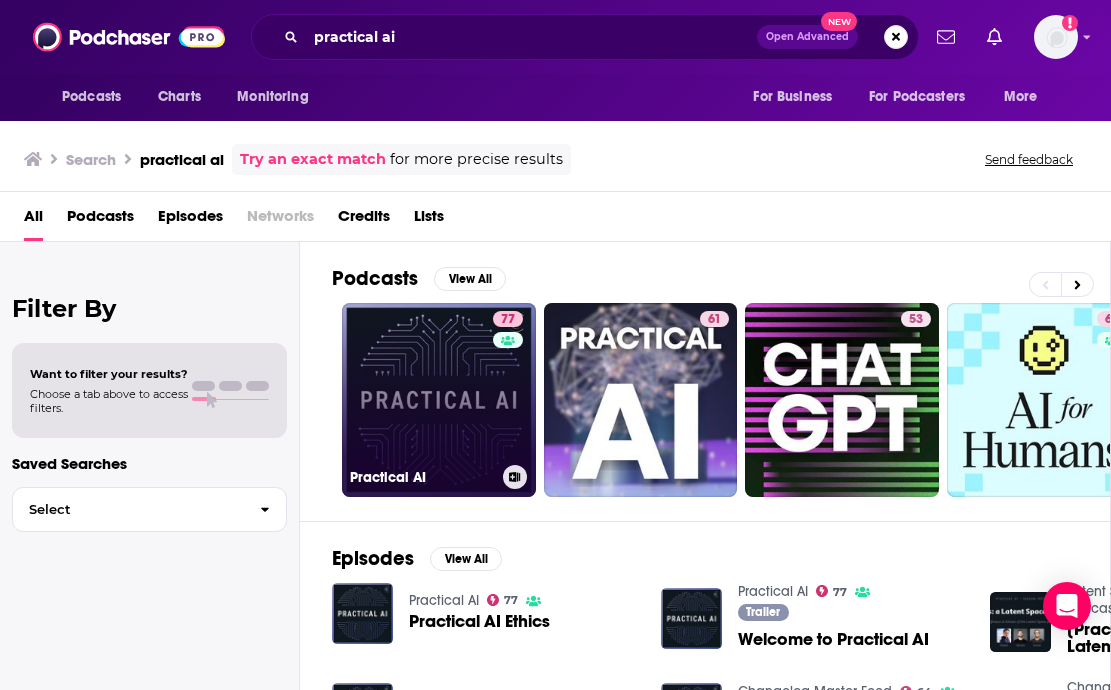 click on "77 Practical AI" at bounding box center (439, 400) 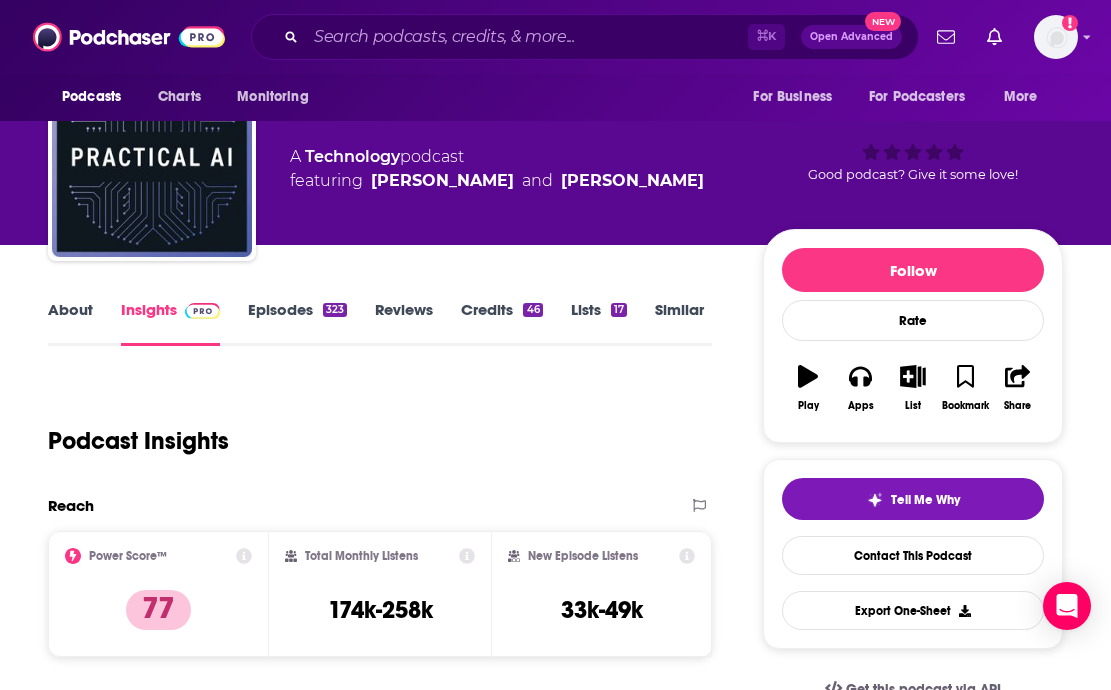 scroll, scrollTop: 139, scrollLeft: 0, axis: vertical 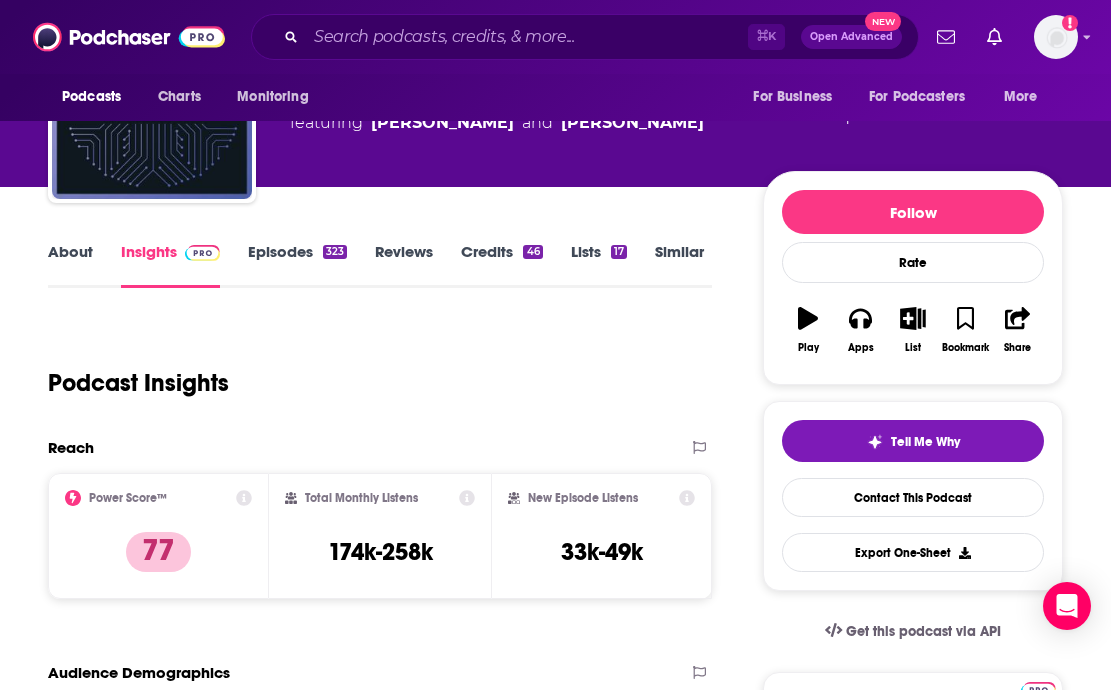 click on "Episodes 323" at bounding box center (297, 265) 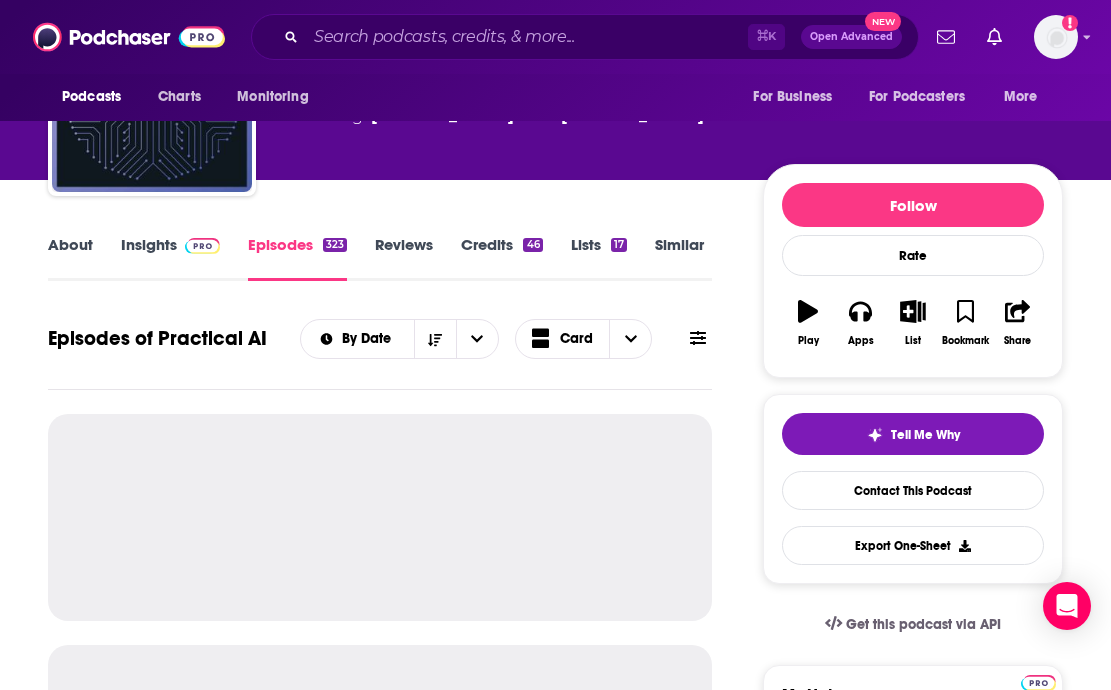 scroll, scrollTop: 150, scrollLeft: 0, axis: vertical 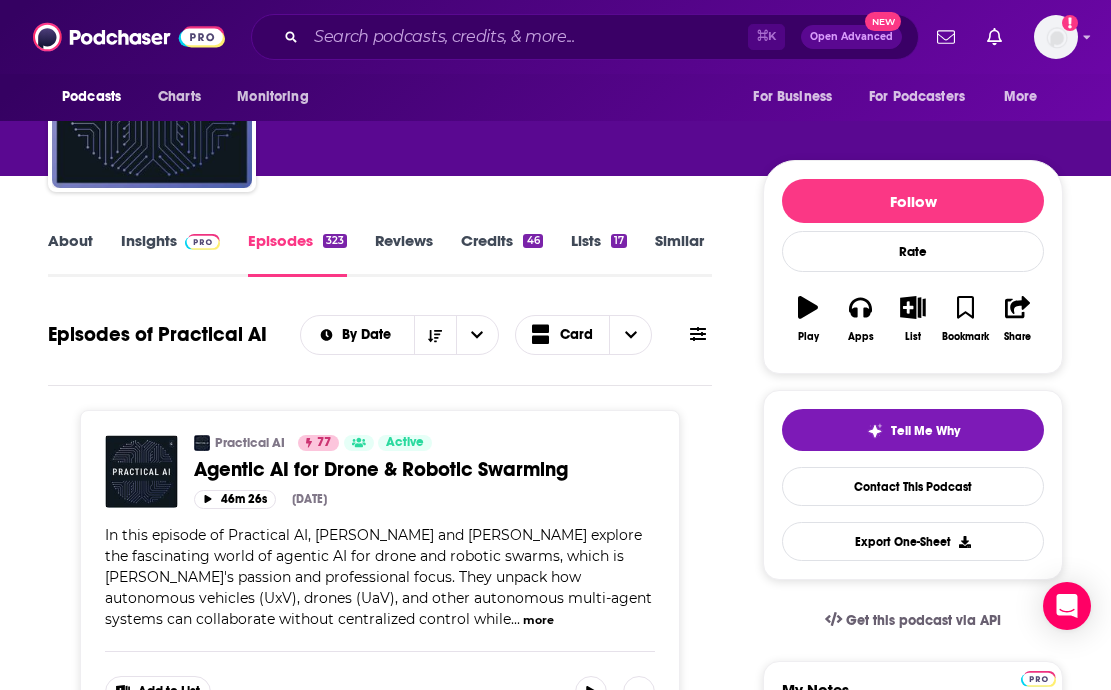 click on "About" at bounding box center (70, 254) 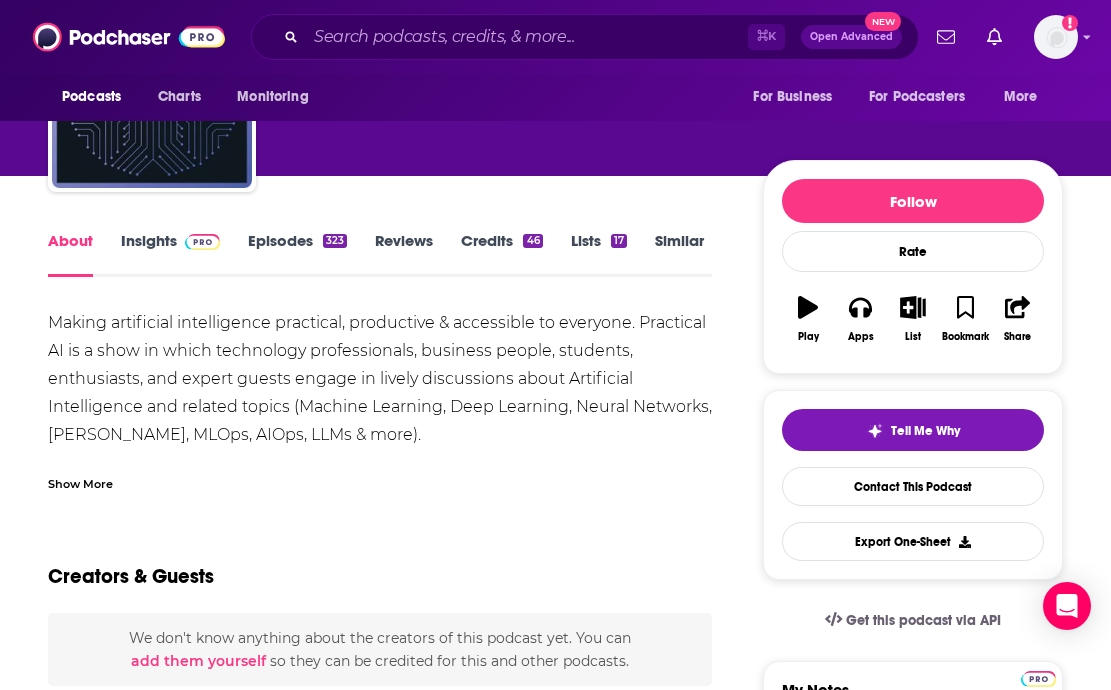 scroll, scrollTop: 0, scrollLeft: 0, axis: both 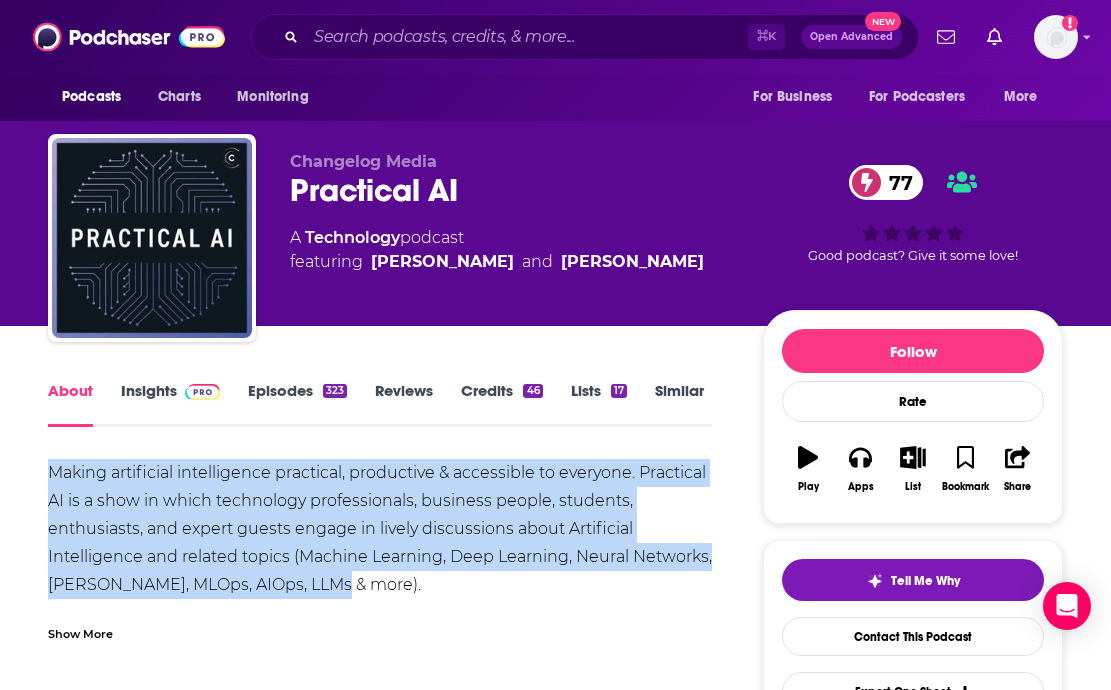 copy on "Making artificial intelligence practical, productive & accessible to everyone. Practical AI is a show in which technology professionals, business people, students, enthusiasts, and expert guests engage in lively discussions about Artificial Intelligence and related topics (Machine Learning, Deep Learning, Neural Networks, GANs, MLOps, AIOps, LLMs & more)." 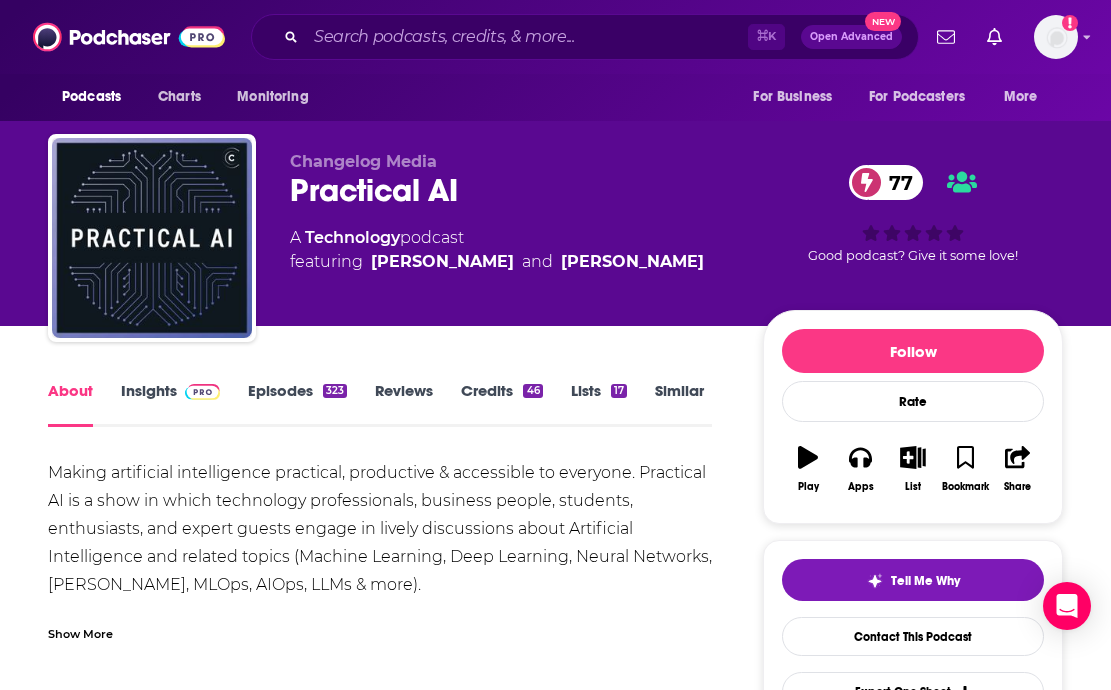 click on "About Insights Episodes 323 Reviews Credits 46 Lists 17 Similar" at bounding box center (380, 402) 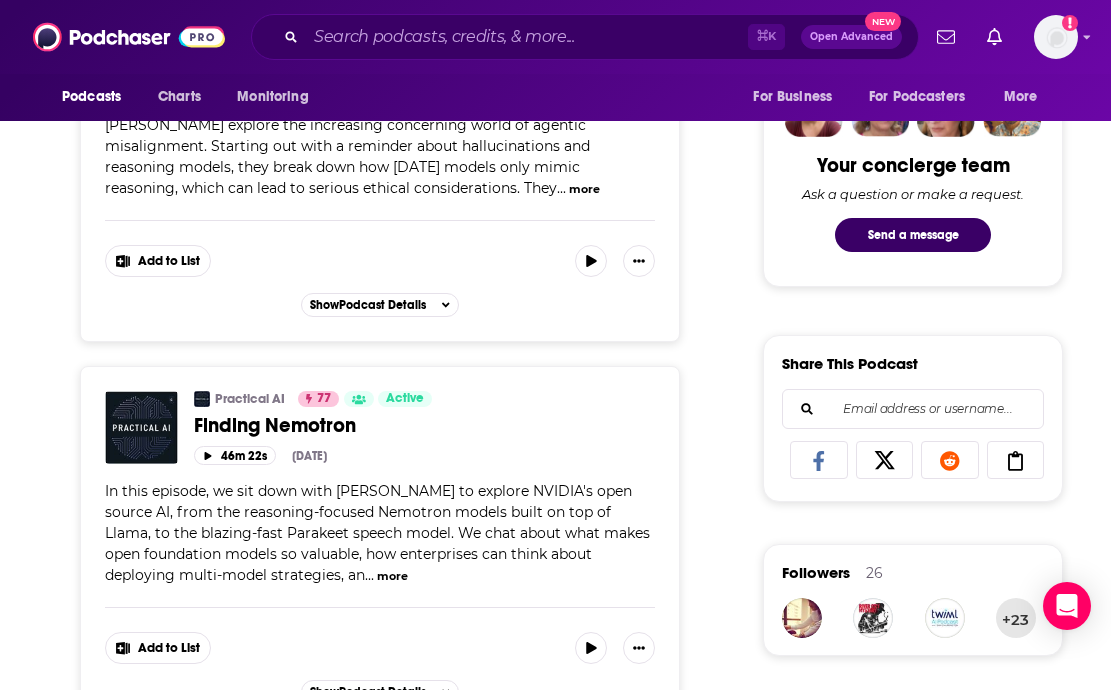 scroll, scrollTop: 1004, scrollLeft: 0, axis: vertical 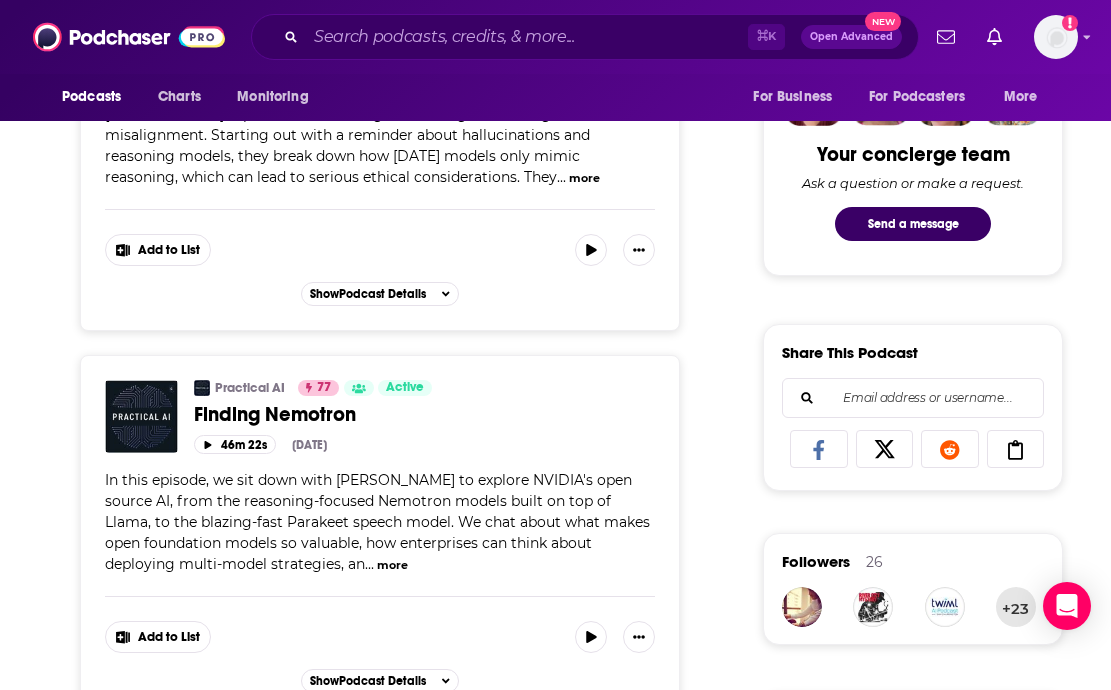 click on "more" at bounding box center [392, 565] 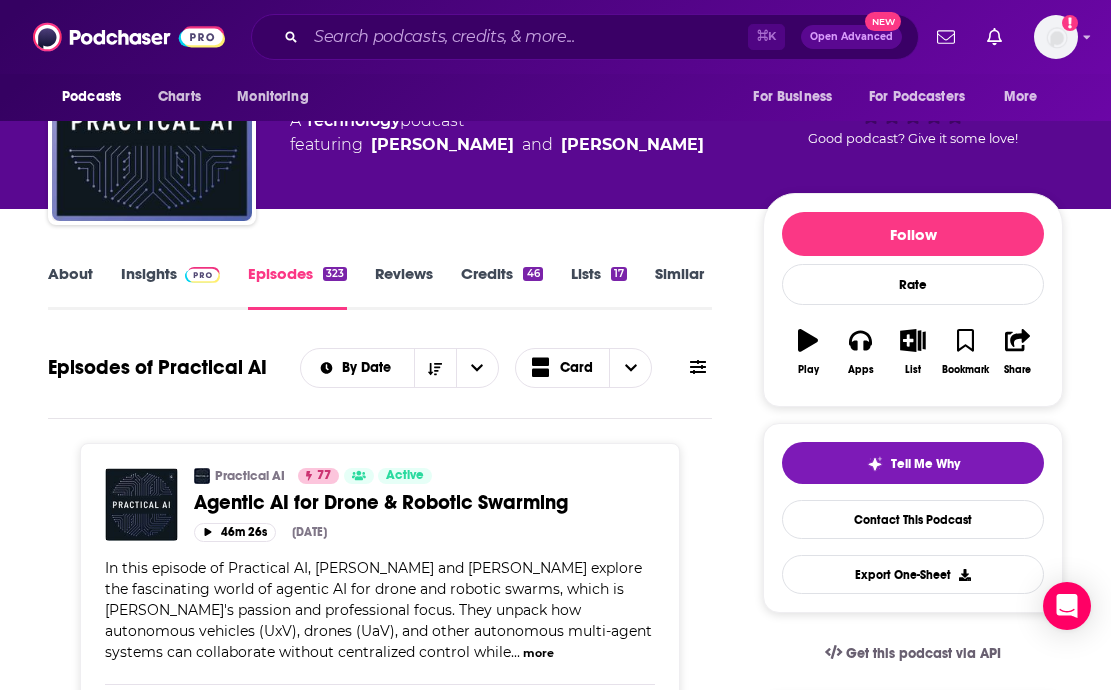 scroll, scrollTop: 0, scrollLeft: 0, axis: both 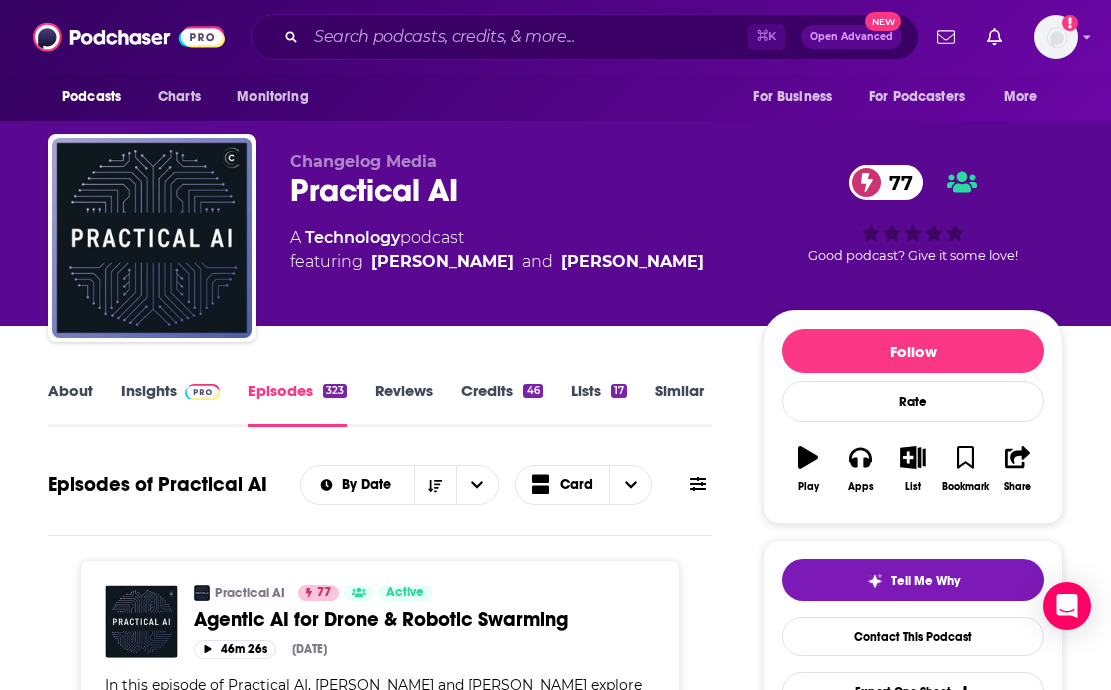 click on "Insights" at bounding box center (170, 404) 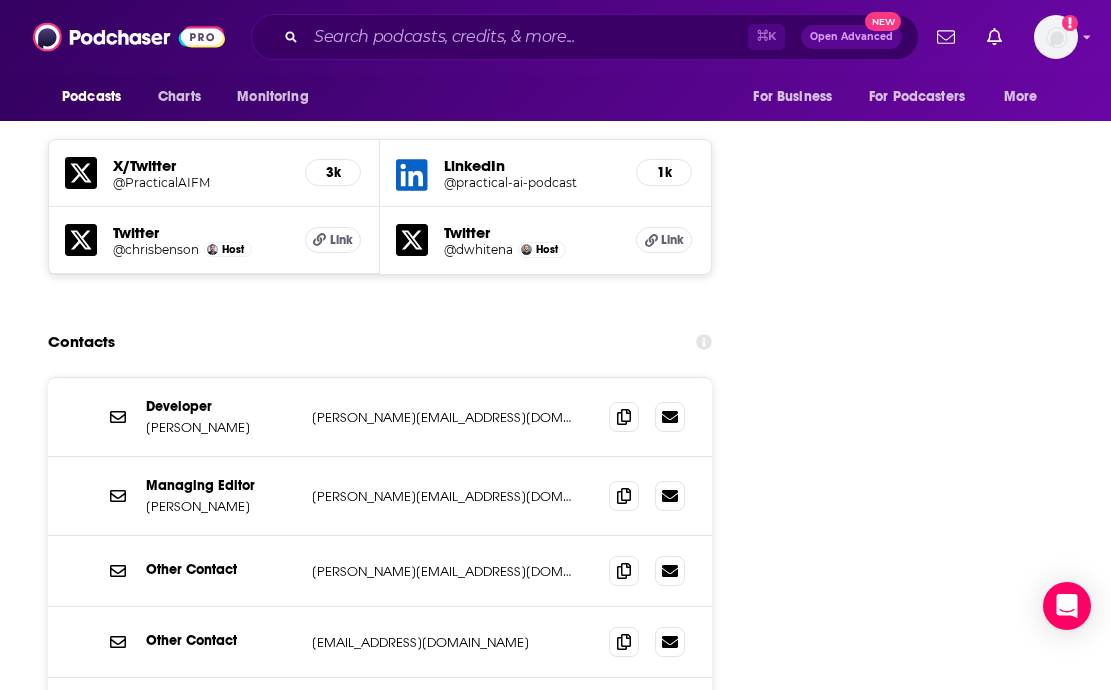 scroll, scrollTop: 2332, scrollLeft: 0, axis: vertical 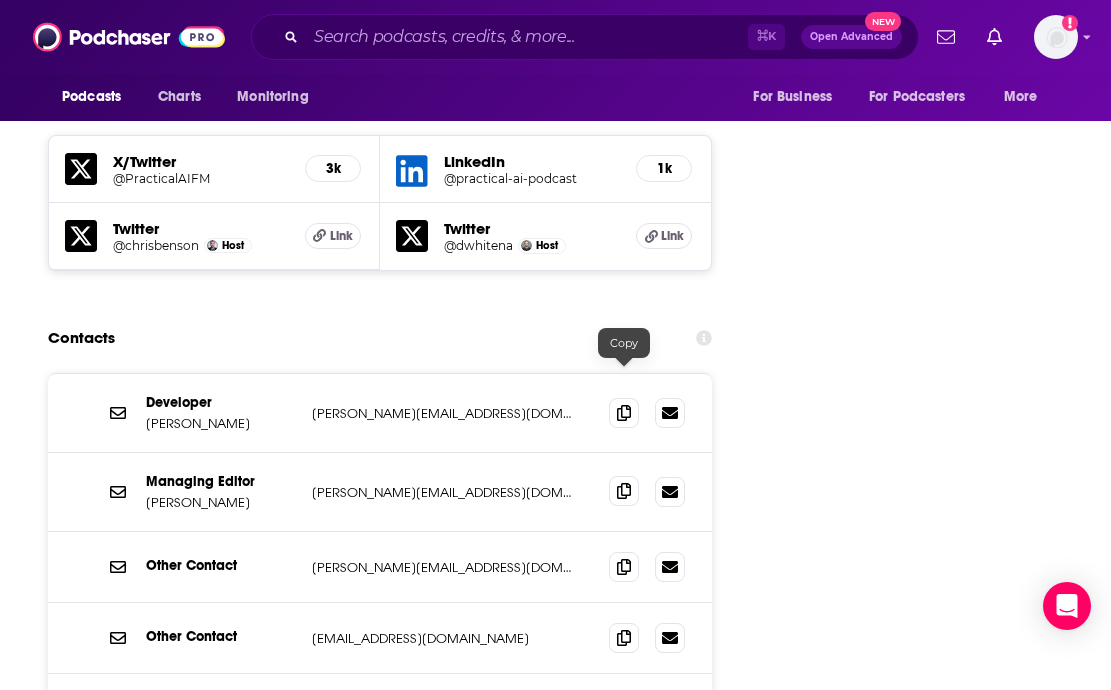 click 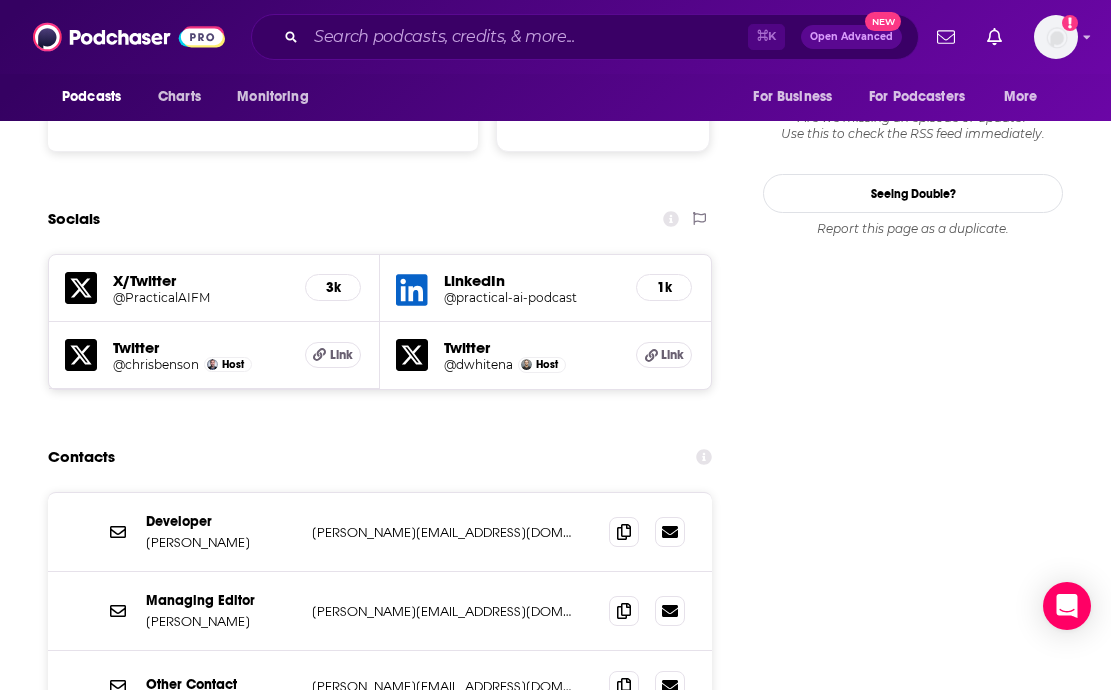 scroll, scrollTop: 2234, scrollLeft: 0, axis: vertical 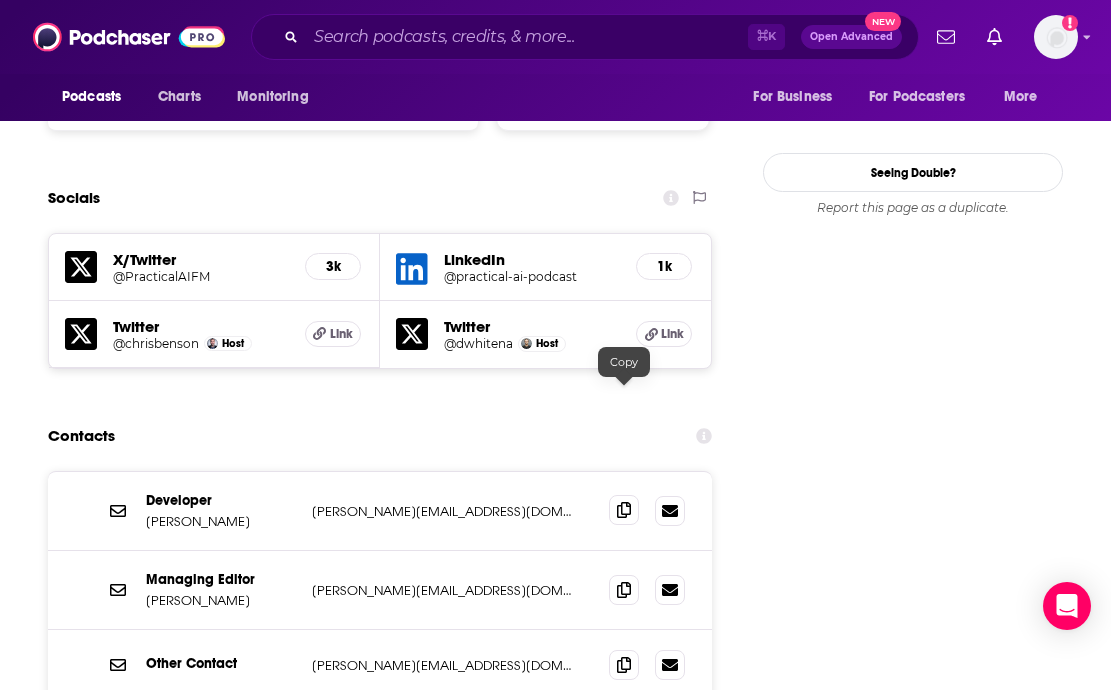 click 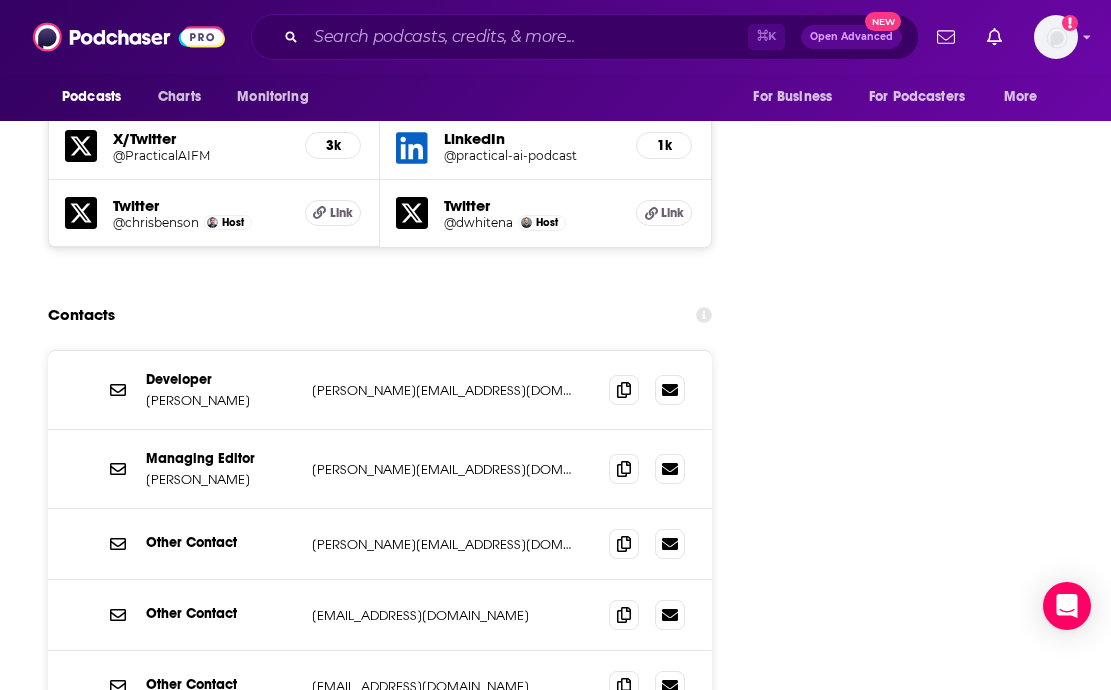 scroll, scrollTop: 2358, scrollLeft: 0, axis: vertical 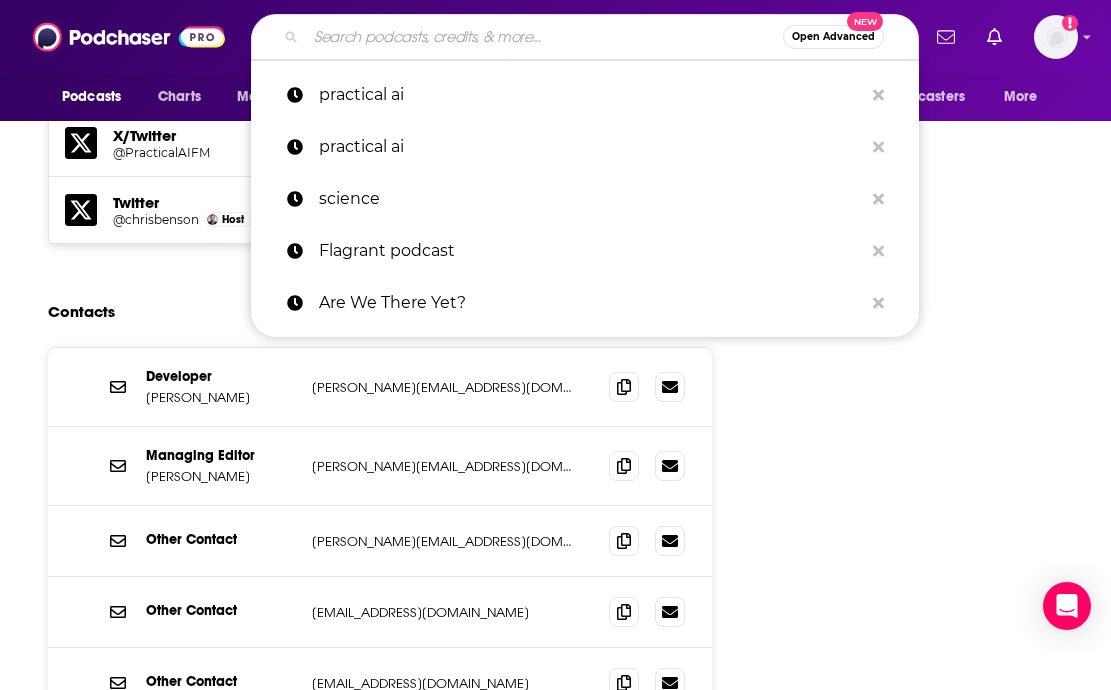 click at bounding box center (544, 37) 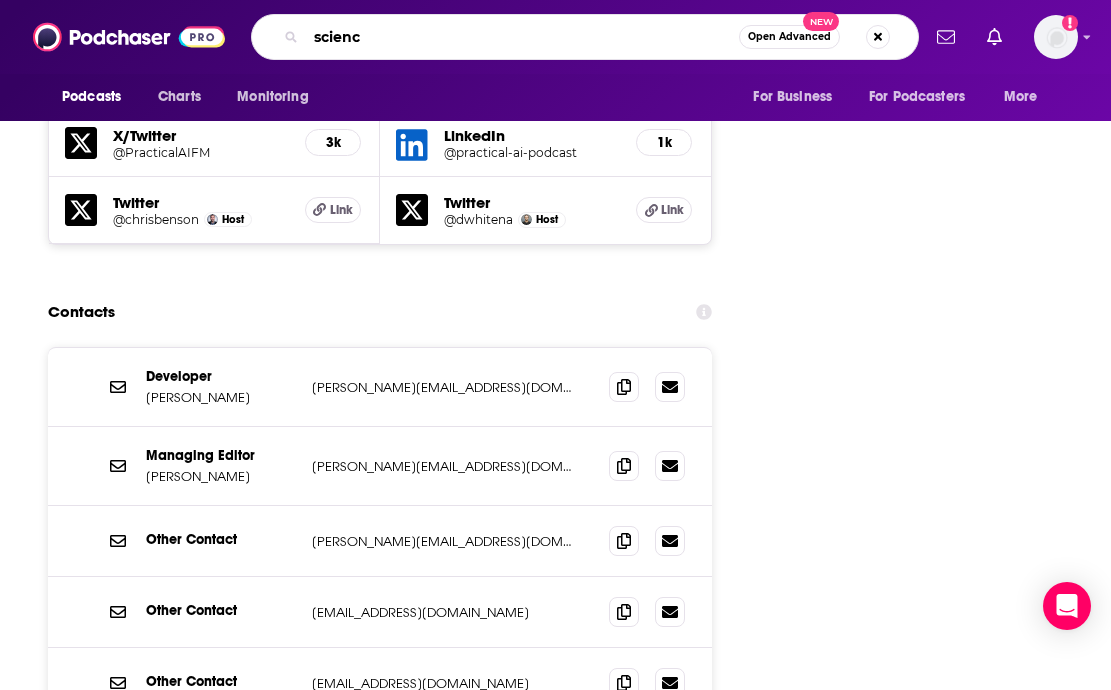 type on "science" 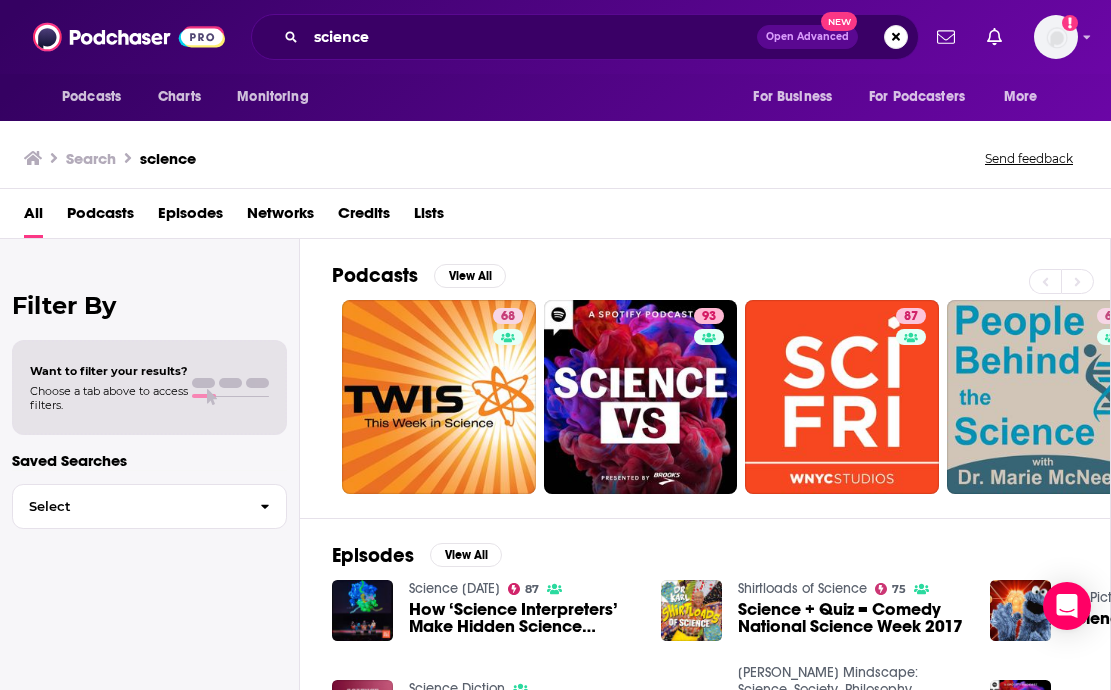 scroll, scrollTop: 0, scrollLeft: 0, axis: both 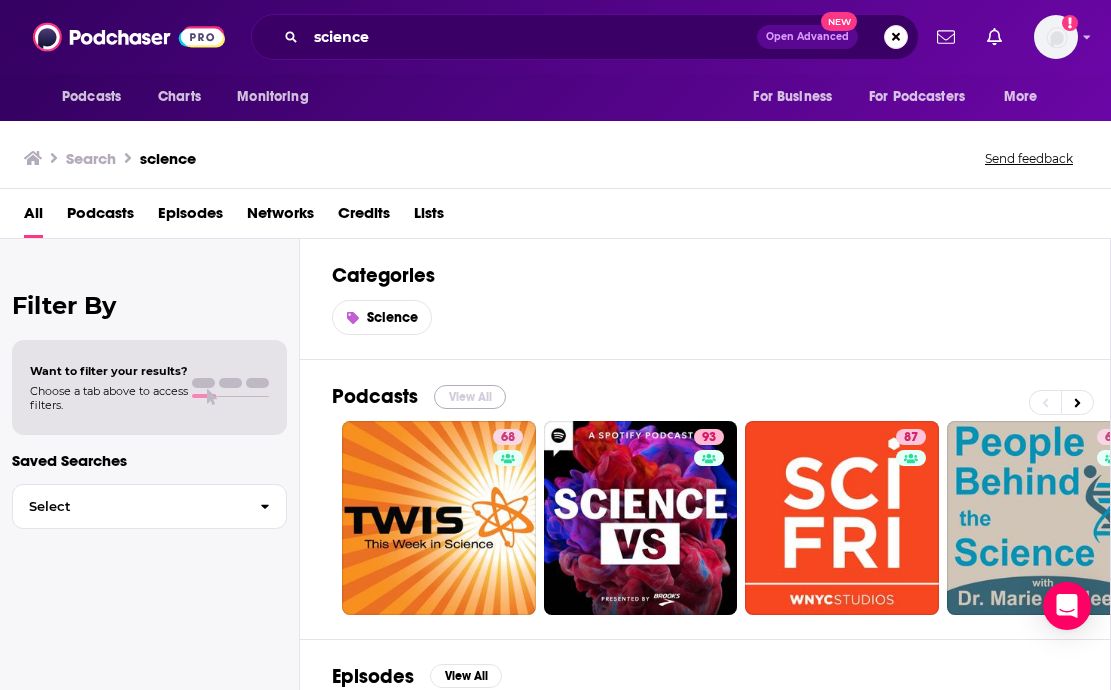 click on "View All" at bounding box center (470, 397) 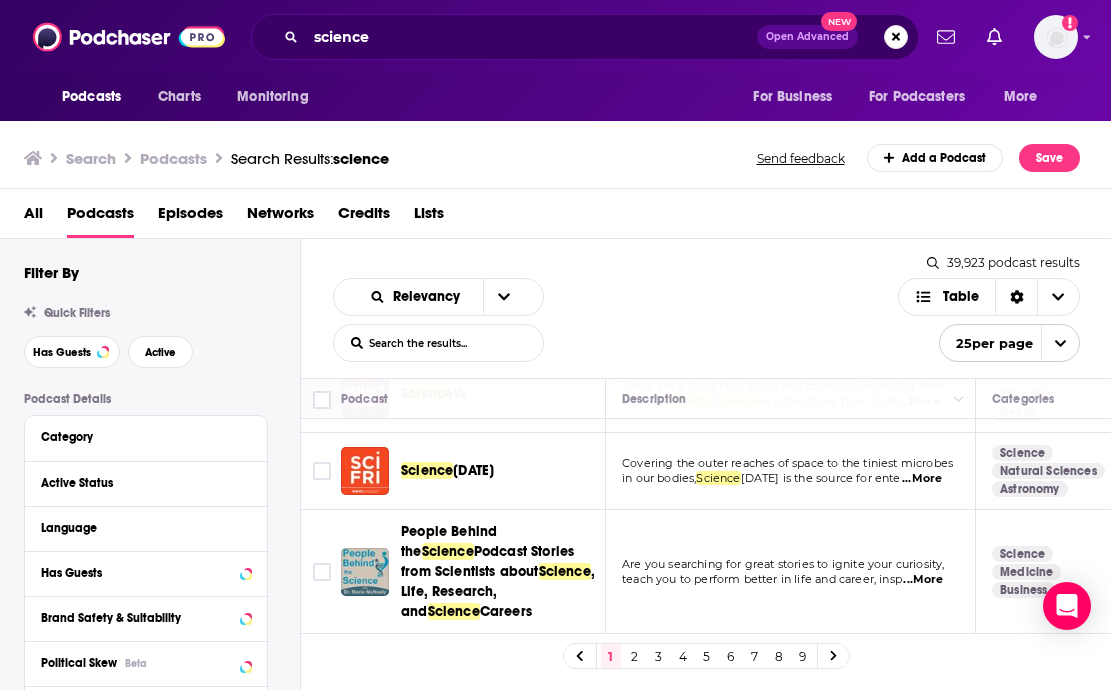 scroll, scrollTop: 130, scrollLeft: 0, axis: vertical 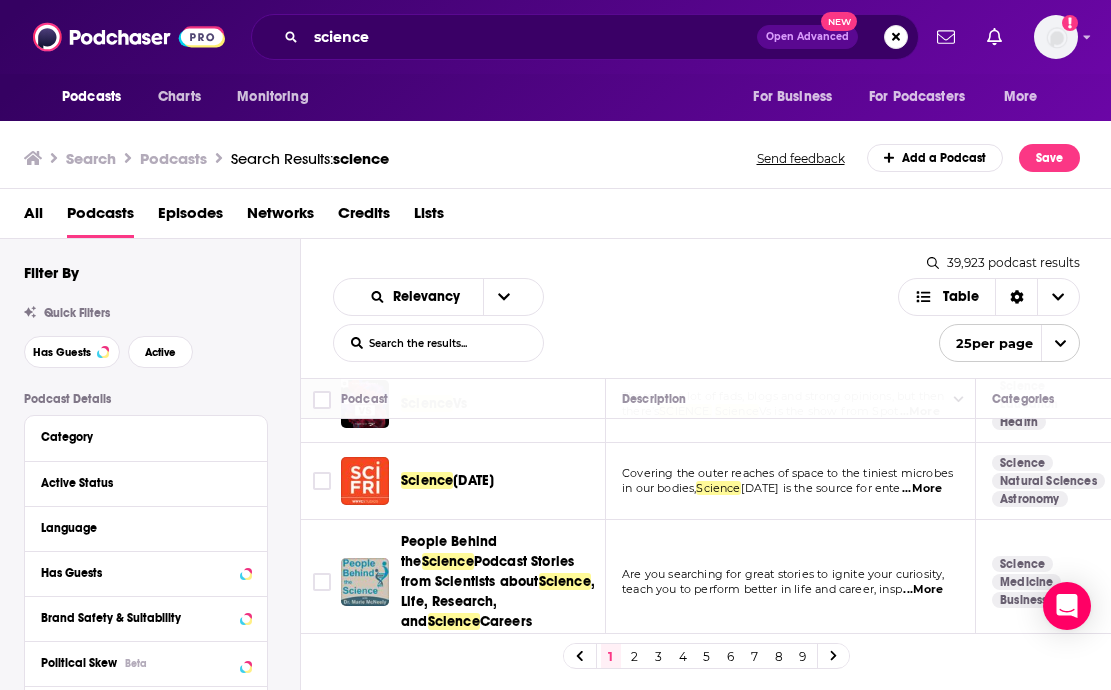 click on "...More" at bounding box center (922, 489) 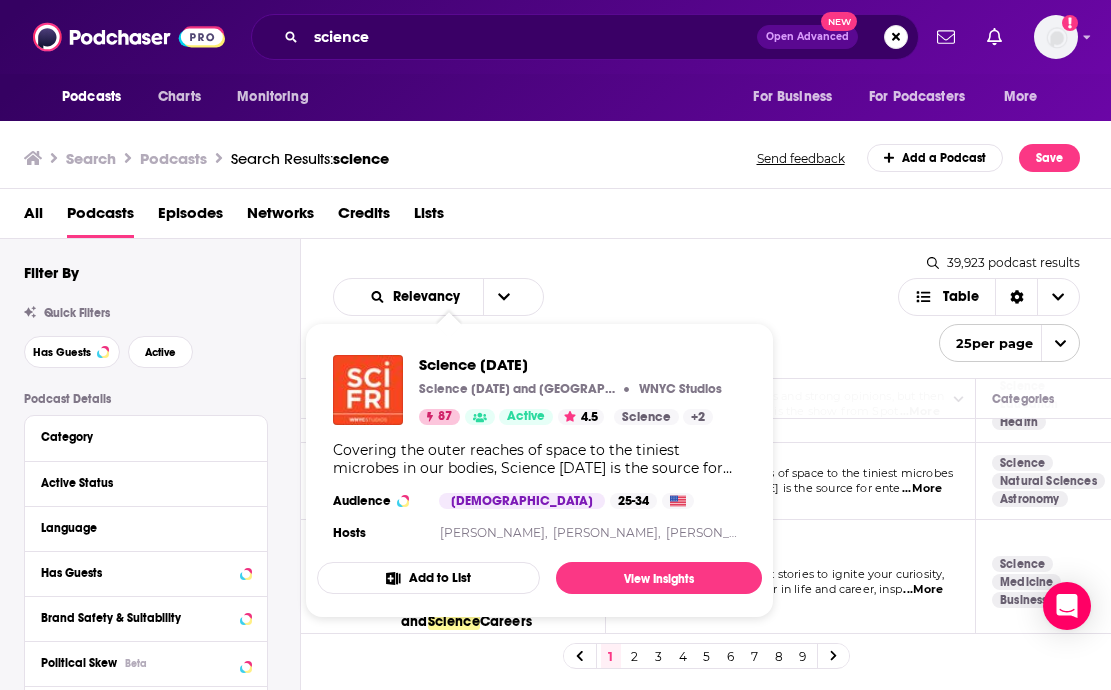 click on "Science Friday Science Friday and WNYC Studios WNYC Studios 87 Active 4.5 Categories Science Natural Sciences Astronomy Science + 2 Covering the outer reaches of space to the tiniest microbes in our bodies, Science Friday is the source for entertaining and educational stories about science, technology, and other cool stuff. Audience Male 25-34 Hosts   Flora Lichtman,  Ira Flatow, John Dankosky" at bounding box center [539, 450] 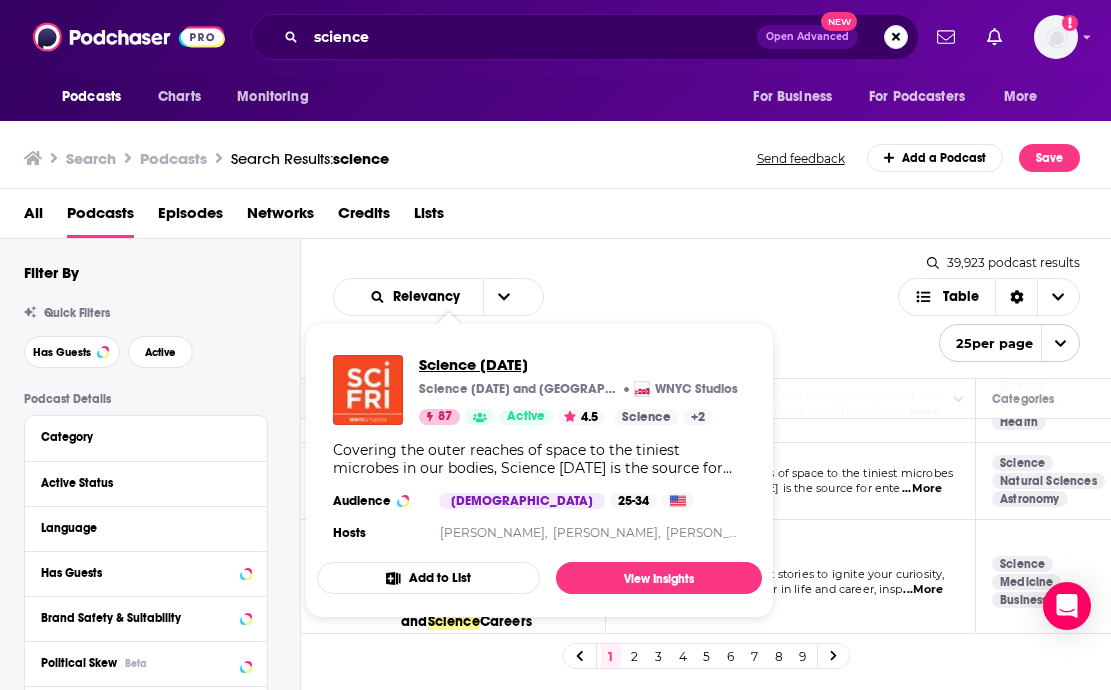 click on "Science [DATE]" at bounding box center (578, 364) 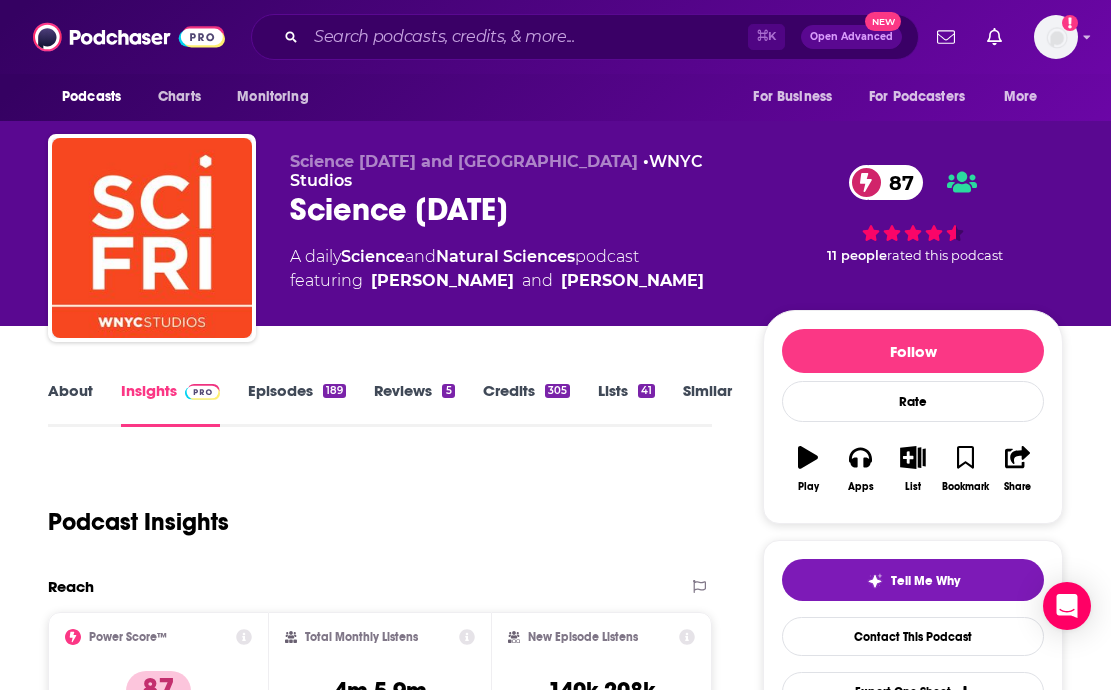 click on "Similar" at bounding box center [707, 404] 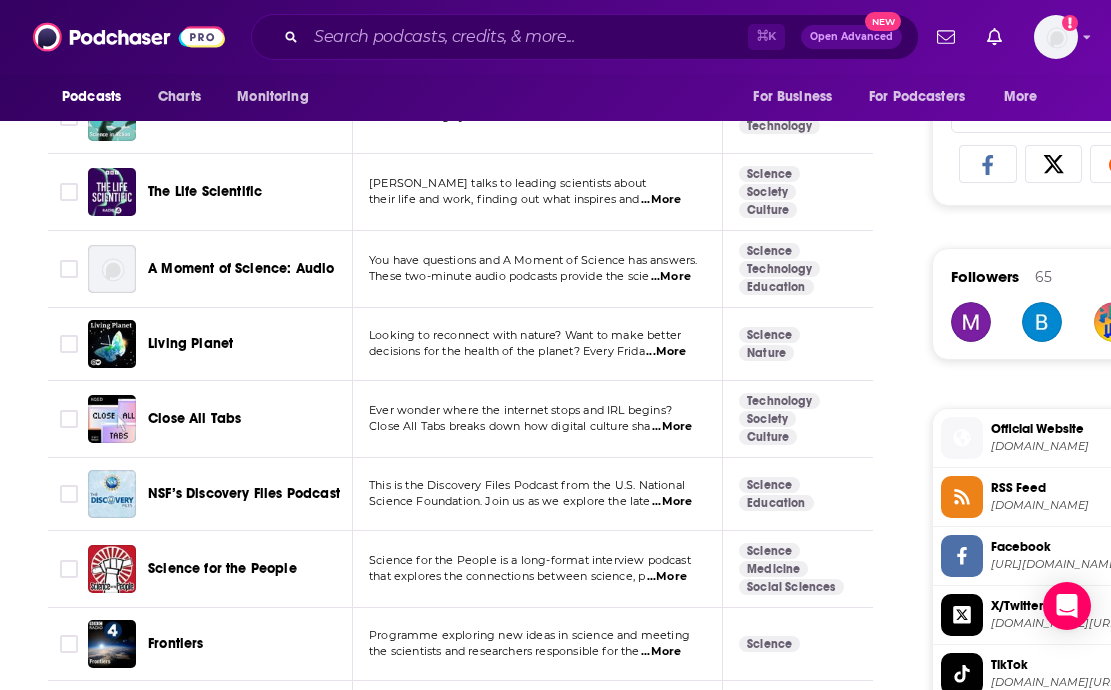 scroll, scrollTop: 1290, scrollLeft: 0, axis: vertical 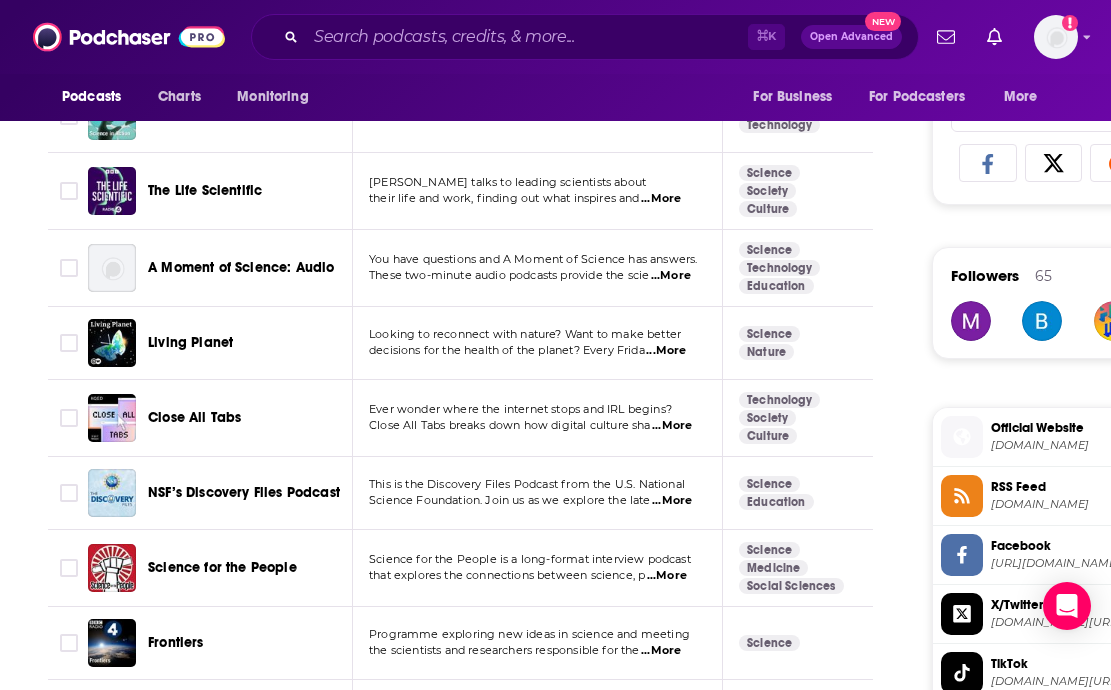 click on "...More" at bounding box center (666, 351) 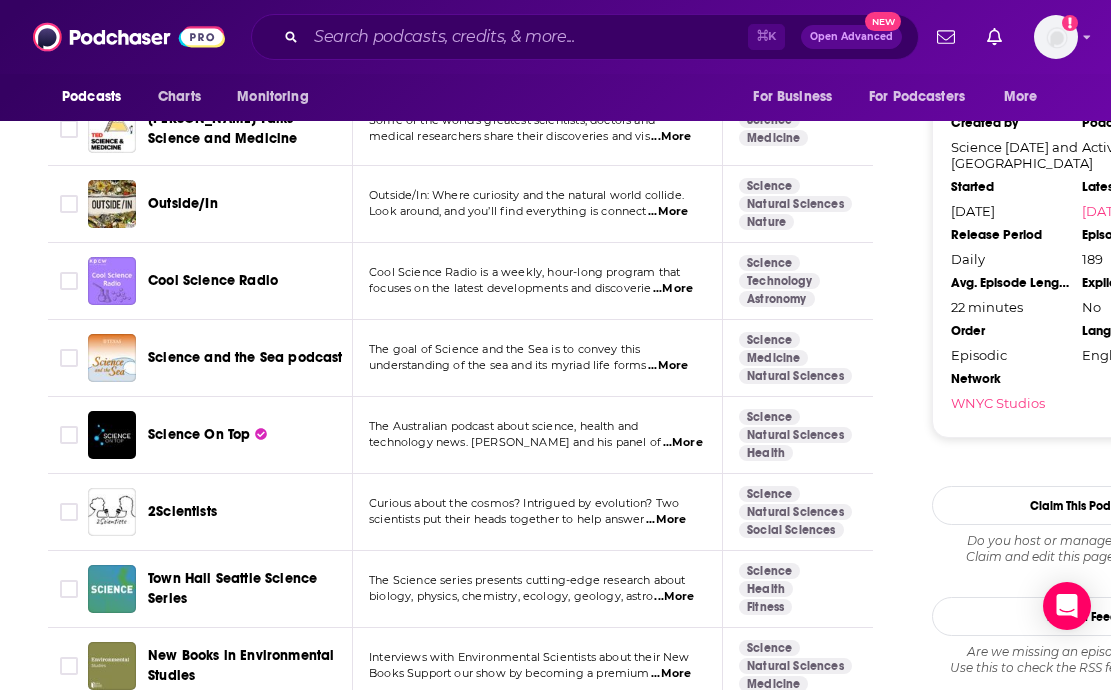 scroll, scrollTop: 2041, scrollLeft: 0, axis: vertical 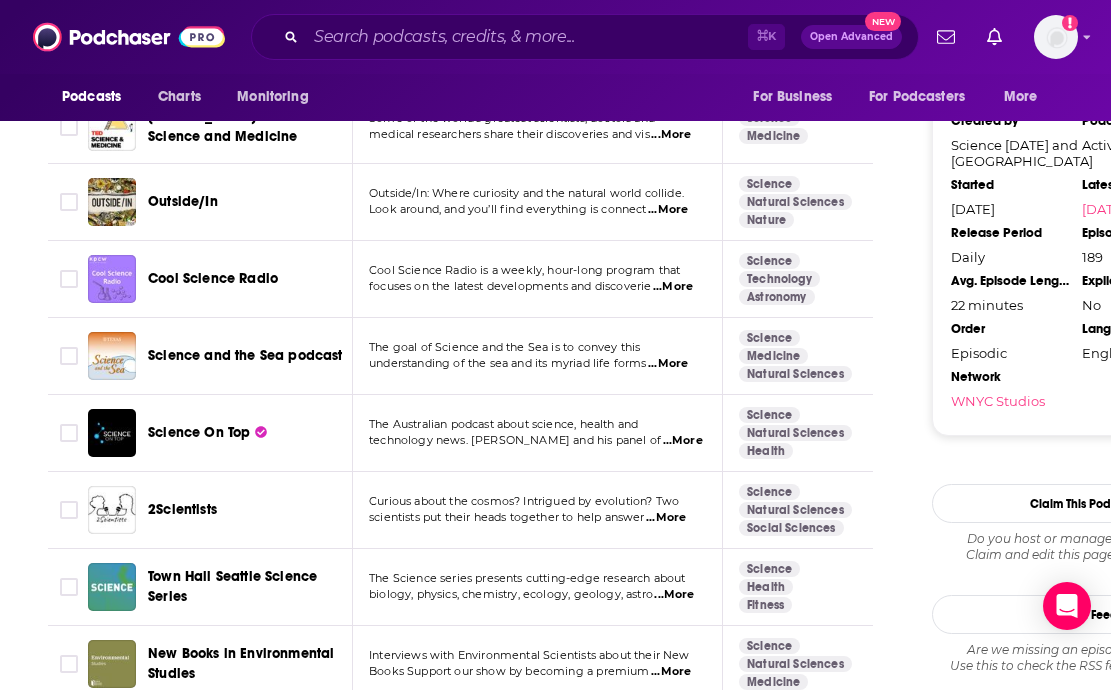 click on "...More" at bounding box center (673, 287) 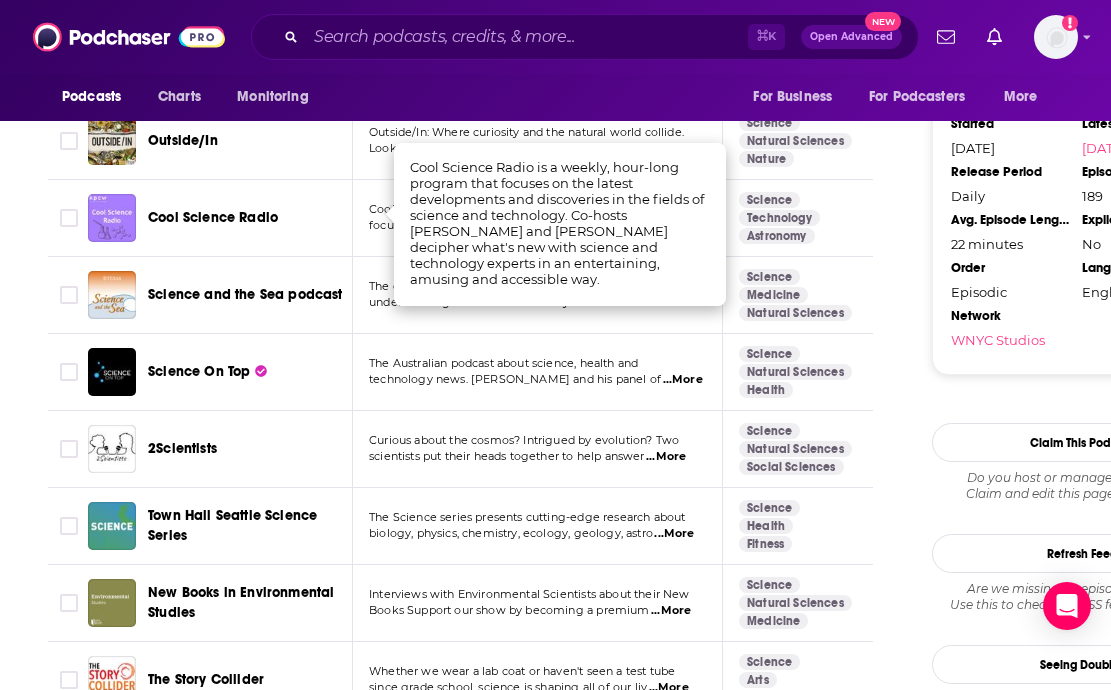 scroll, scrollTop: 2104, scrollLeft: 0, axis: vertical 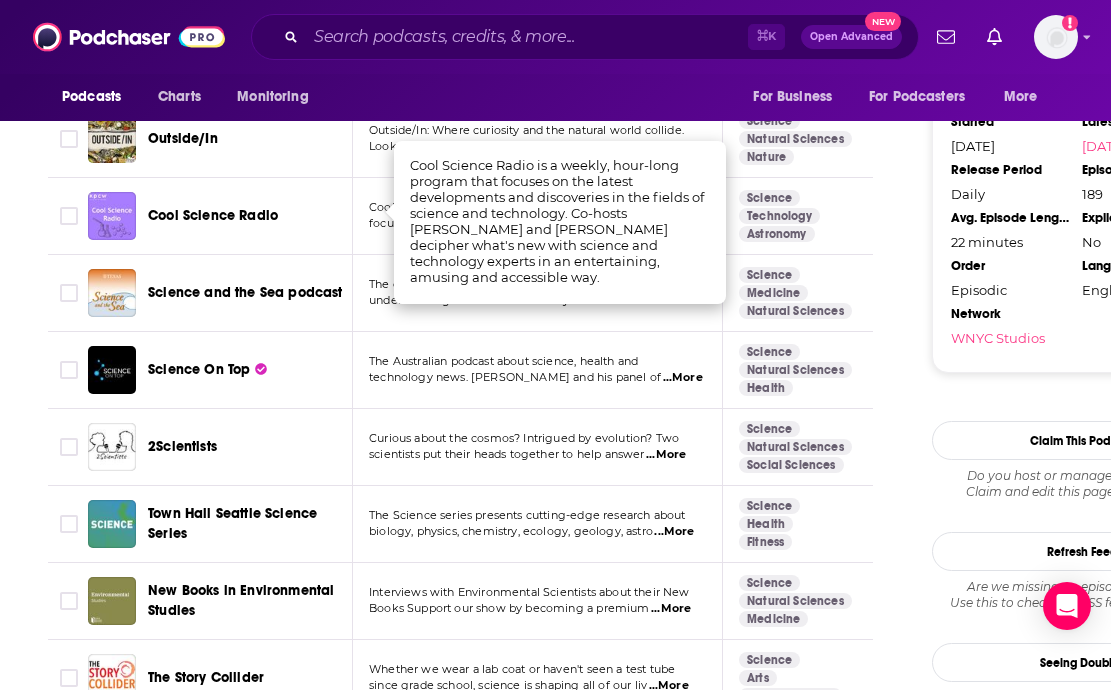 click on "Cool Science Radio" at bounding box center [213, 215] 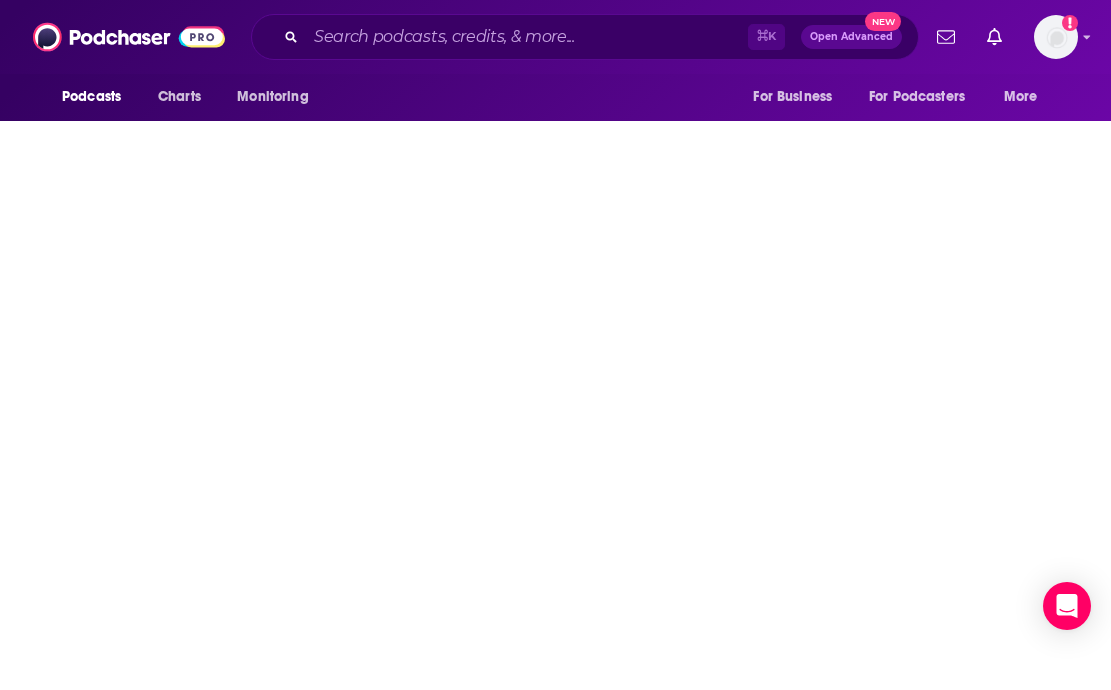 scroll, scrollTop: 0, scrollLeft: 0, axis: both 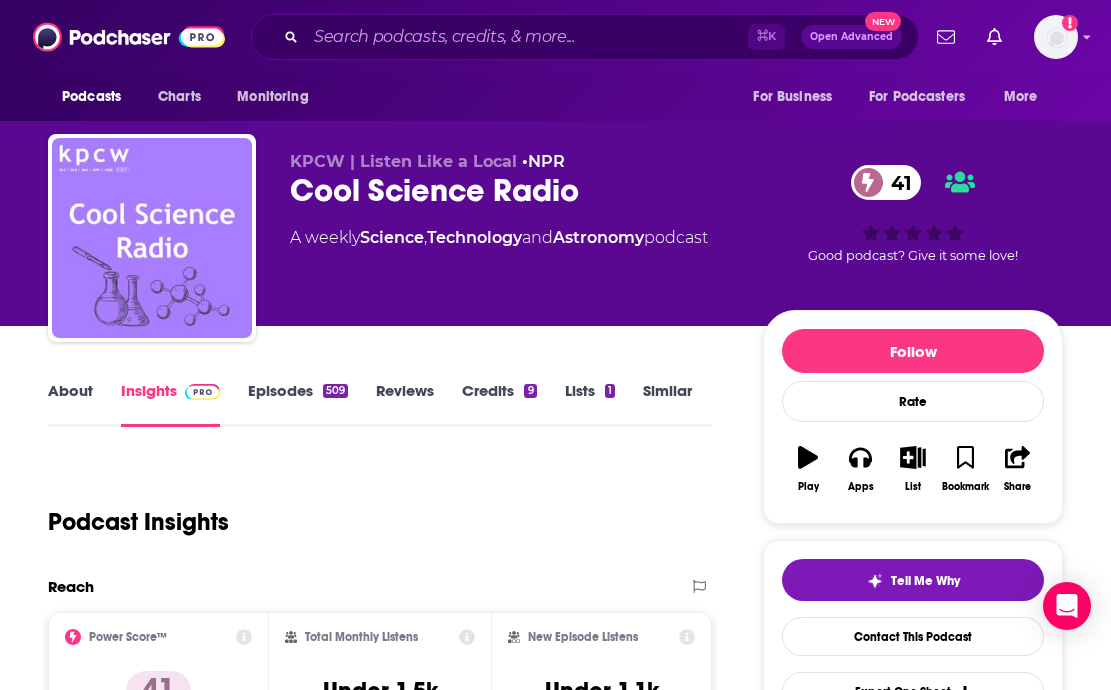click on "About" at bounding box center (70, 404) 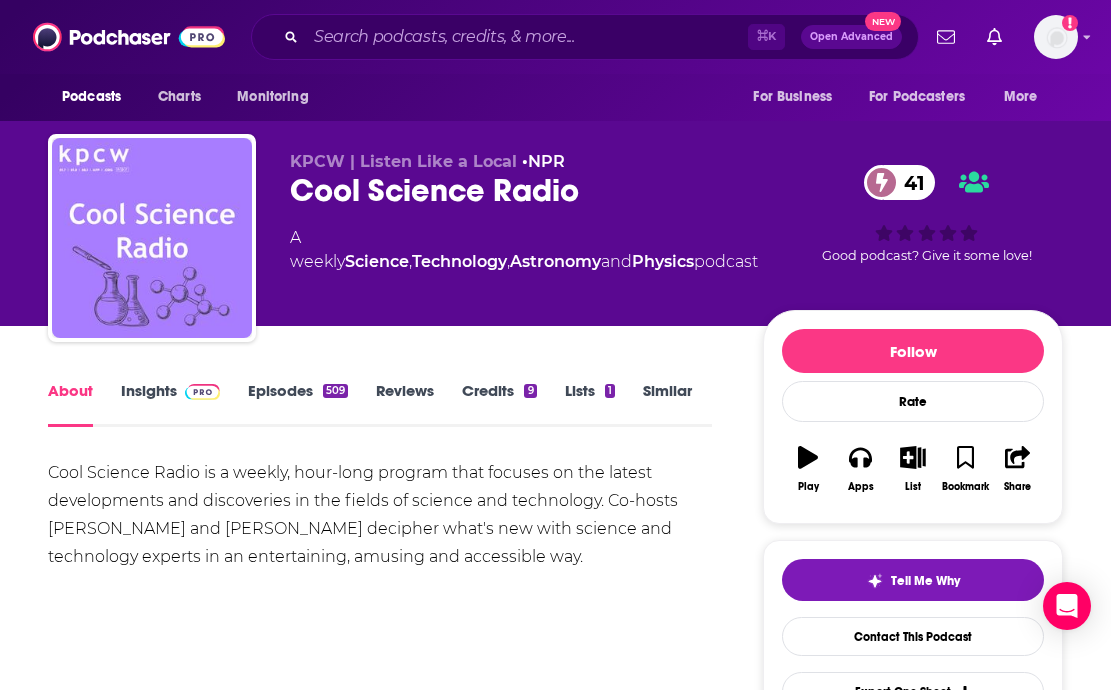 click on "Episodes 509" at bounding box center [298, 404] 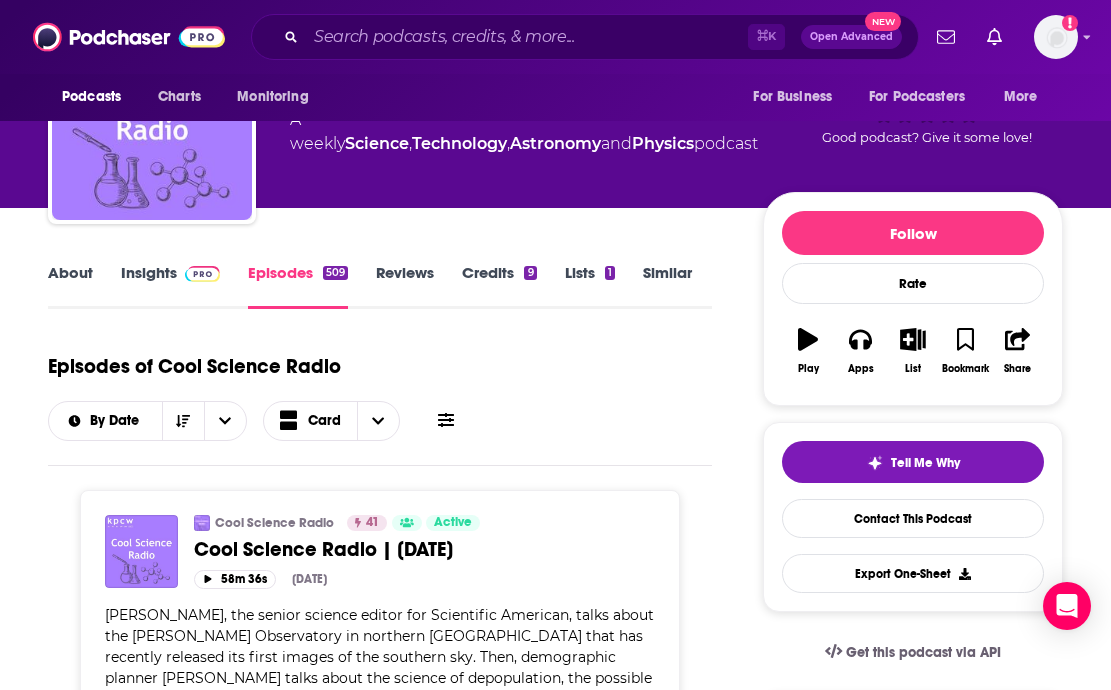 scroll, scrollTop: 0, scrollLeft: 0, axis: both 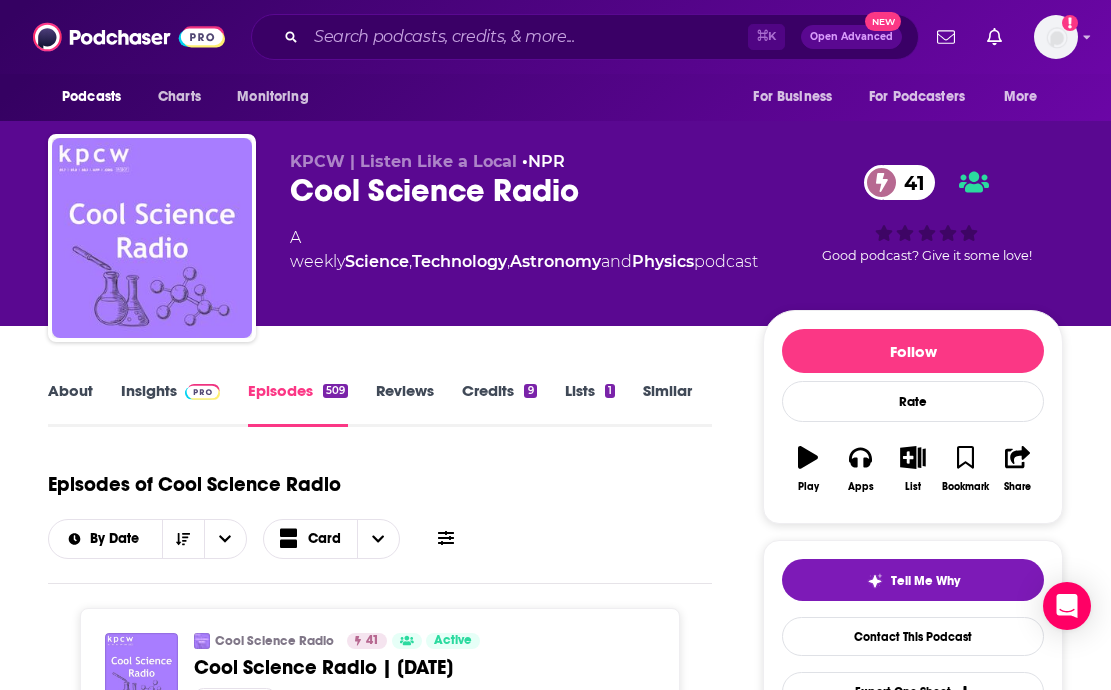 click on "About" at bounding box center (70, 404) 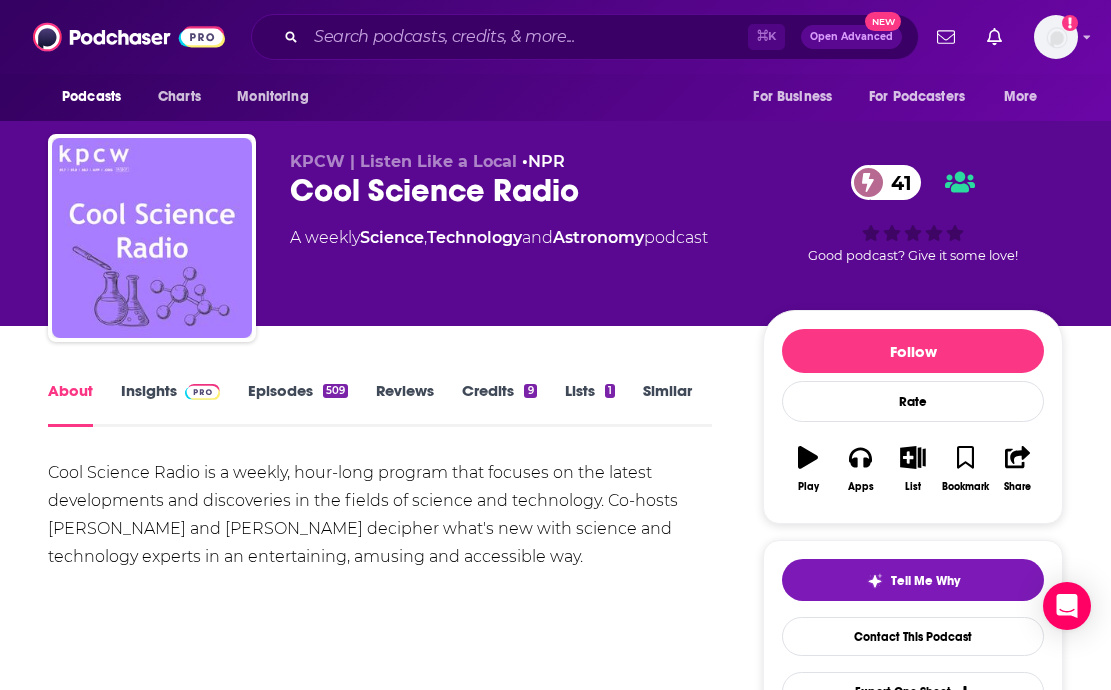 drag, startPoint x: 35, startPoint y: 469, endPoint x: 660, endPoint y: 551, distance: 630.35626 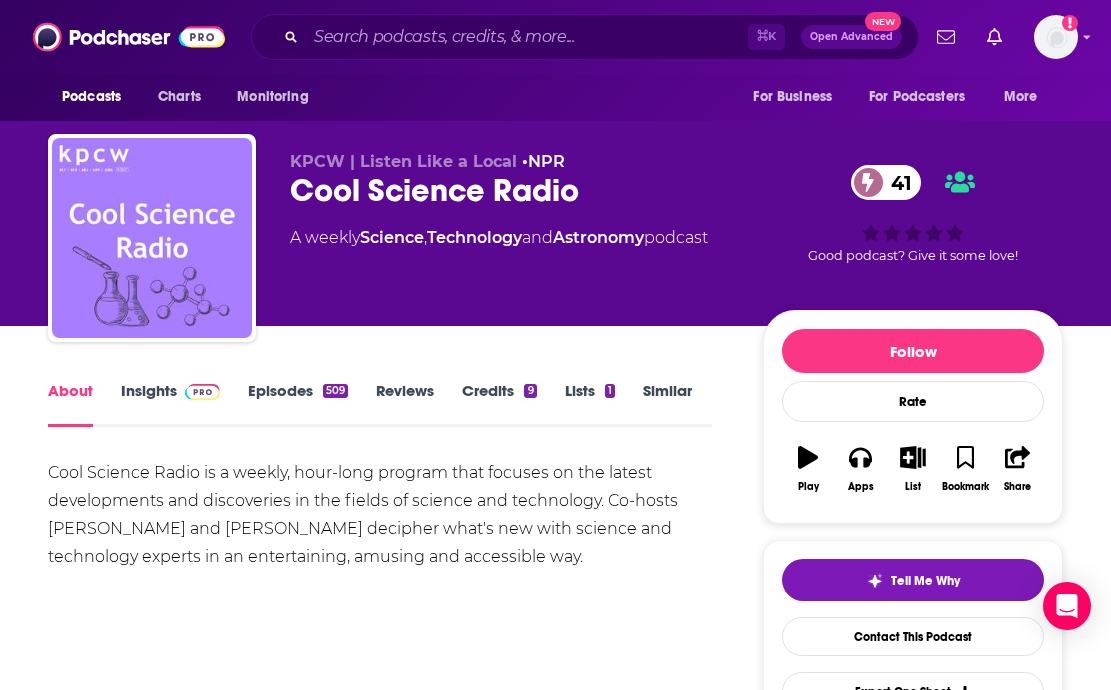 click on "Insights" at bounding box center [170, 404] 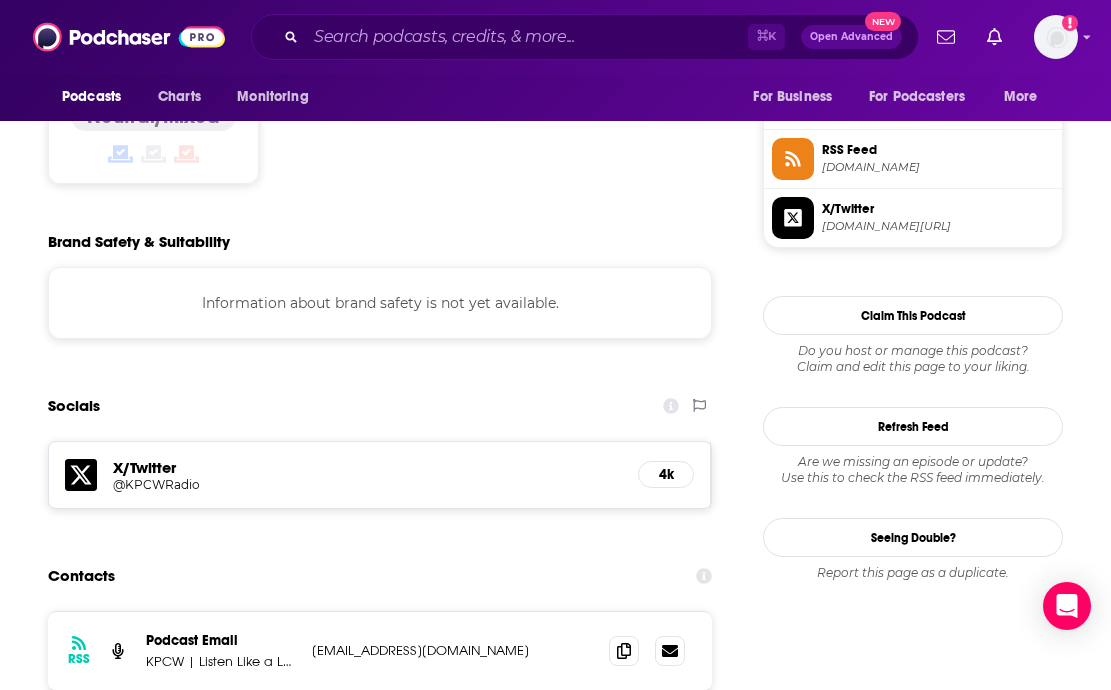 scroll, scrollTop: 1639, scrollLeft: 0, axis: vertical 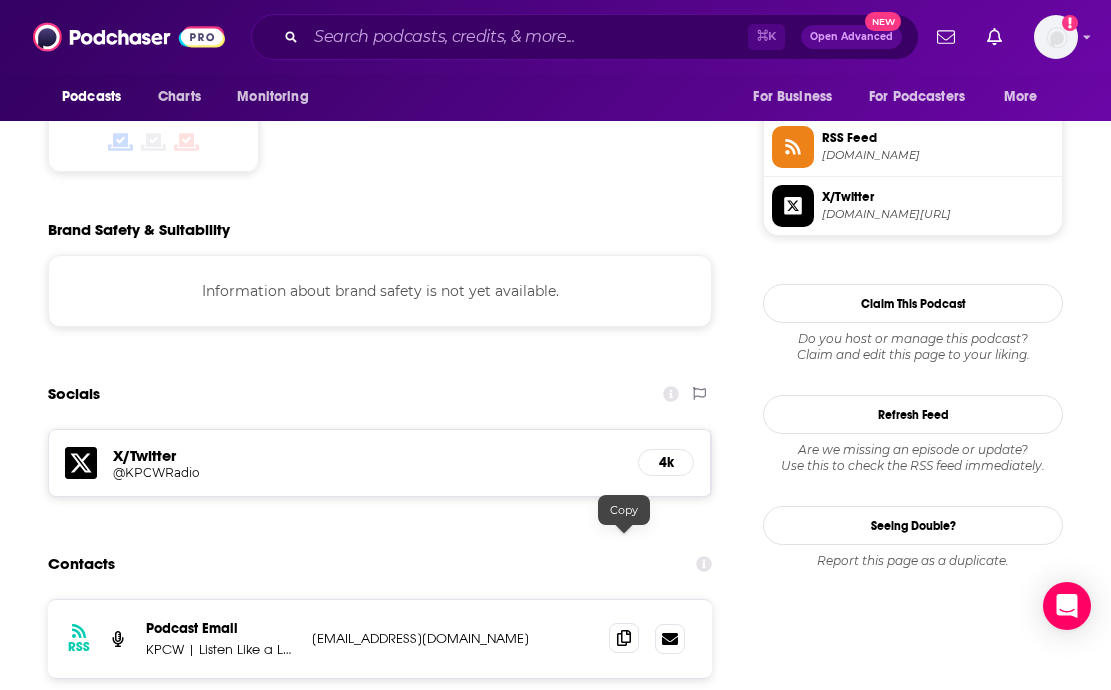 click 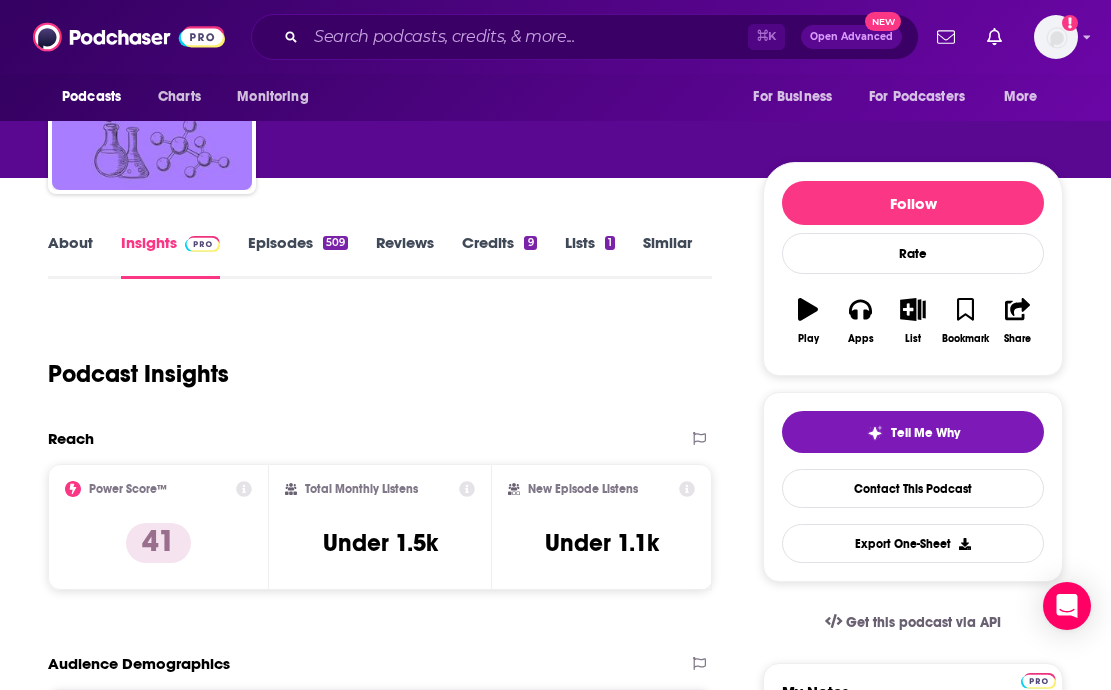 scroll, scrollTop: 42, scrollLeft: 0, axis: vertical 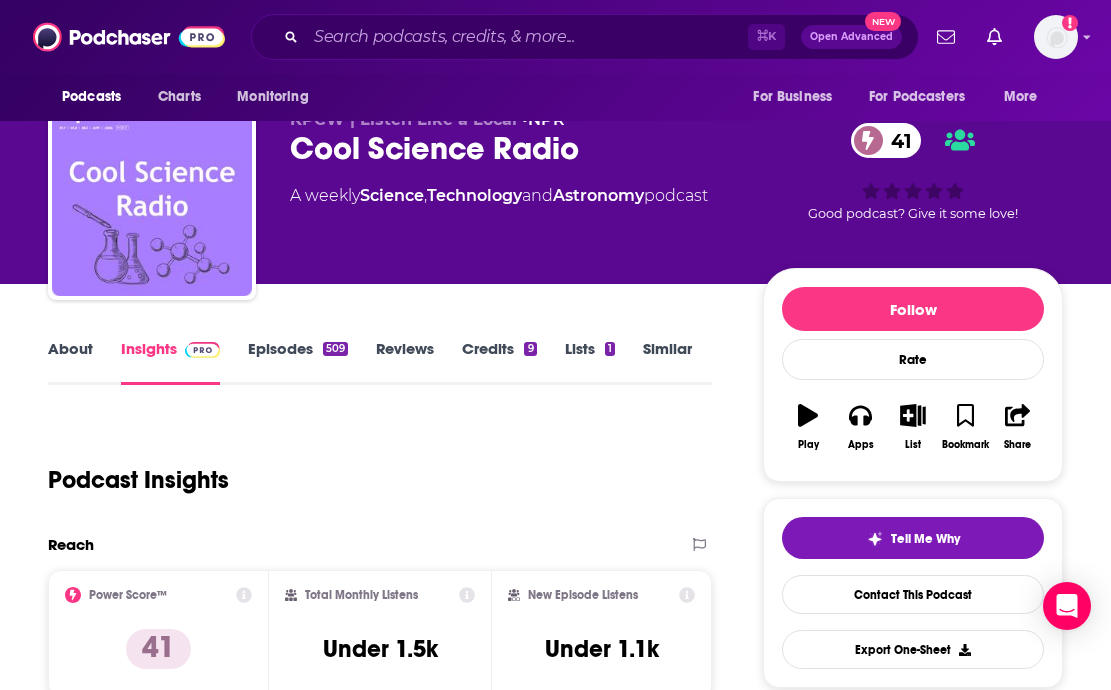 click on "About Insights Episodes 509 Reviews Credits 9 Lists 1 Similar" at bounding box center (380, 360) 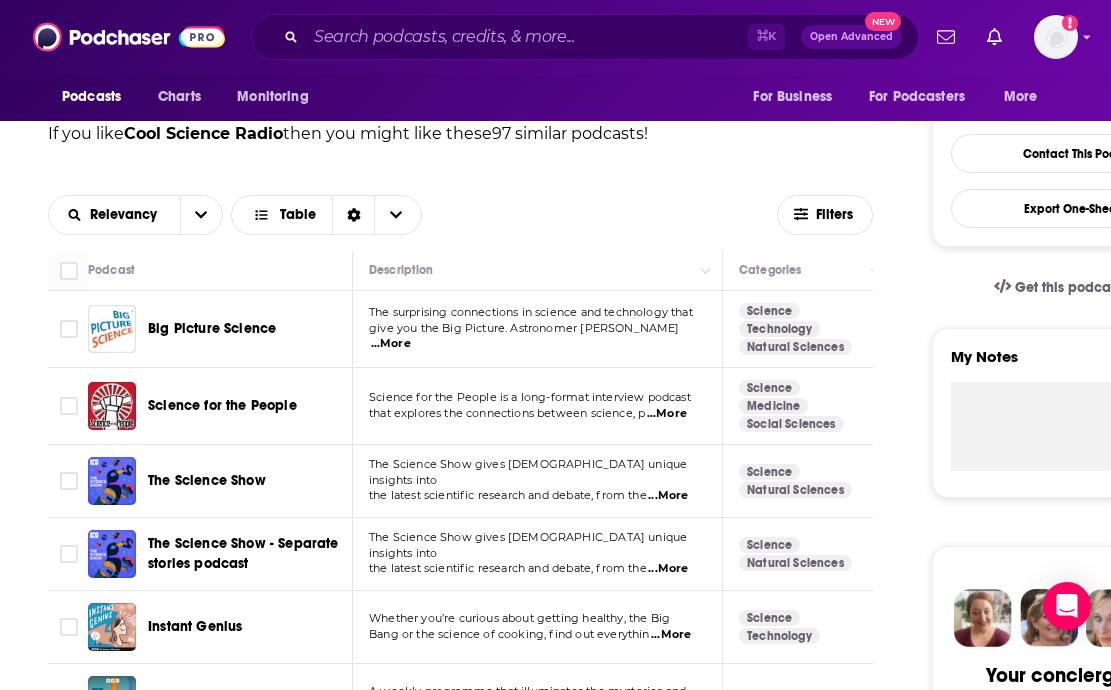 scroll, scrollTop: 496, scrollLeft: 0, axis: vertical 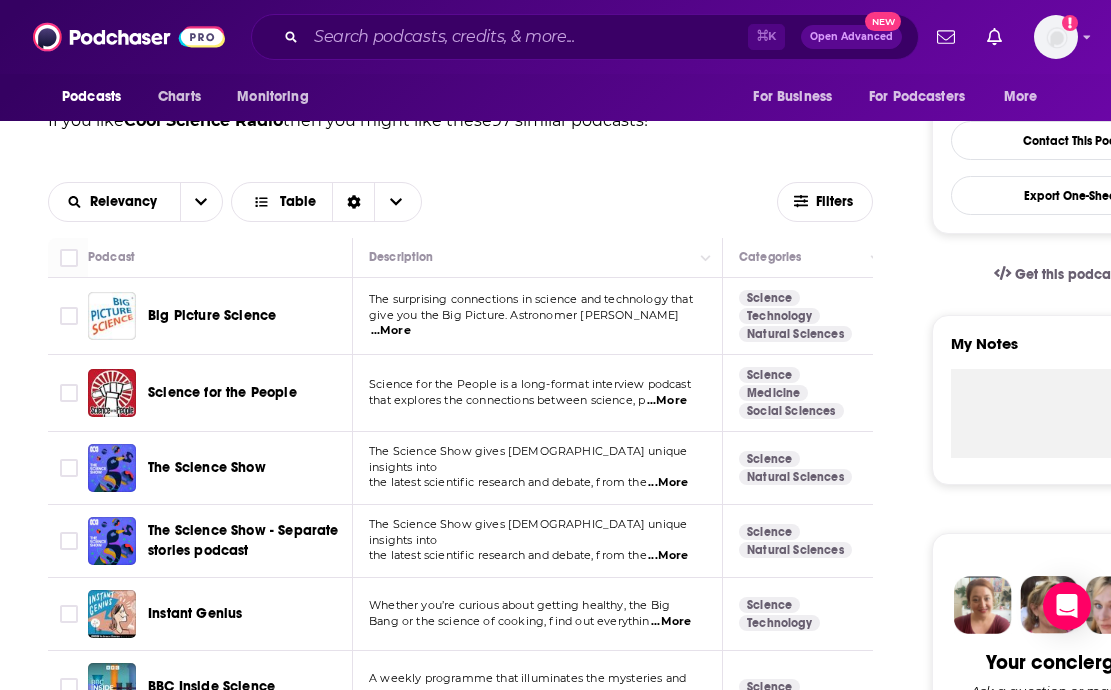 click on "...More" at bounding box center [391, 331] 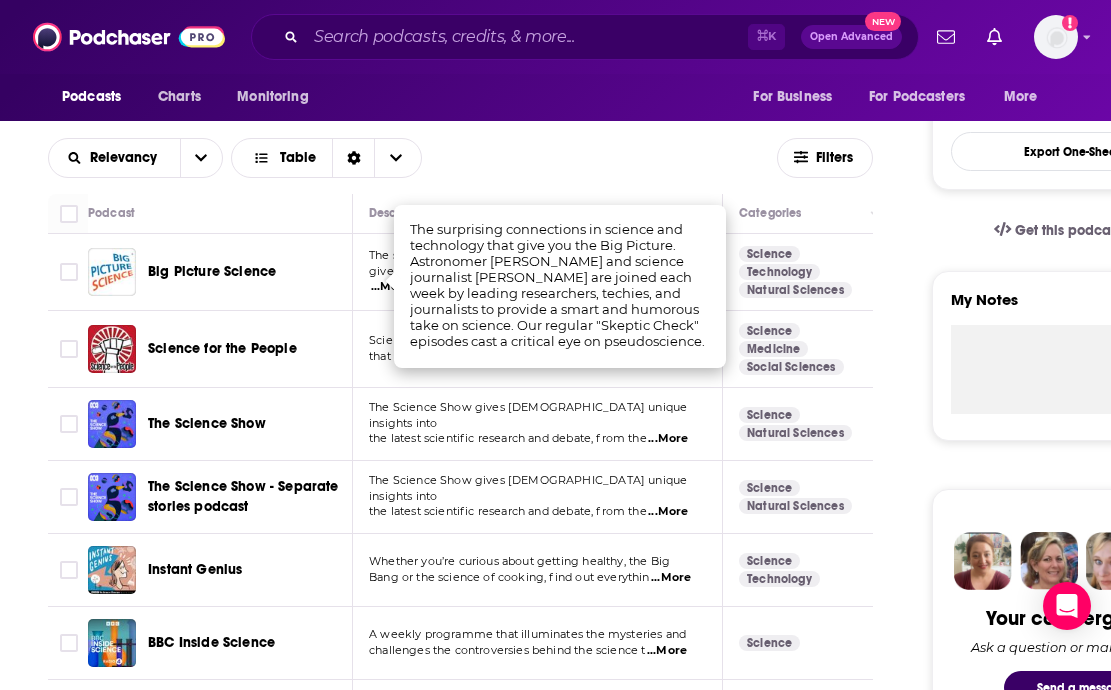 scroll, scrollTop: 569, scrollLeft: 0, axis: vertical 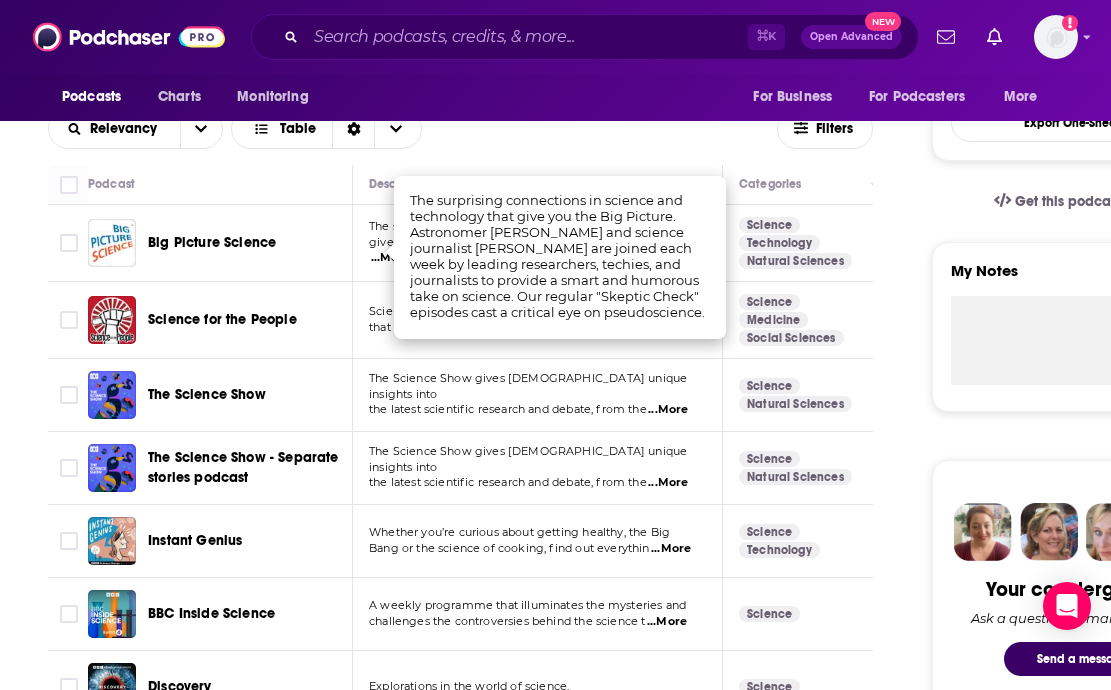 click on "Big Picture Science" at bounding box center [212, 242] 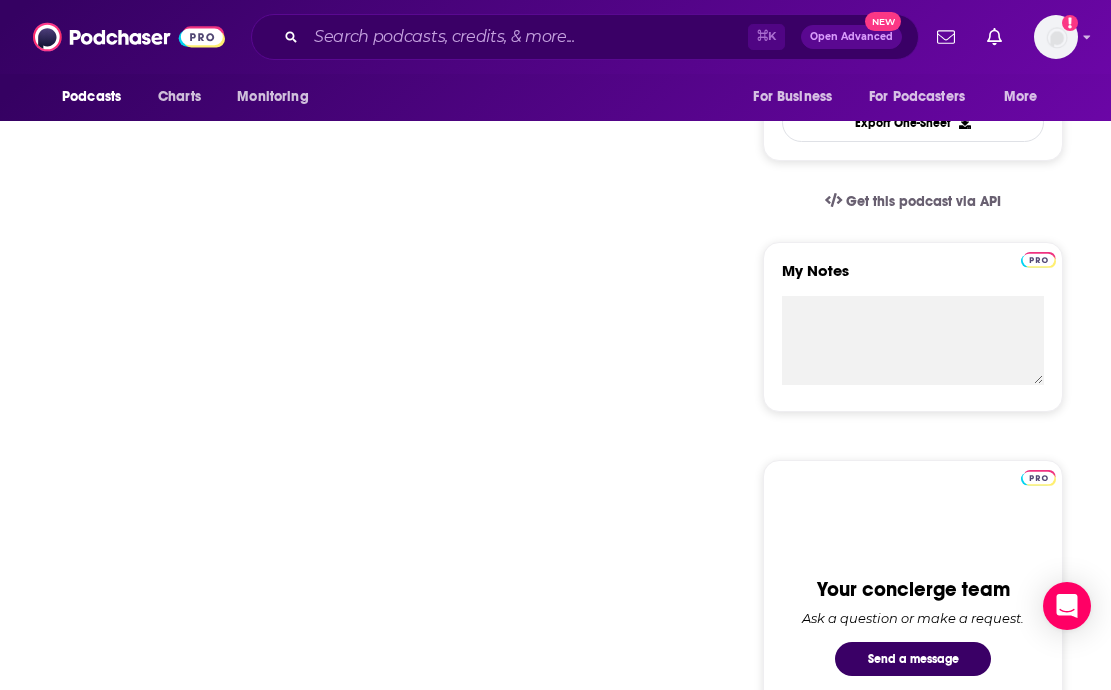 scroll, scrollTop: 0, scrollLeft: 0, axis: both 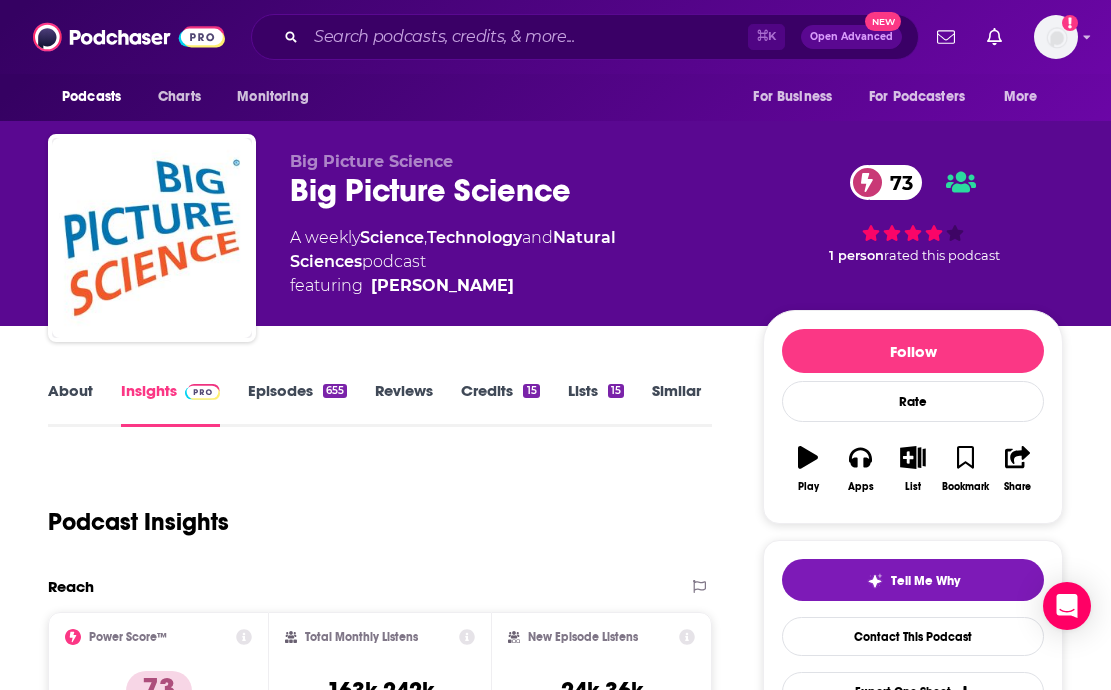click on "Reviews" at bounding box center (404, 404) 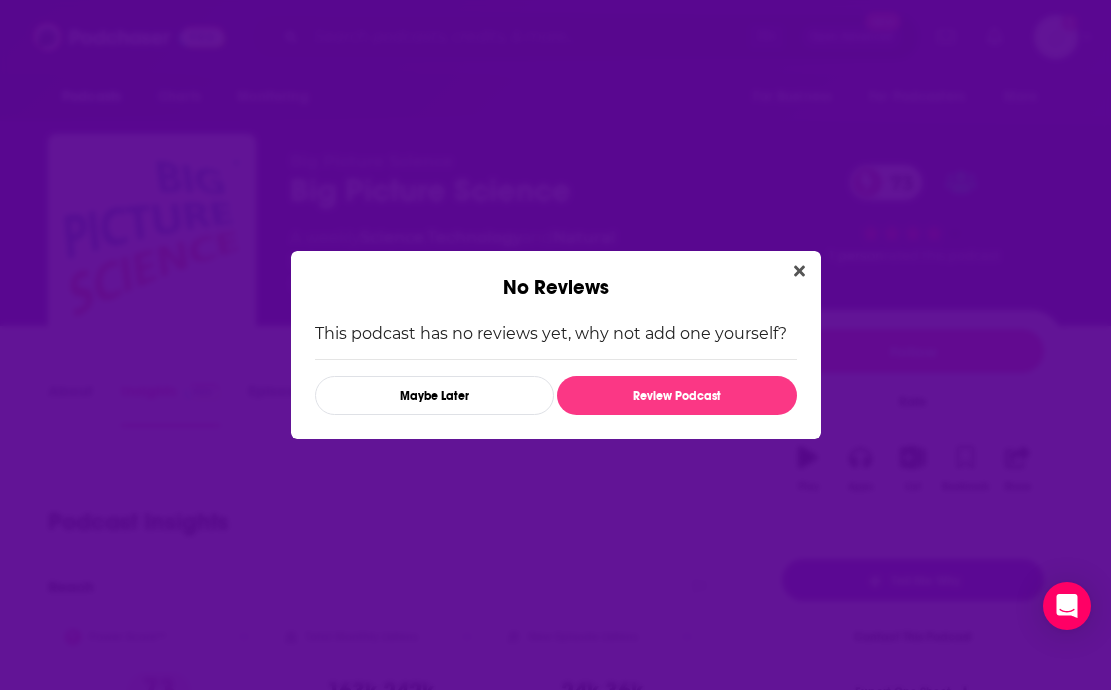 click on "No Reviews" at bounding box center (556, 275) 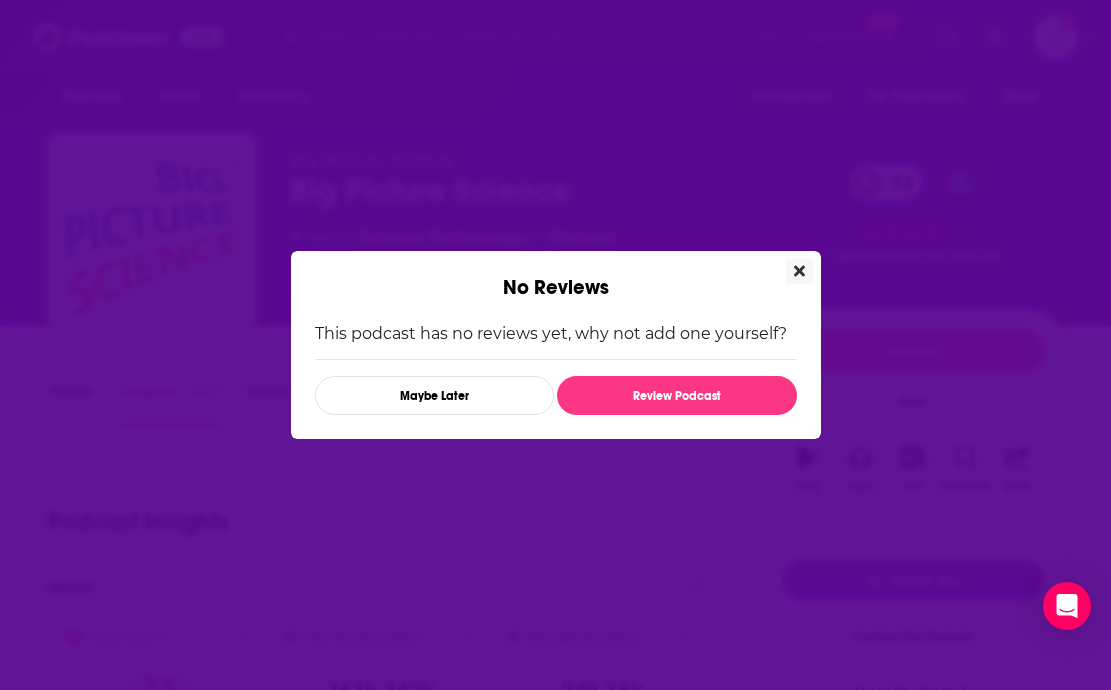 click at bounding box center (799, 271) 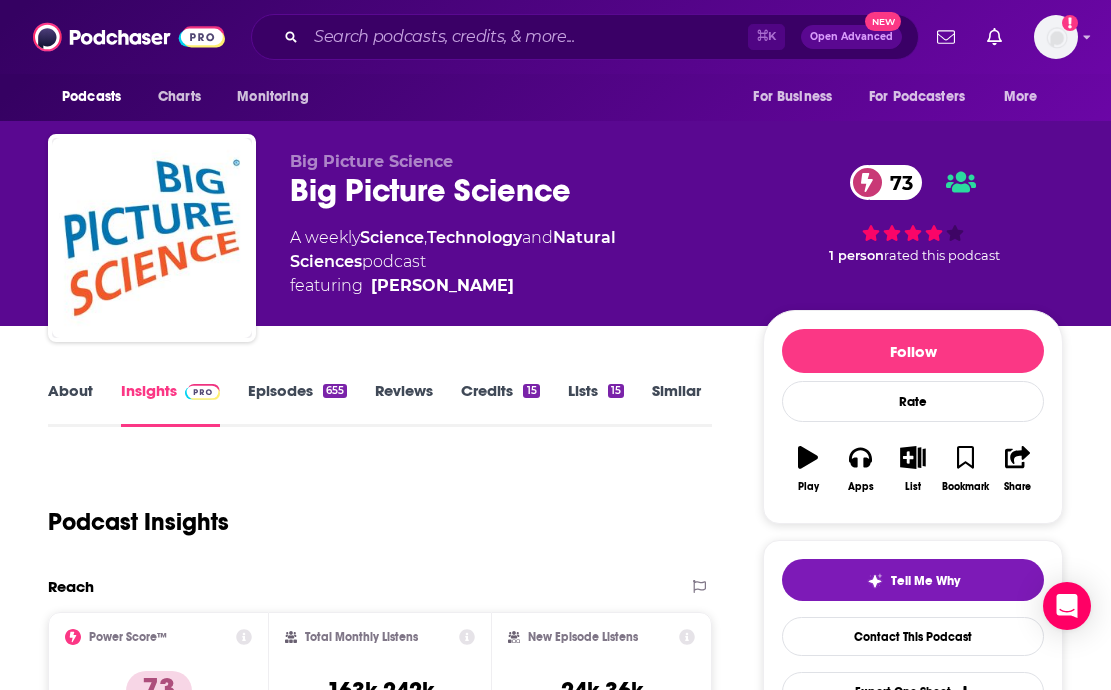 click on "Episodes 655" at bounding box center (297, 404) 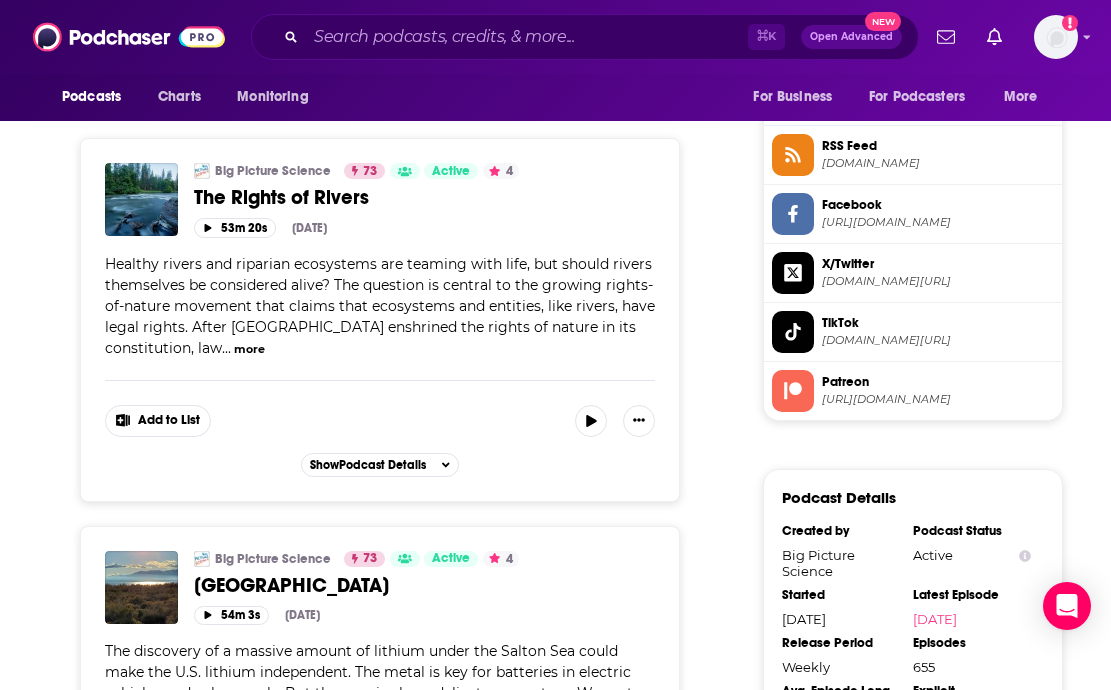 scroll, scrollTop: 1637, scrollLeft: 0, axis: vertical 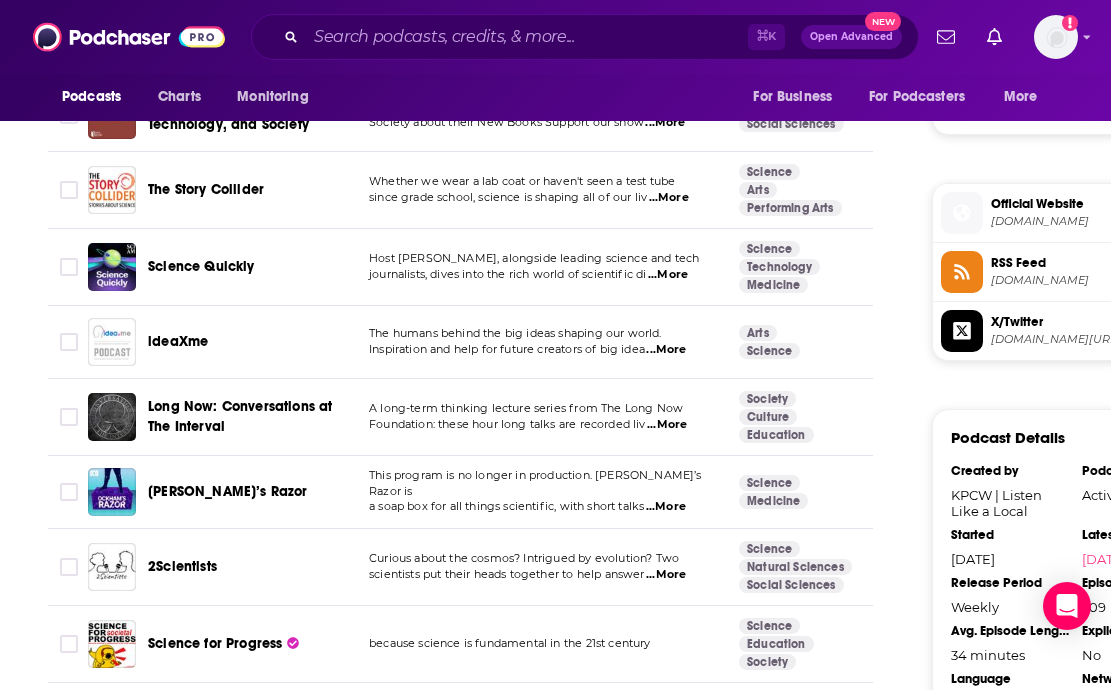 click on "...More" at bounding box center (668, 275) 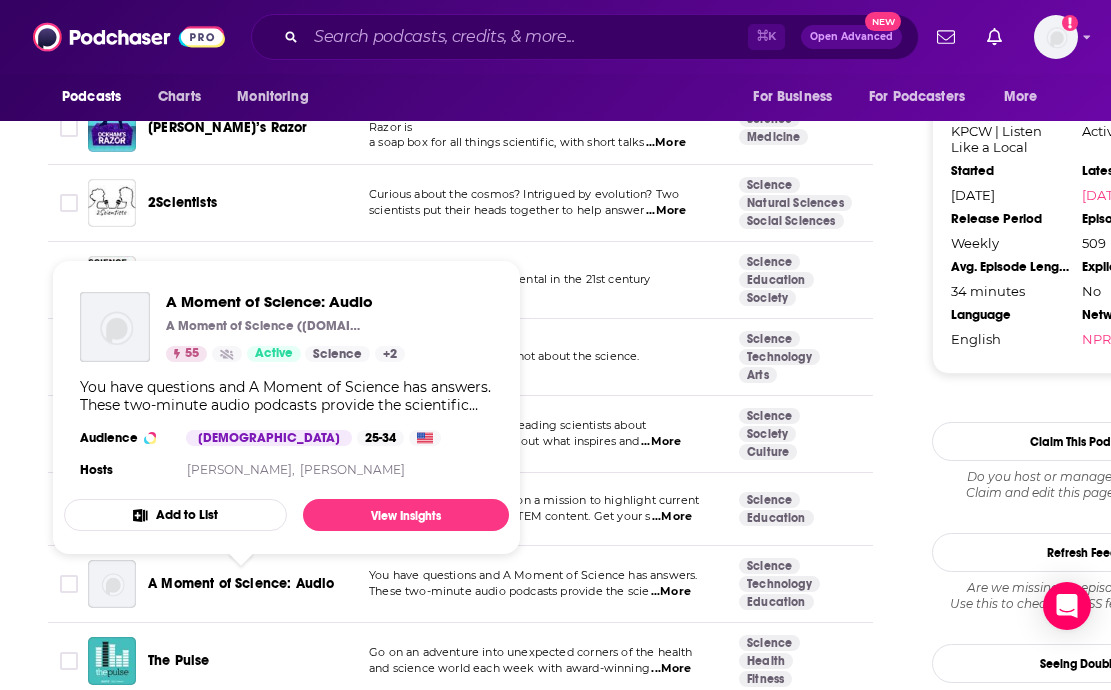 scroll, scrollTop: 1880, scrollLeft: 0, axis: vertical 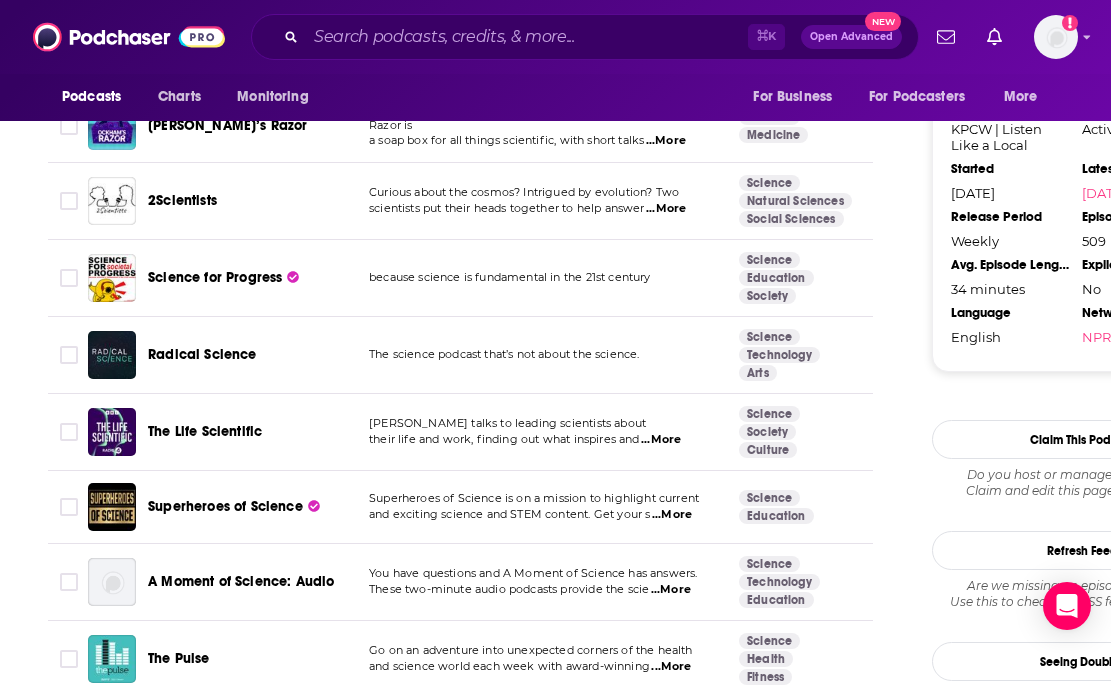 click on "...More" at bounding box center [661, 440] 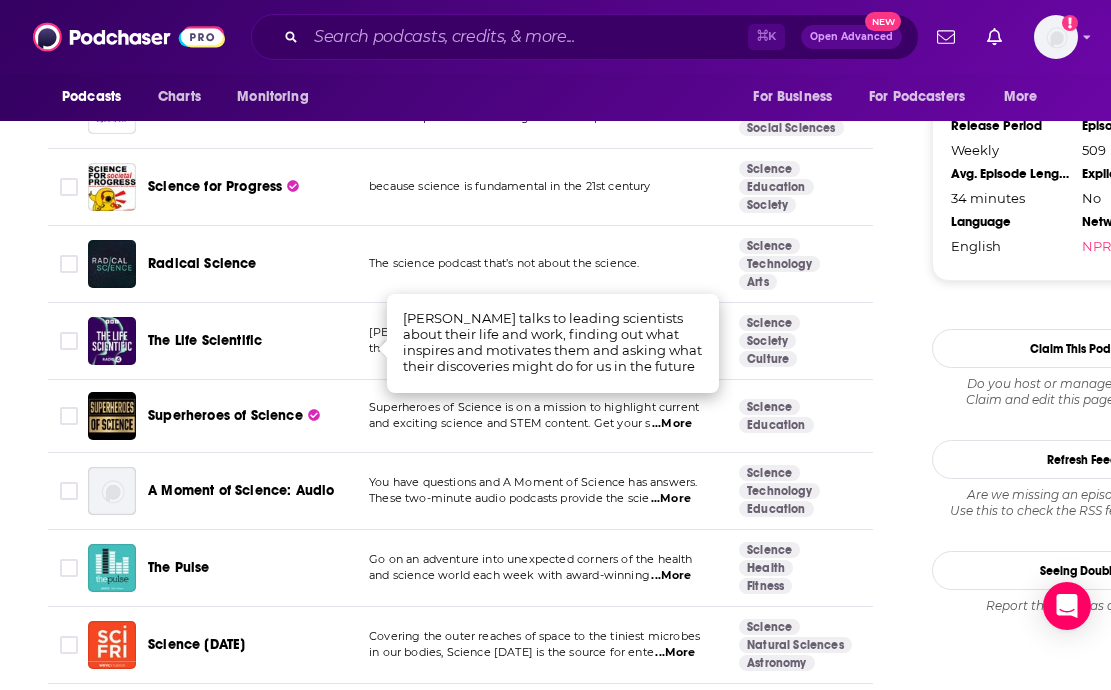 scroll, scrollTop: 2041, scrollLeft: 0, axis: vertical 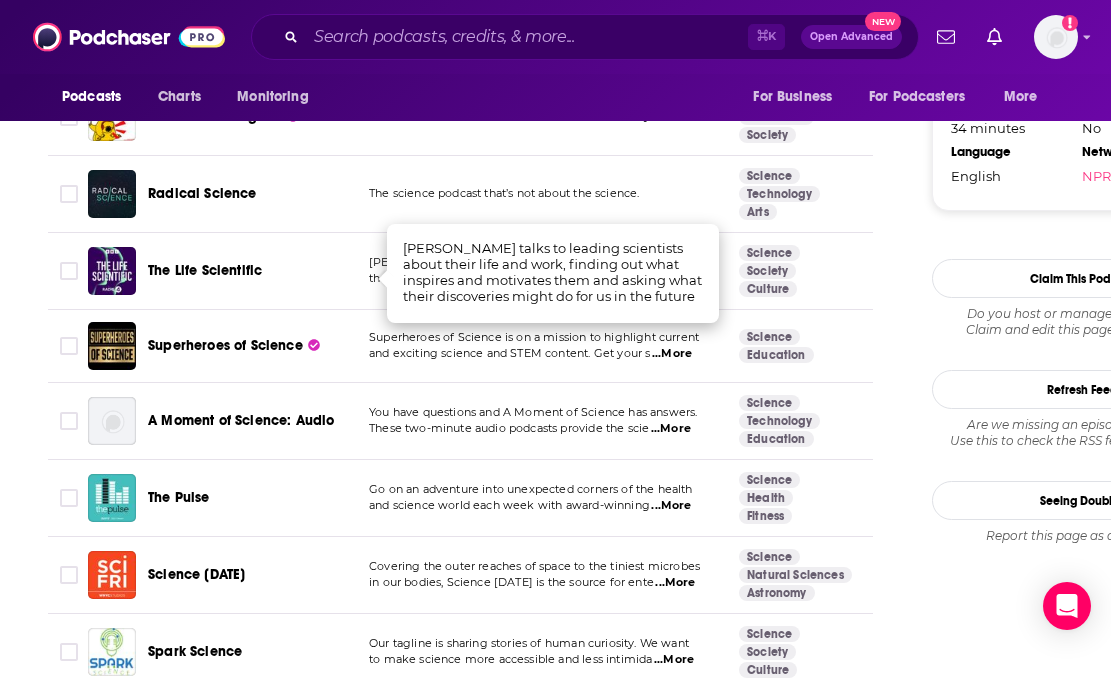 click on "Covering the outer reaches of space to the tiniest microbes in our bodies, Science [DATE] is the source for ente  ...More" at bounding box center [538, 575] 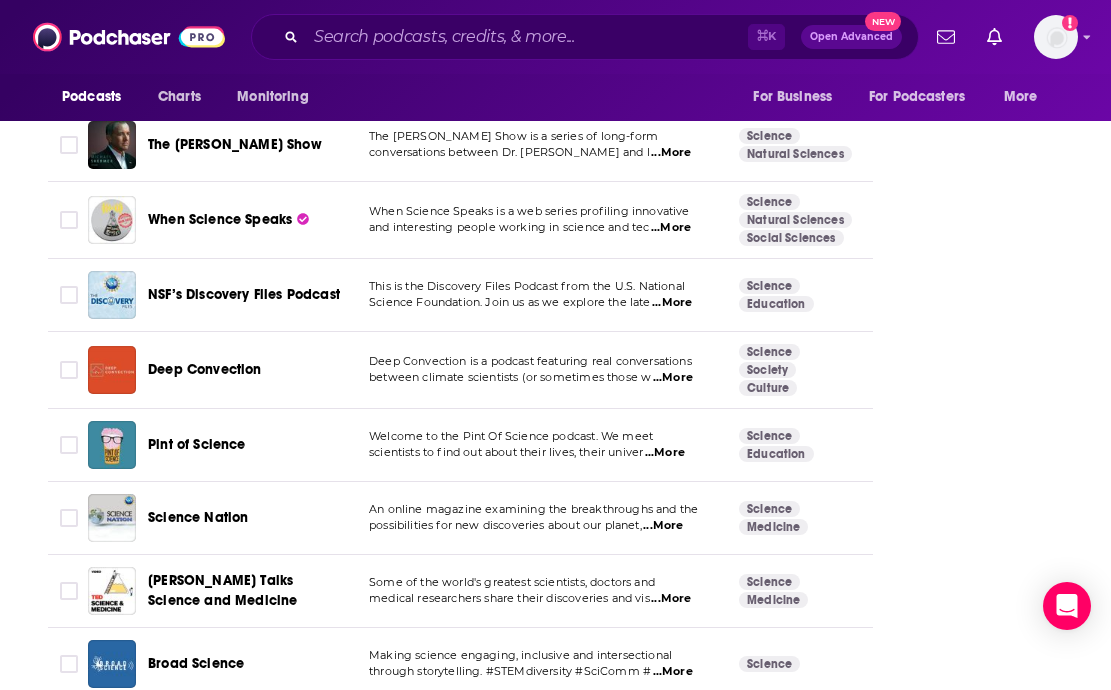 scroll, scrollTop: 2677, scrollLeft: 0, axis: vertical 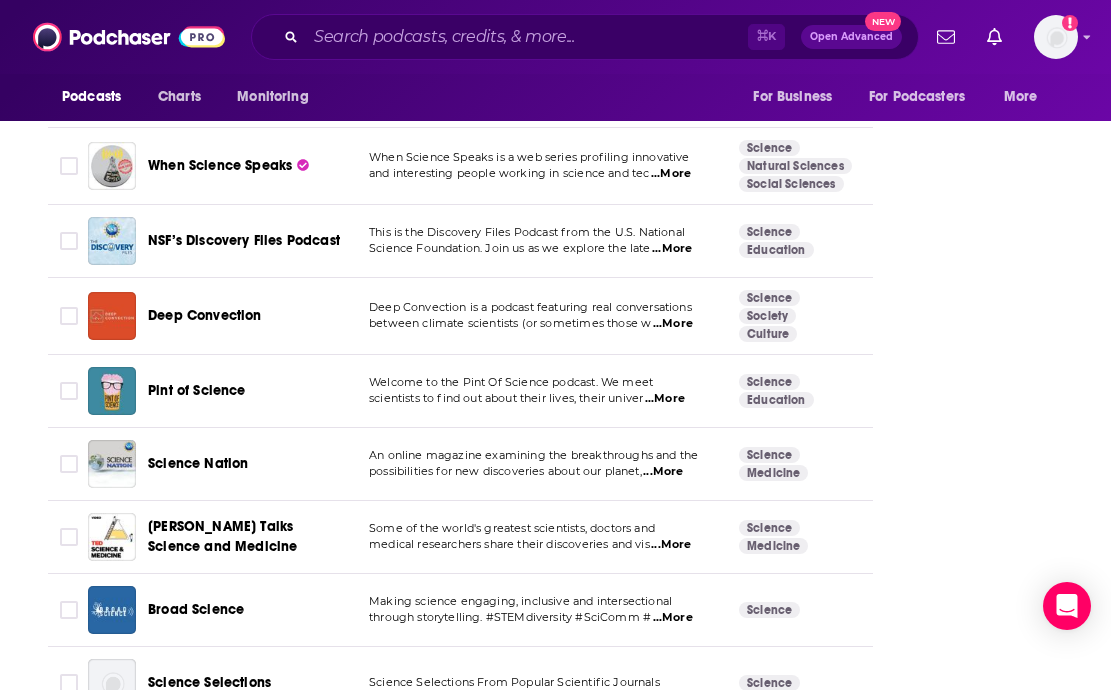 click on "...More" at bounding box center [673, 324] 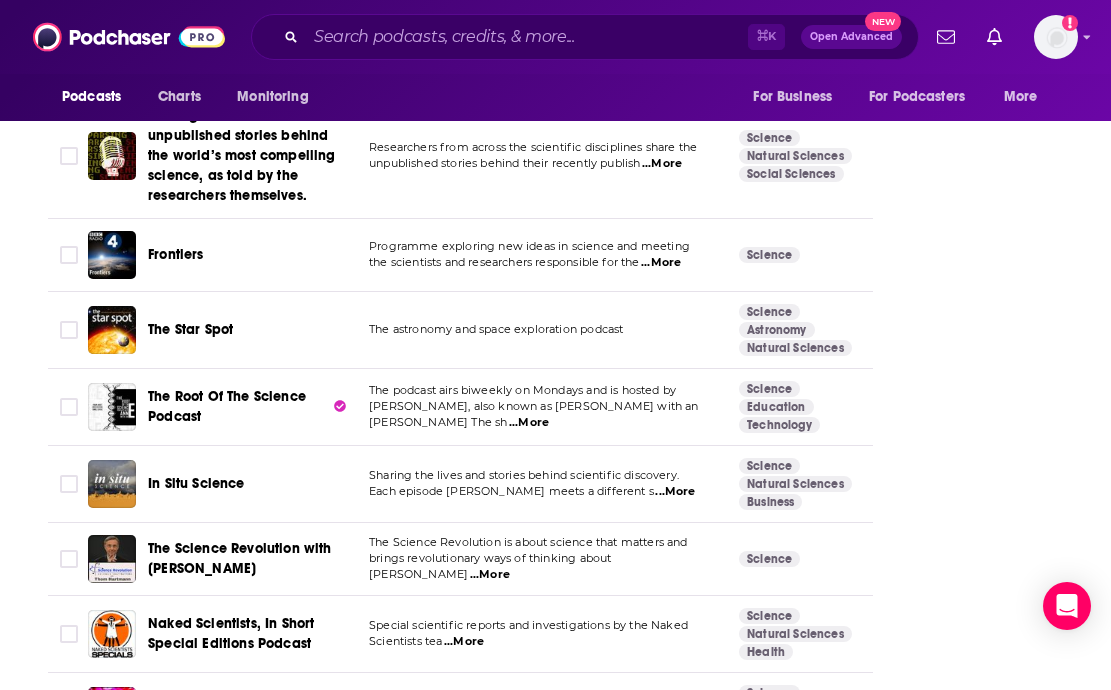 scroll, scrollTop: 3316, scrollLeft: 0, axis: vertical 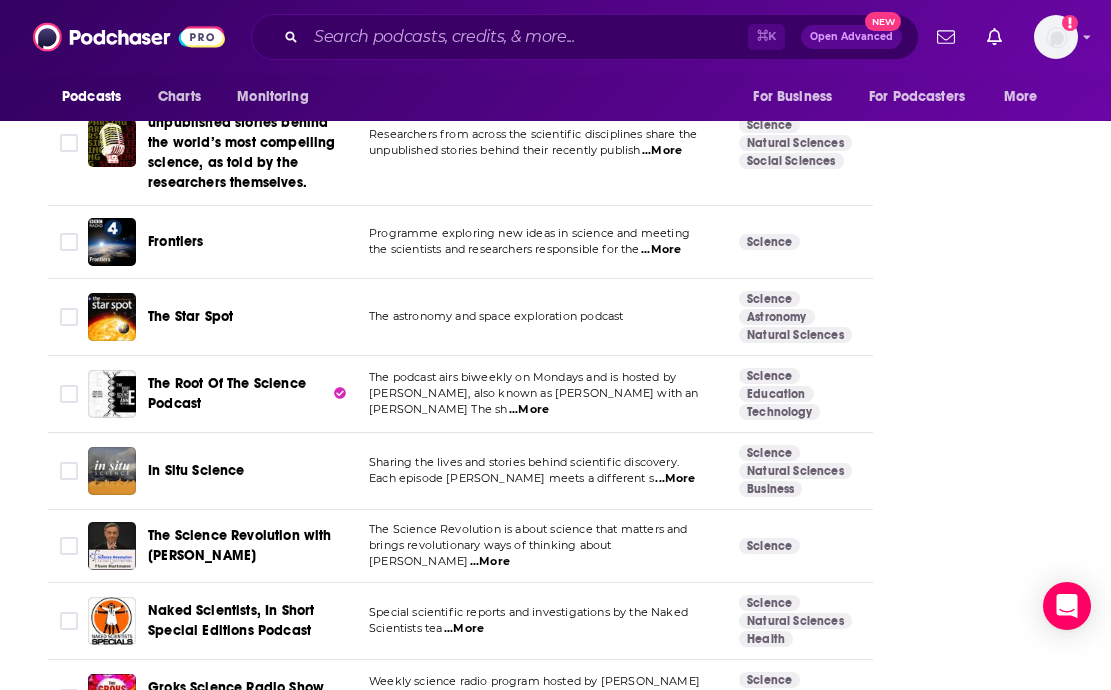 click on "...More" at bounding box center (661, 250) 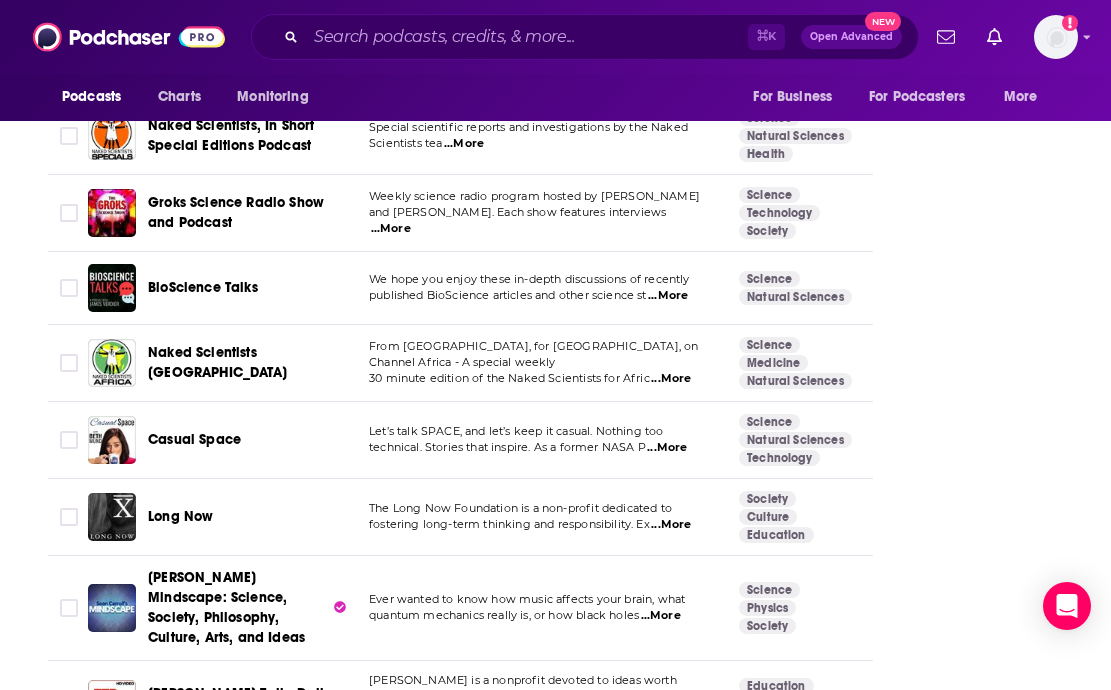 scroll, scrollTop: 3802, scrollLeft: 0, axis: vertical 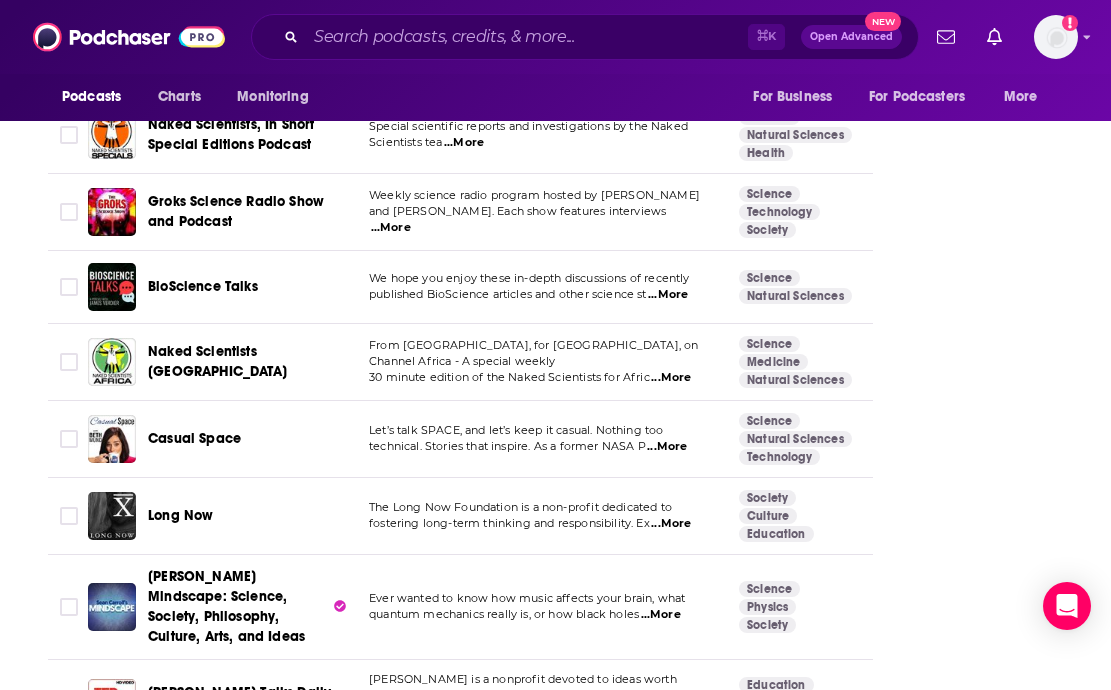 click on "...More" at bounding box center [671, 378] 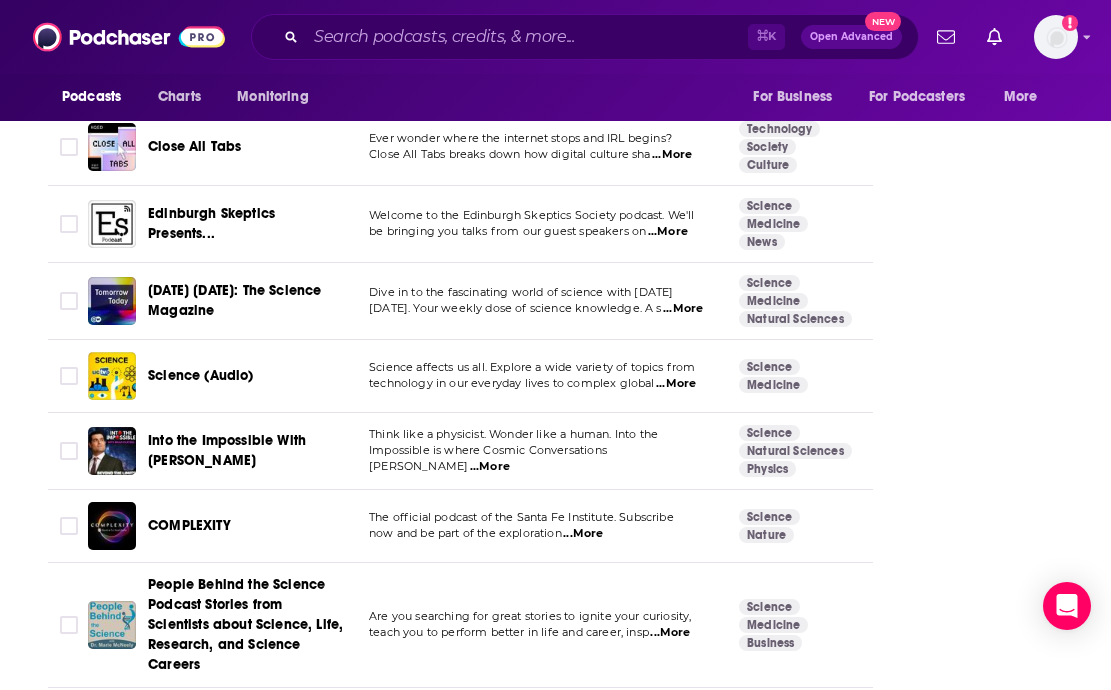 scroll, scrollTop: 4592, scrollLeft: 0, axis: vertical 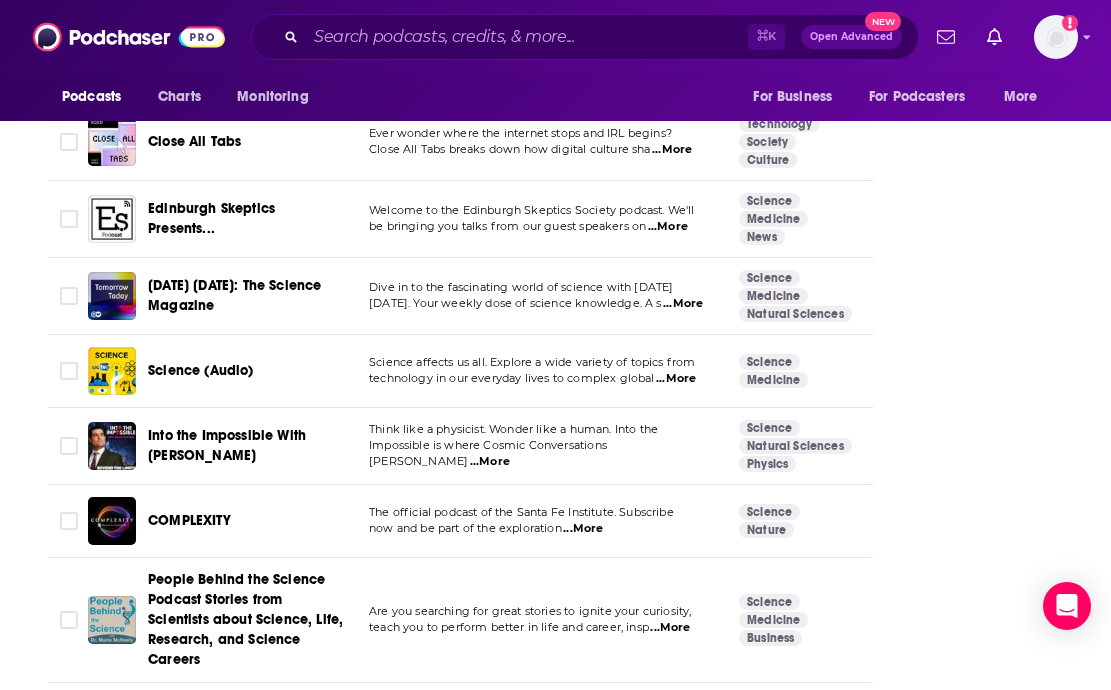 click on "...More" at bounding box center [490, 462] 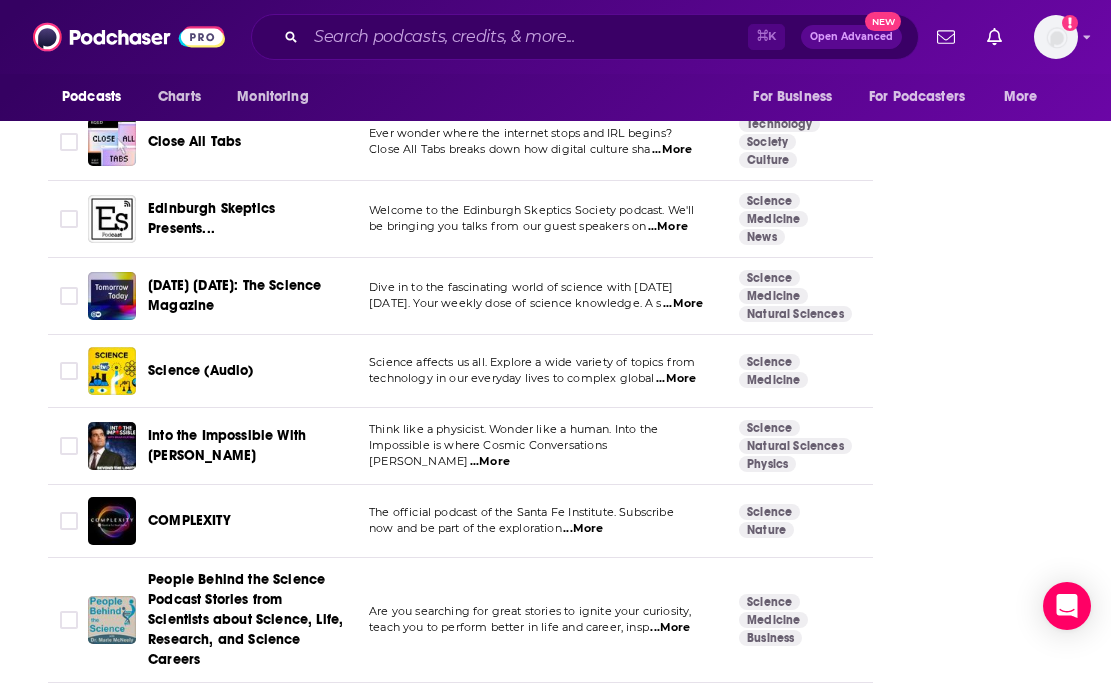 click on "People Behind the Science Podcast Stories from Scientists about Science, Life, Research, and Science Careers" at bounding box center (245, 619) 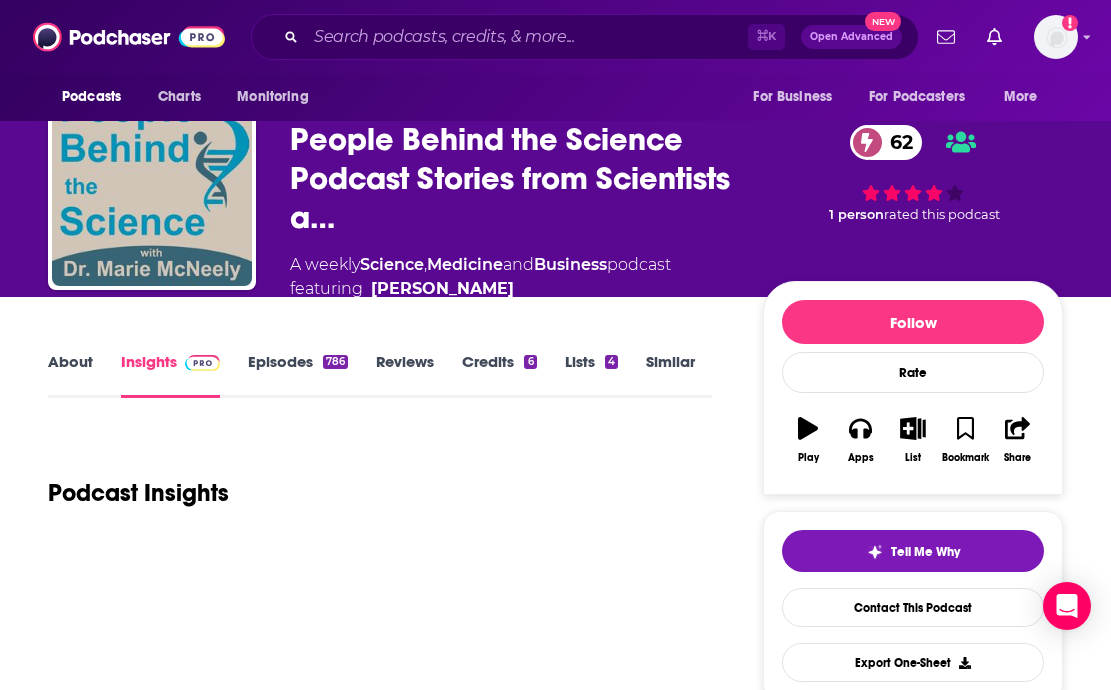 scroll, scrollTop: 101, scrollLeft: 0, axis: vertical 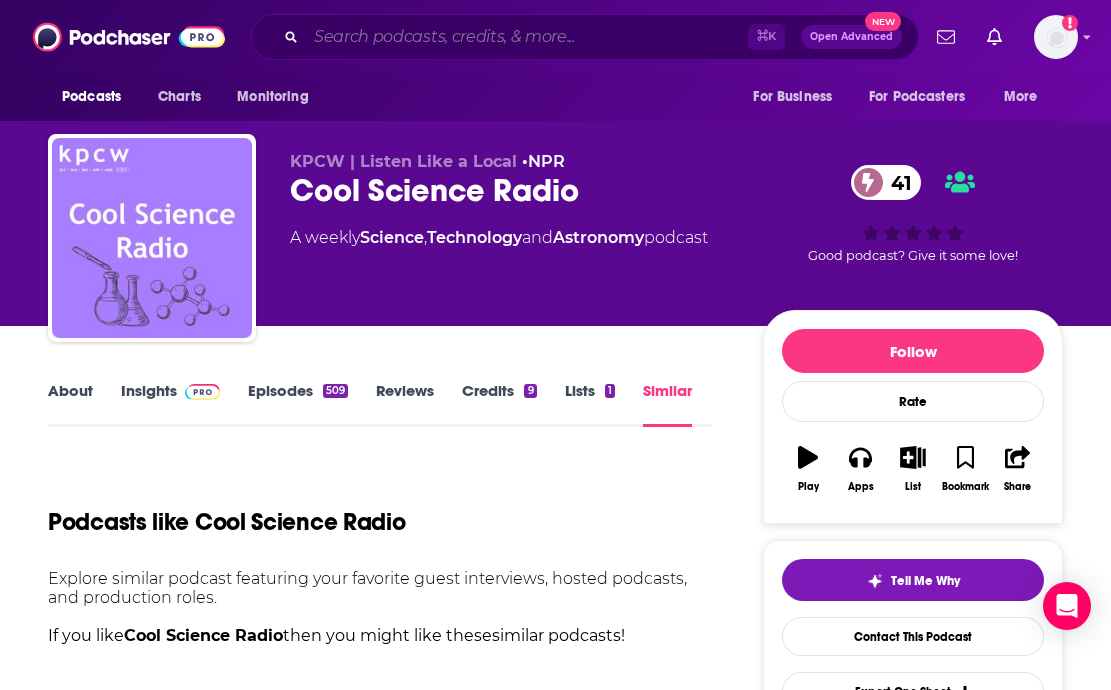 click at bounding box center (527, 37) 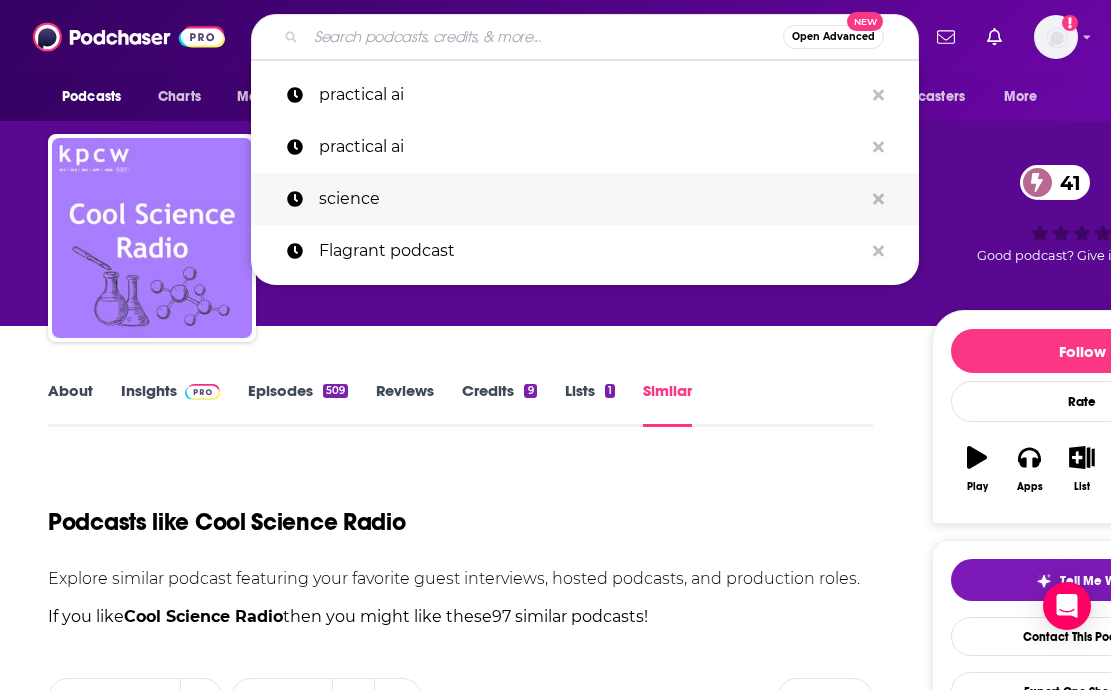 paste on "Into the Impossible With [PERSON_NAME]" 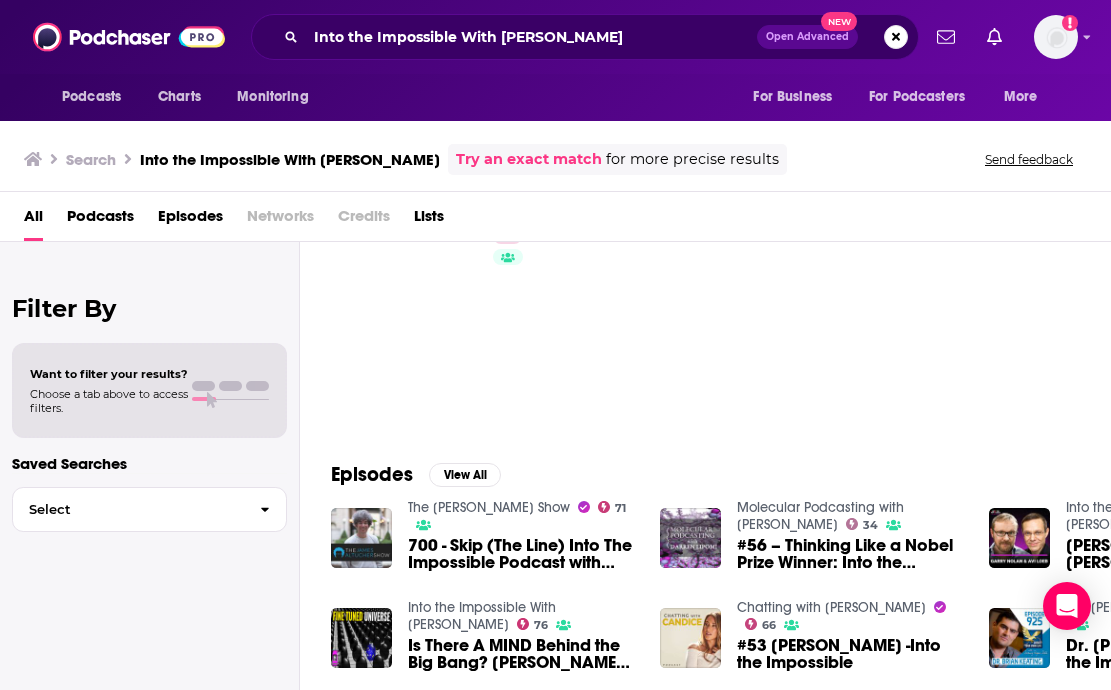 scroll, scrollTop: 0, scrollLeft: 1, axis: horizontal 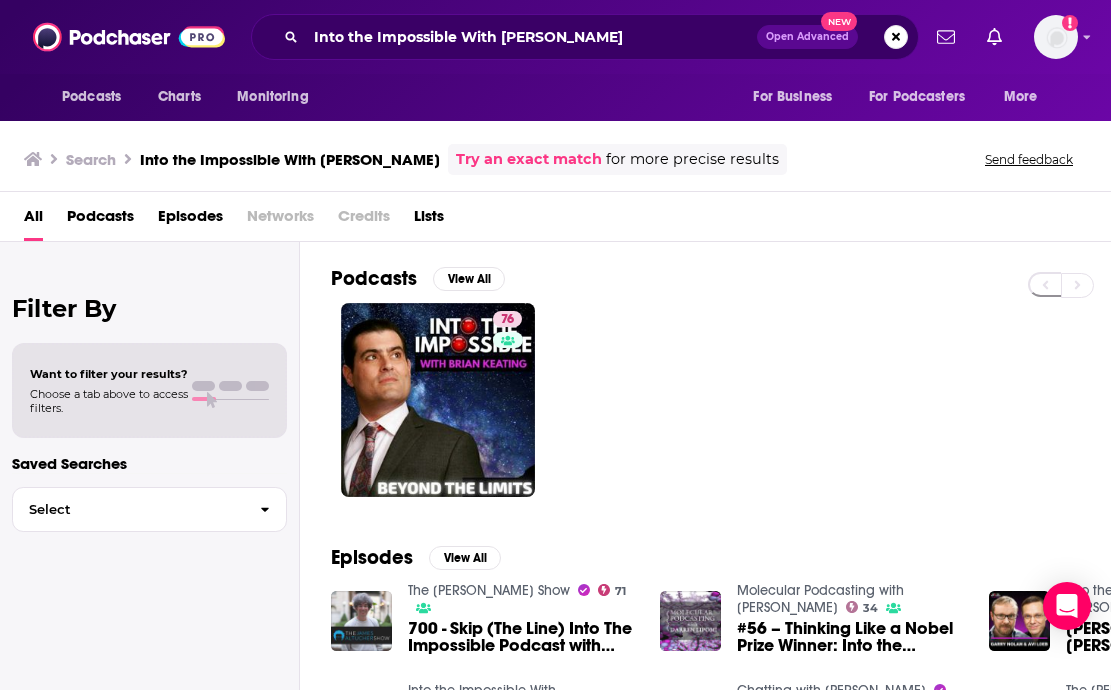 click on "Podcasts" at bounding box center [100, 220] 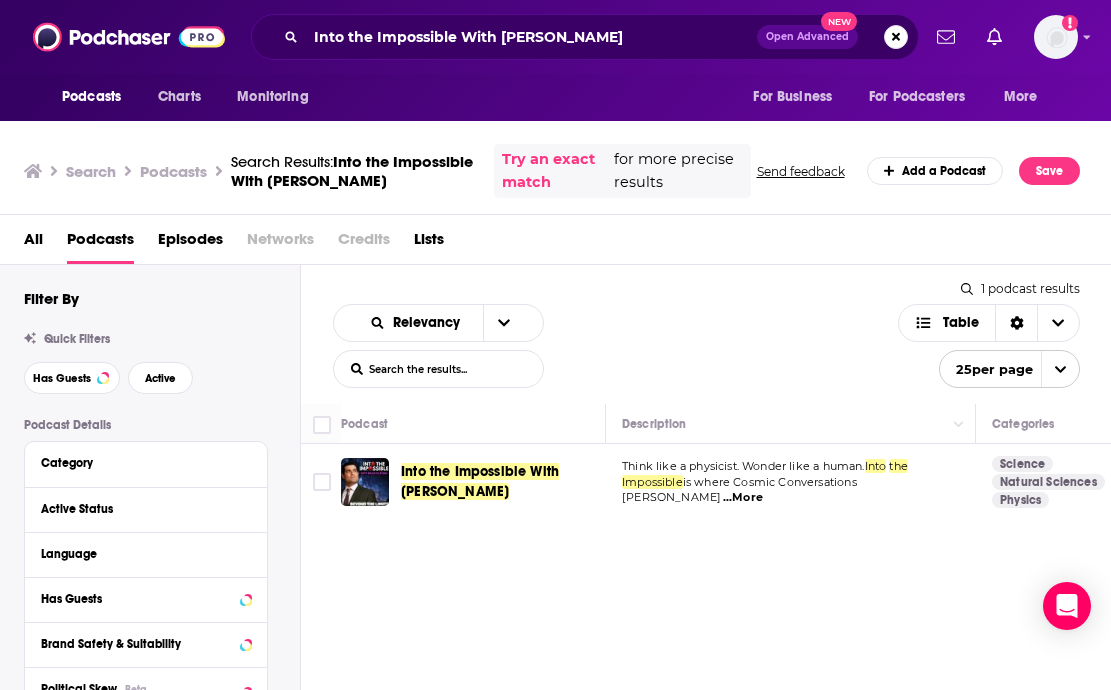 click on "Episodes" at bounding box center [190, 243] 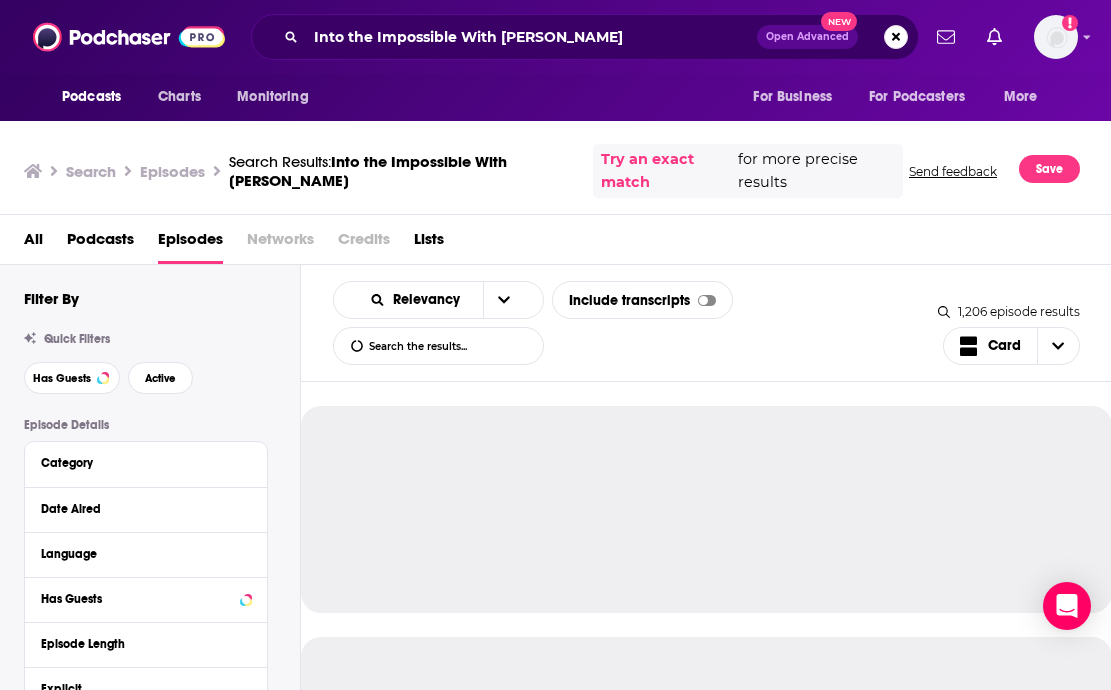 click on "Podcasts" at bounding box center [100, 243] 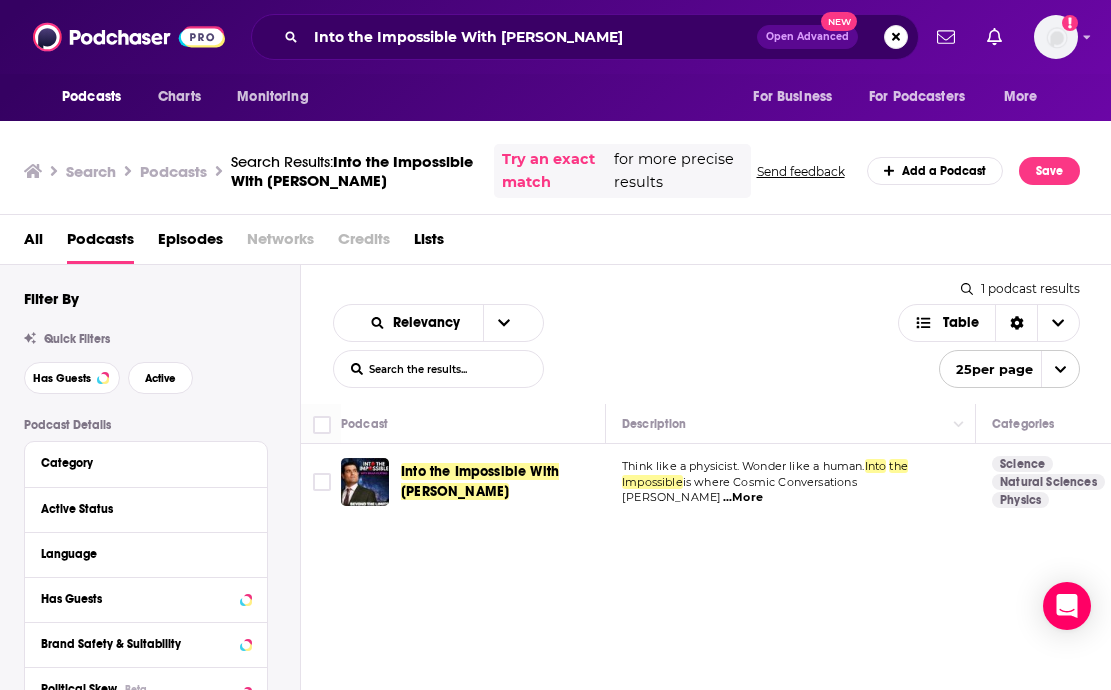 click on "Podcasts Charts Monitoring Into the Impossible With [PERSON_NAME] Open Advanced New For Business For Podcasters More Add a profile image Podcasts Charts Monitoring For Business For Podcasters More Search Podcasts Search Results:   Into the Impossible With [PERSON_NAME] Try an exact match for more precise results Send feedback Add a Podcast Save All Podcasts Episodes Networks Credits Lists Filter By Quick Filters Has Guests Active Podcast Details Category Active Status Language Has Guests Brand Safety & Suitability Political Skew Beta Show More Audience & Reach Power Score™ Reach (Monthly) Reach (Episode Average) Gender Age Income Show More Saved Searches Select Relevancy List Search Input Search the results... Table 1   podcast   results List Search Input Search the results... Table 25  per page Podcast Description Categories Reach (Monthly) Reach (Episode) Top Country Into the Impossible With [PERSON_NAME] Think like a physicist. Wonder like a human.  Into   the Impossible  ...More Science Physics 76   US" at bounding box center (555, 345) 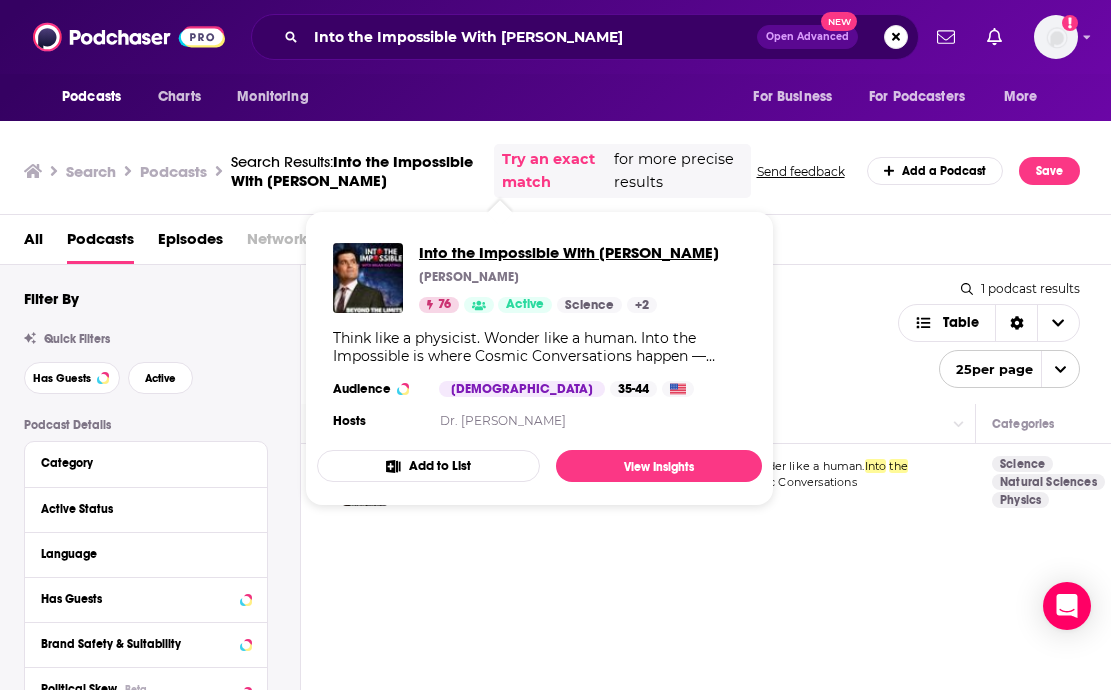 click on "Into the Impossible With [PERSON_NAME]" at bounding box center [569, 252] 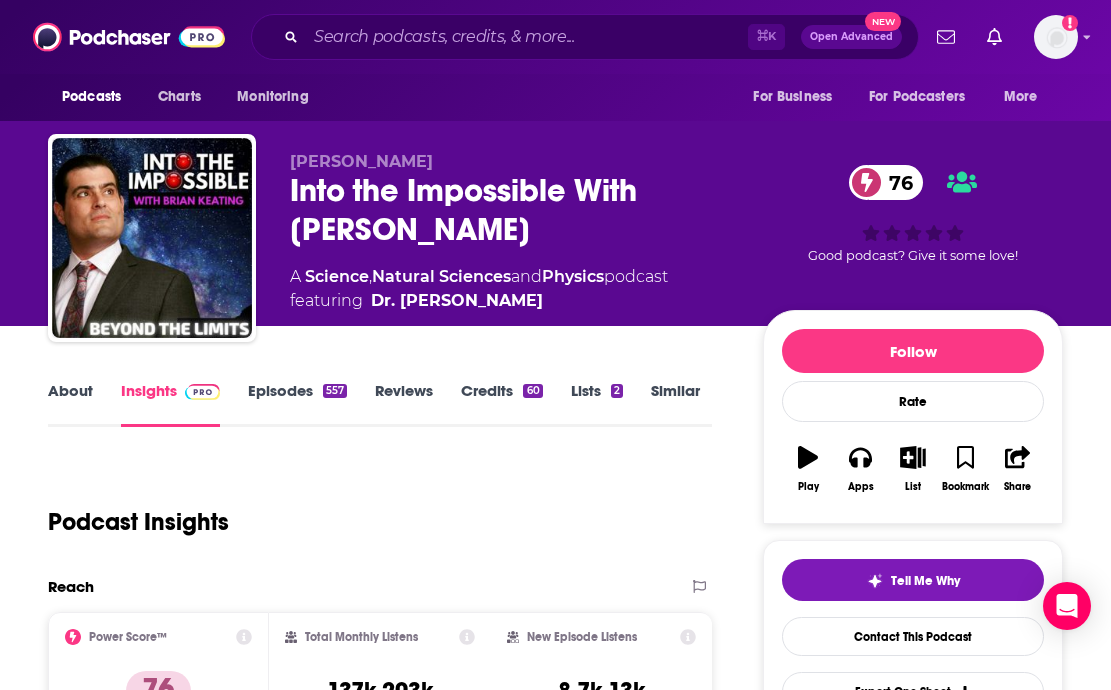 click on "Similar" at bounding box center (675, 404) 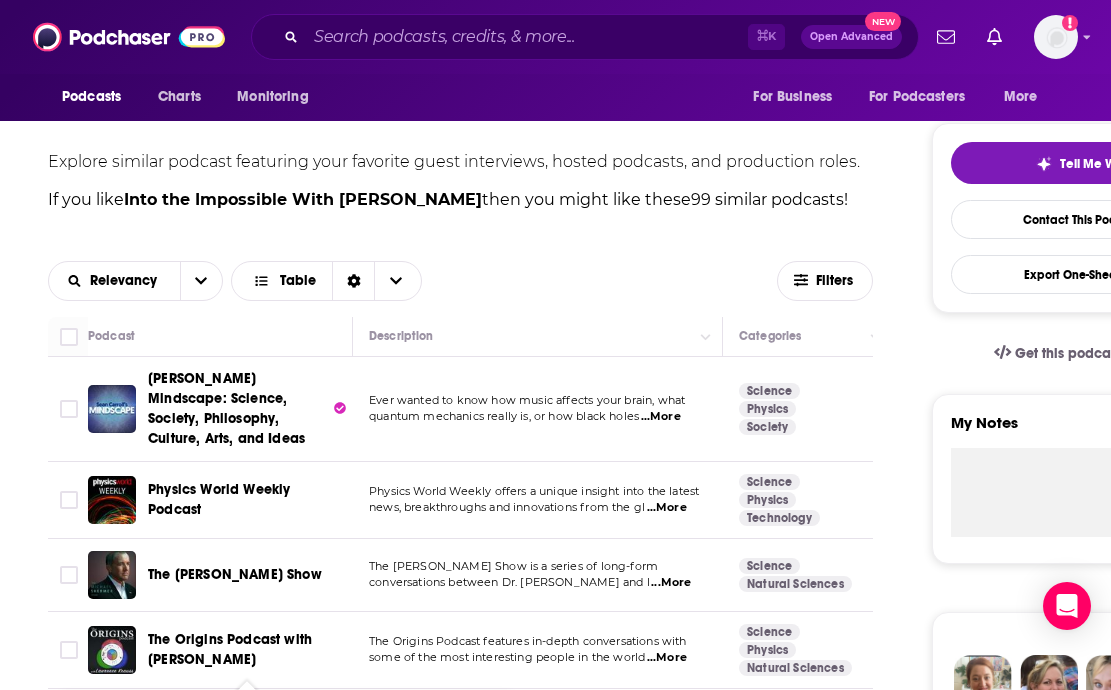 scroll, scrollTop: 433, scrollLeft: 0, axis: vertical 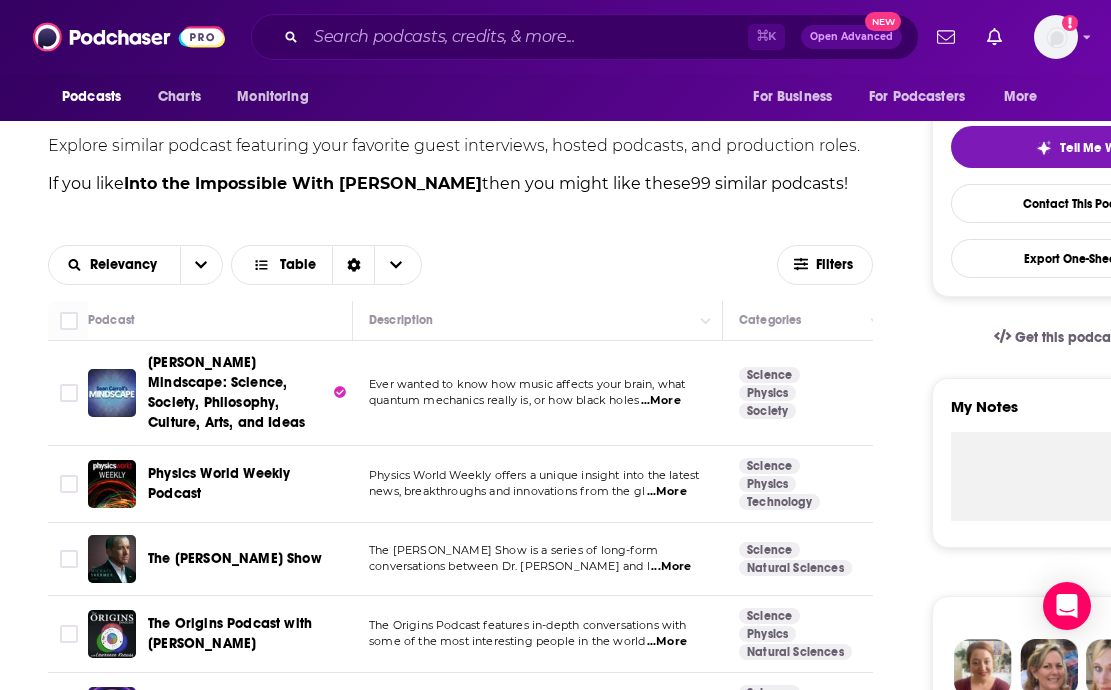 click on "...More" at bounding box center [667, 492] 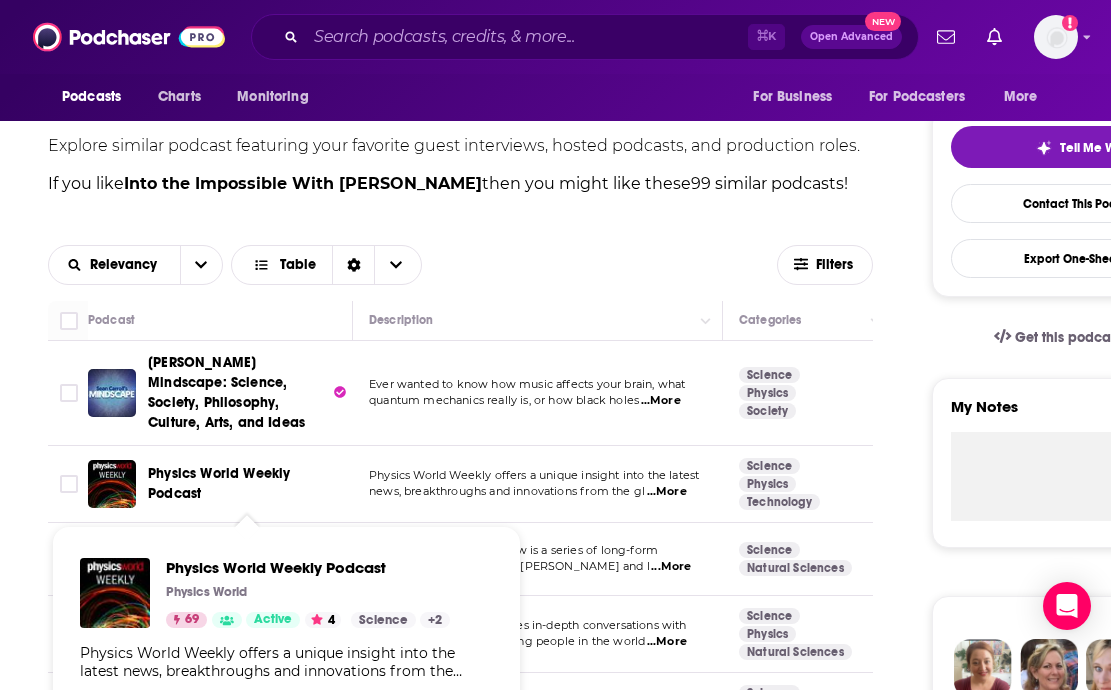 click on "Physics World Weekly Podcast" at bounding box center (219, 483) 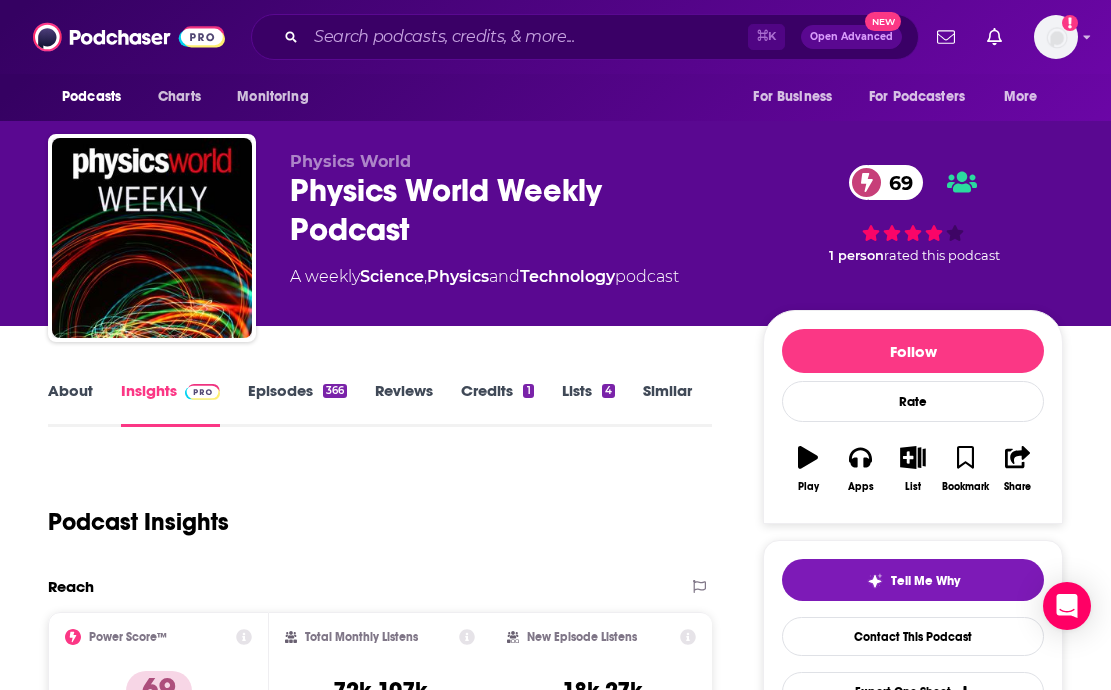 click on "Episodes 366" at bounding box center (297, 404) 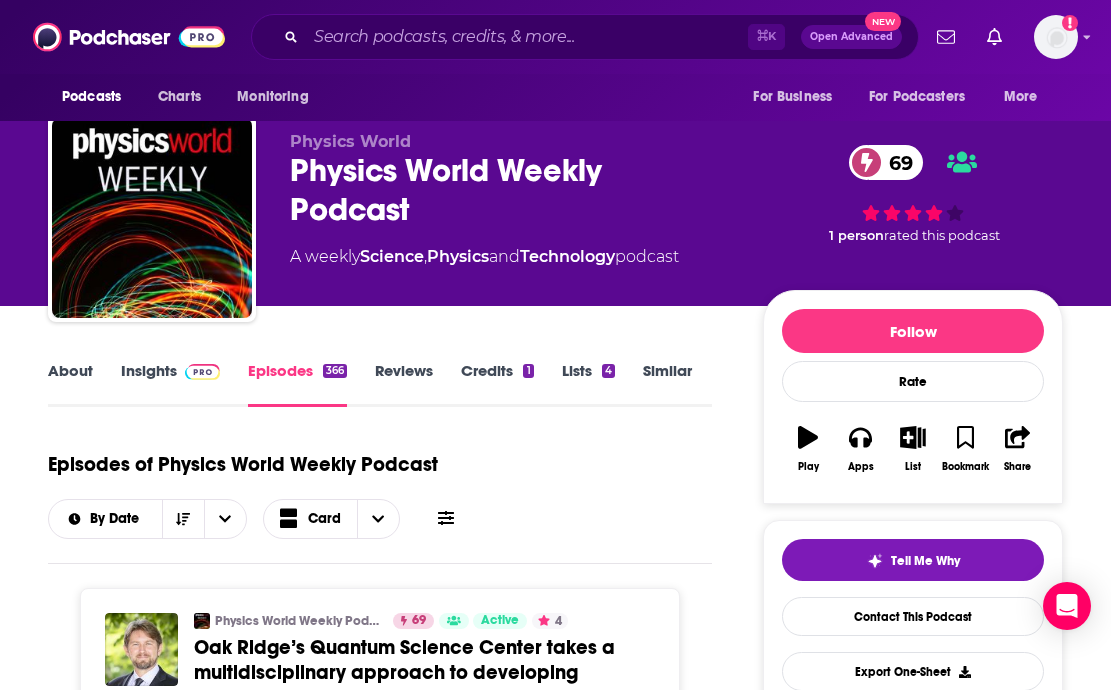 scroll, scrollTop: 0, scrollLeft: 0, axis: both 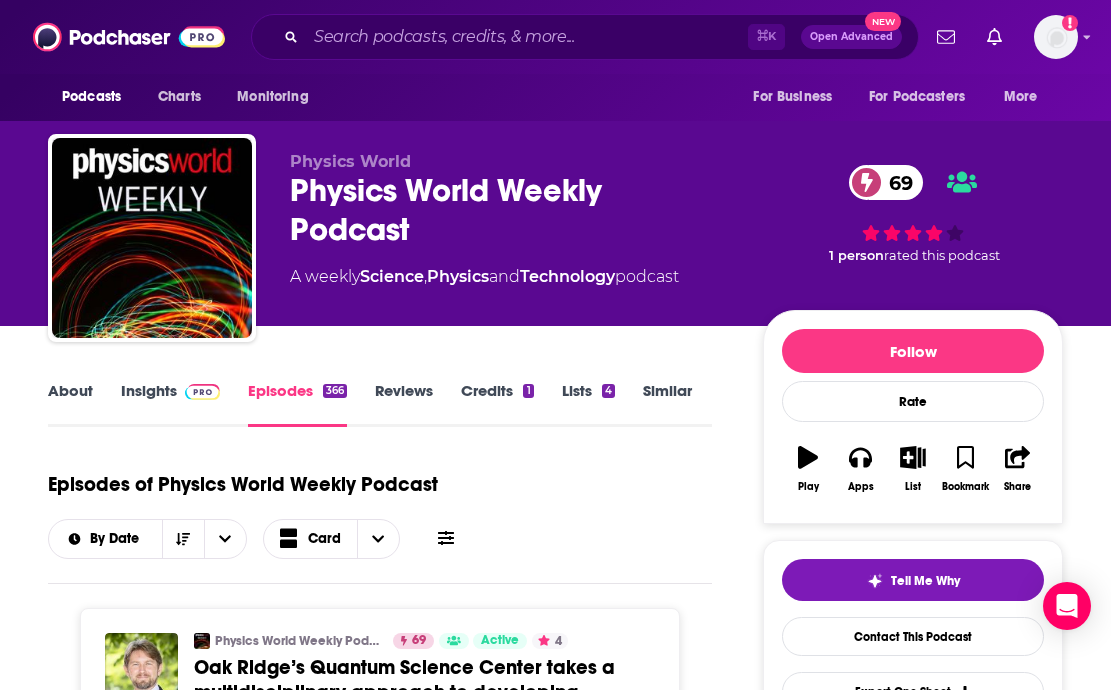 click on "About" at bounding box center (70, 404) 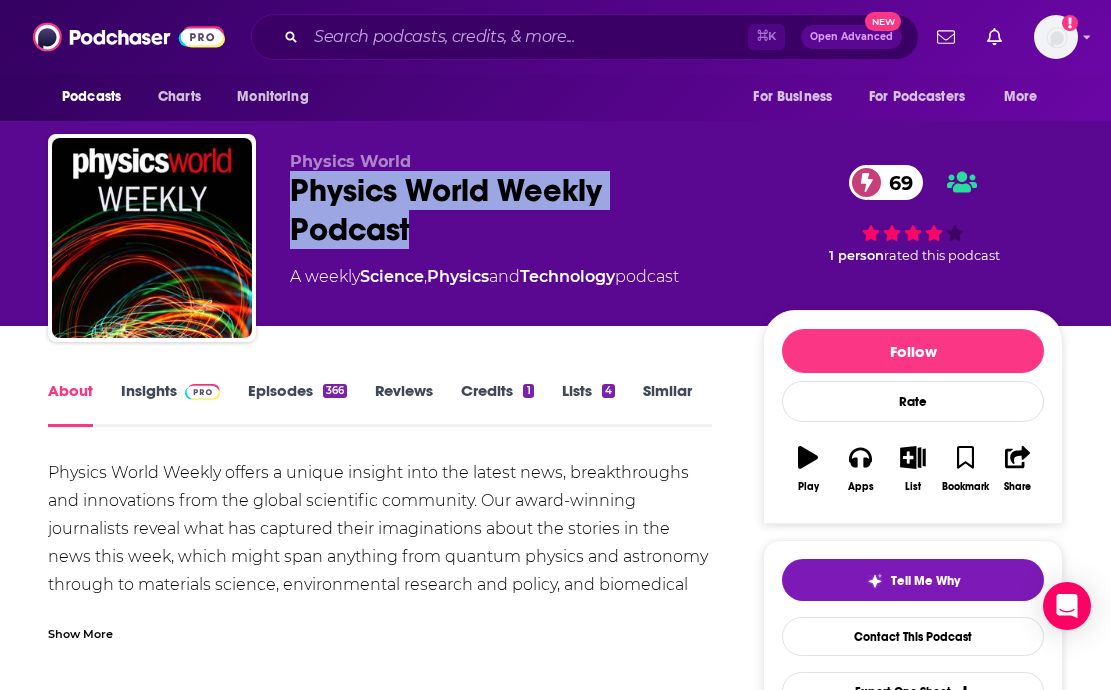 drag, startPoint x: 434, startPoint y: 231, endPoint x: 291, endPoint y: 183, distance: 150.84097 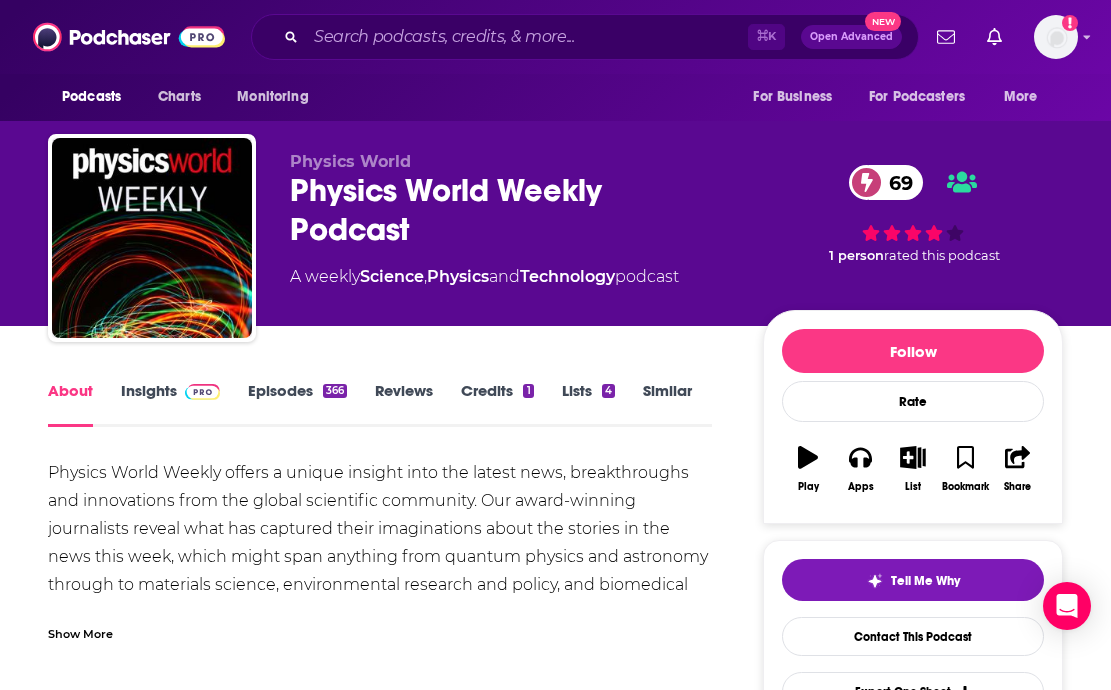 click on "Show More" at bounding box center [80, 632] 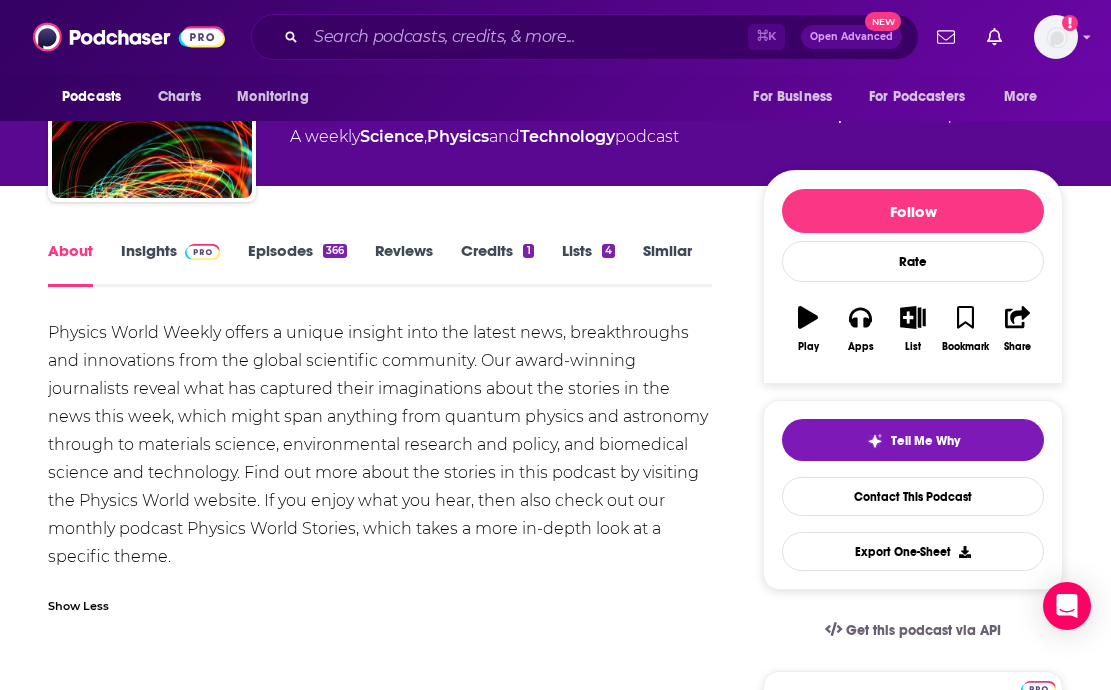 scroll, scrollTop: 144, scrollLeft: 0, axis: vertical 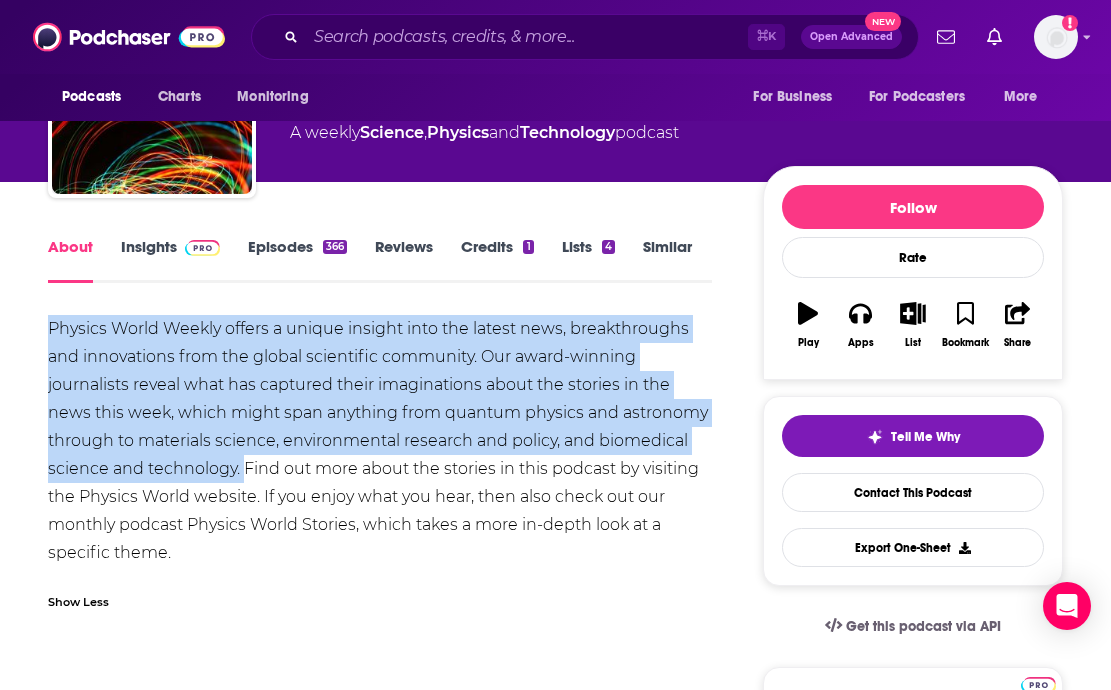 drag, startPoint x: 44, startPoint y: 321, endPoint x: 241, endPoint y: 468, distance: 245.80074 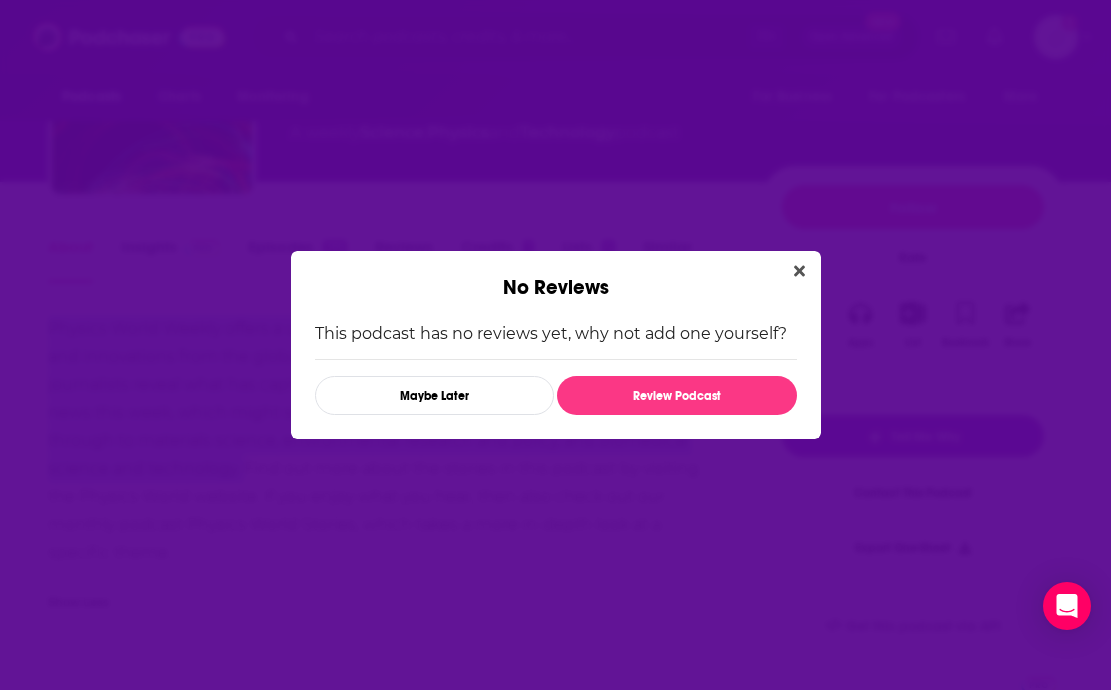 scroll, scrollTop: 0, scrollLeft: 0, axis: both 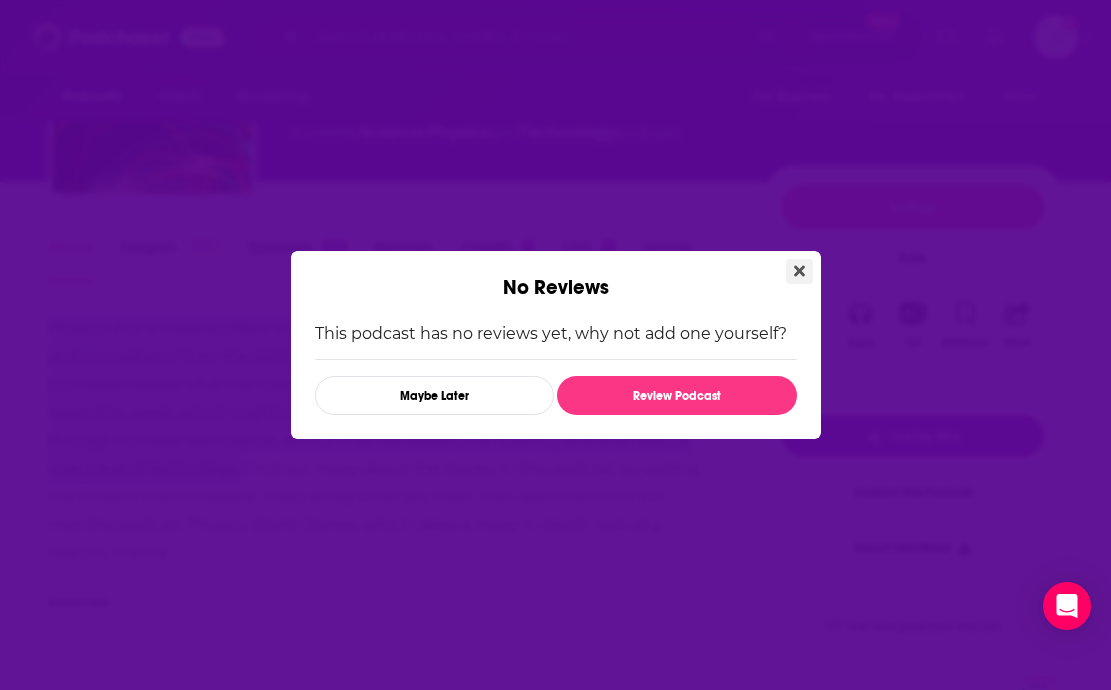 click at bounding box center (799, 271) 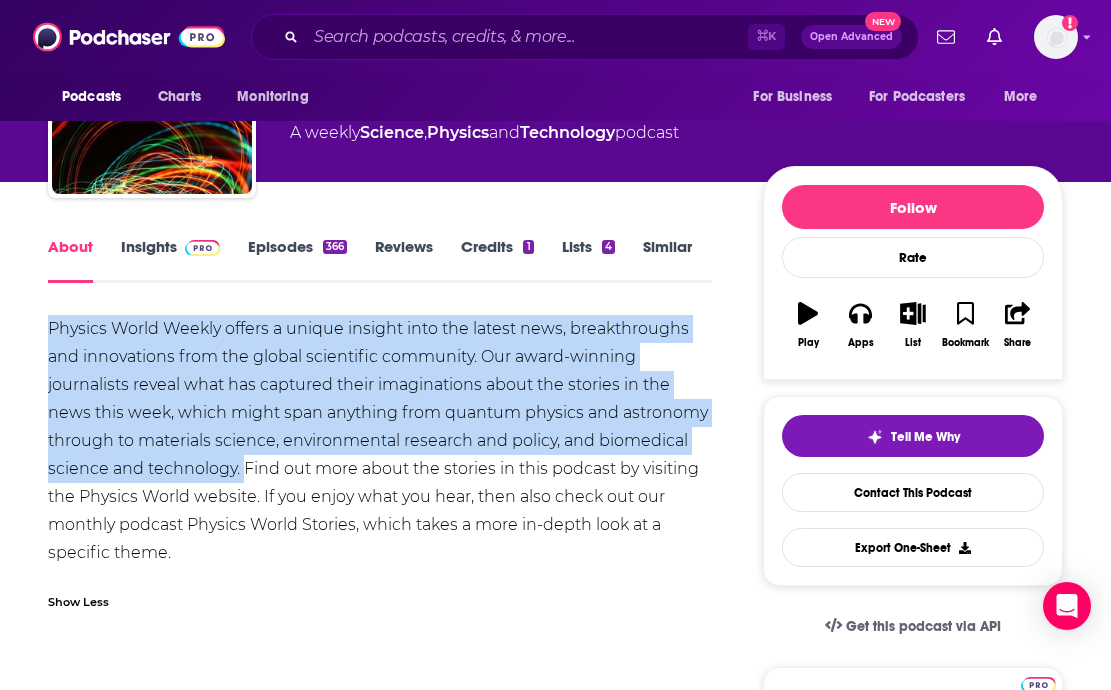 scroll, scrollTop: 144, scrollLeft: 0, axis: vertical 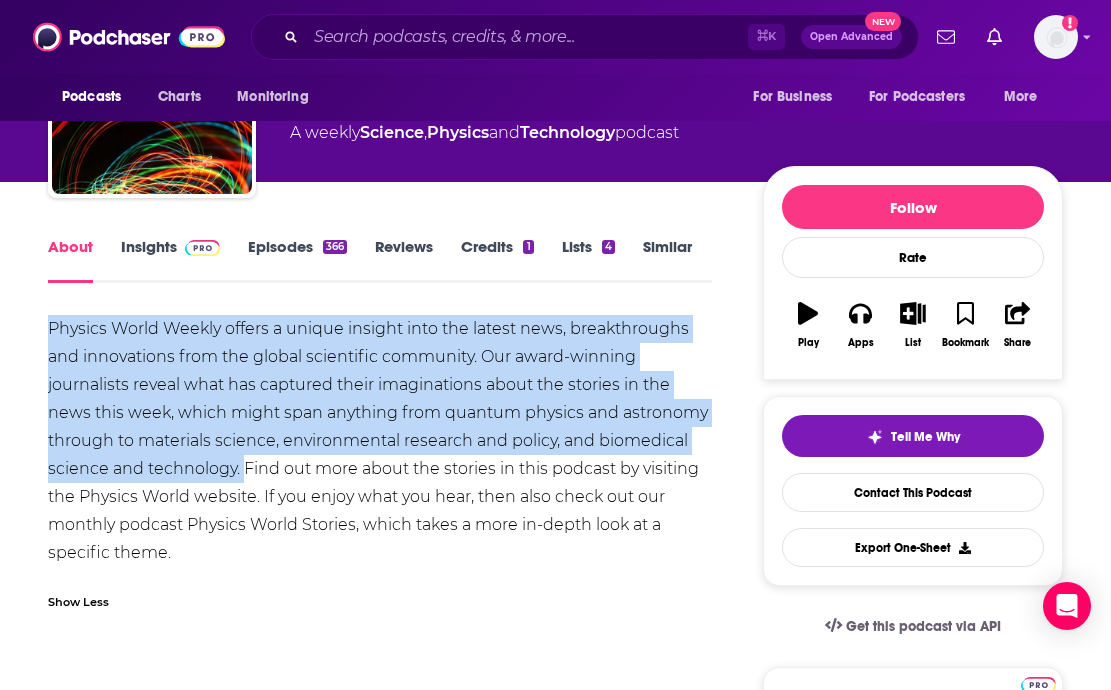 click on "Insights" at bounding box center (170, 260) 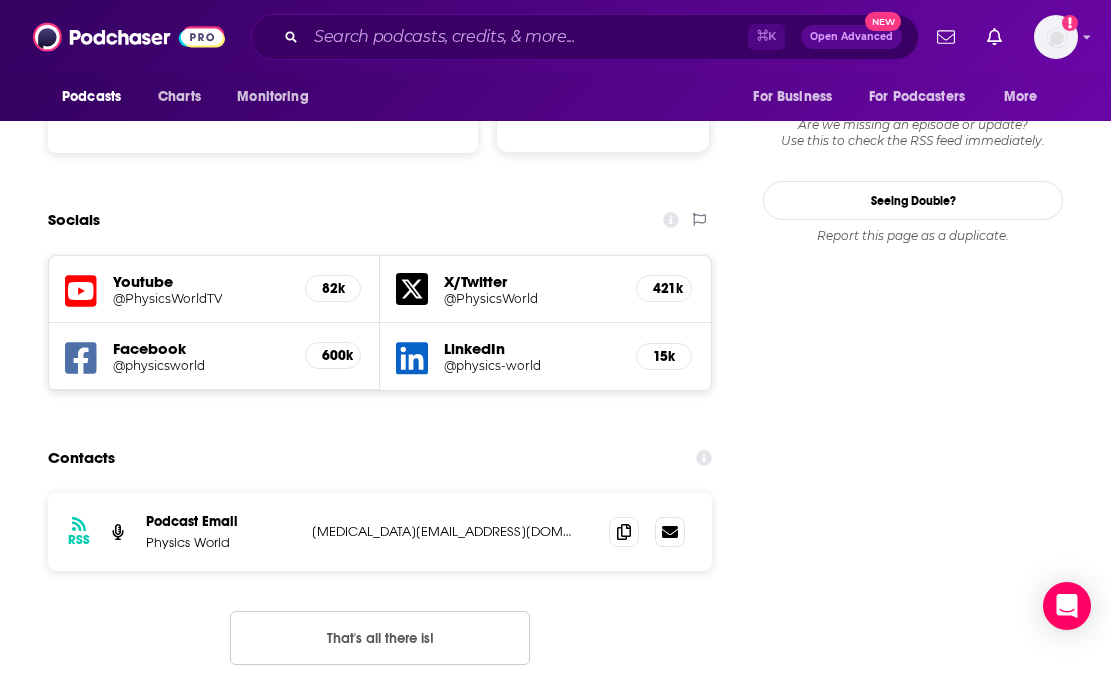 scroll, scrollTop: 2156, scrollLeft: 0, axis: vertical 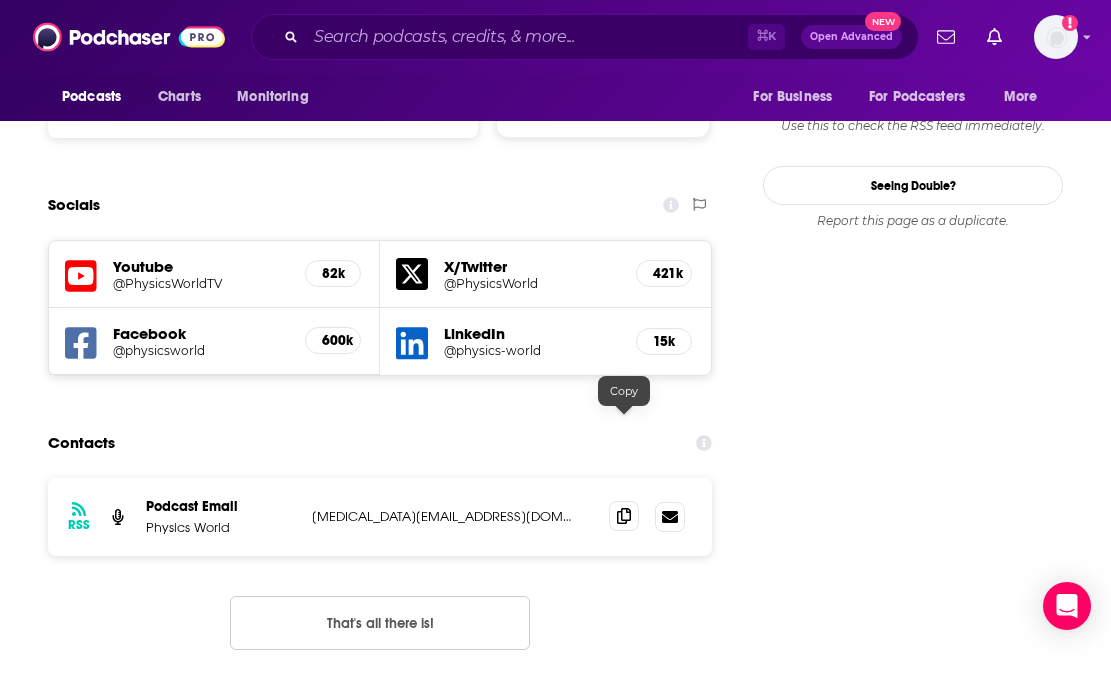 click at bounding box center [624, 516] 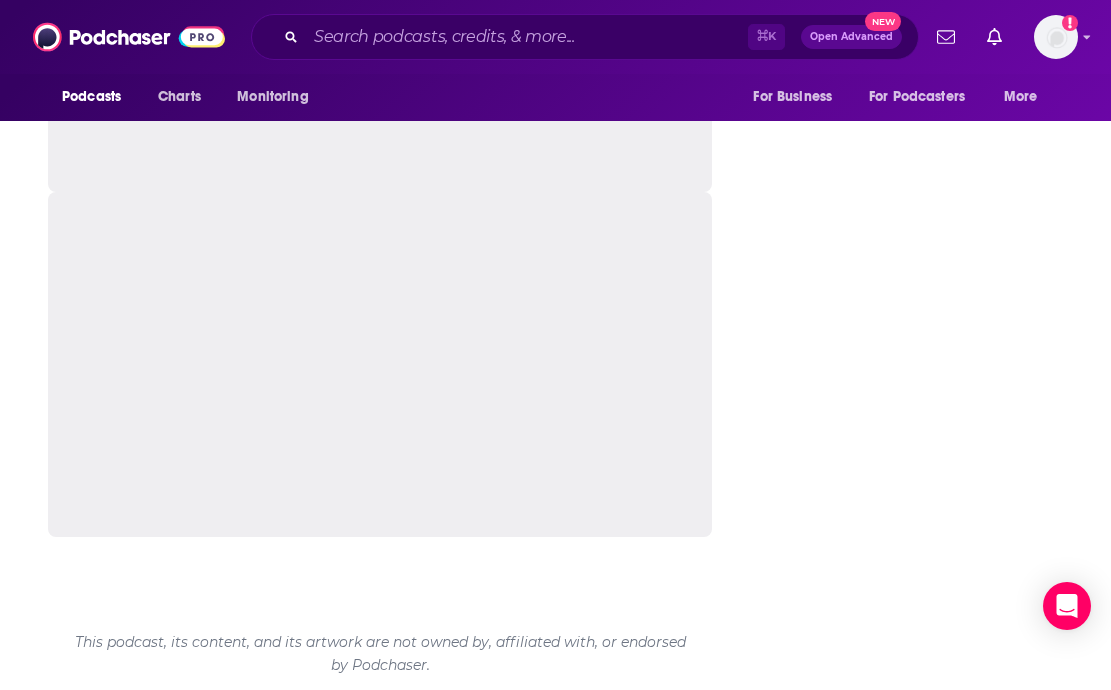 scroll, scrollTop: 0, scrollLeft: 0, axis: both 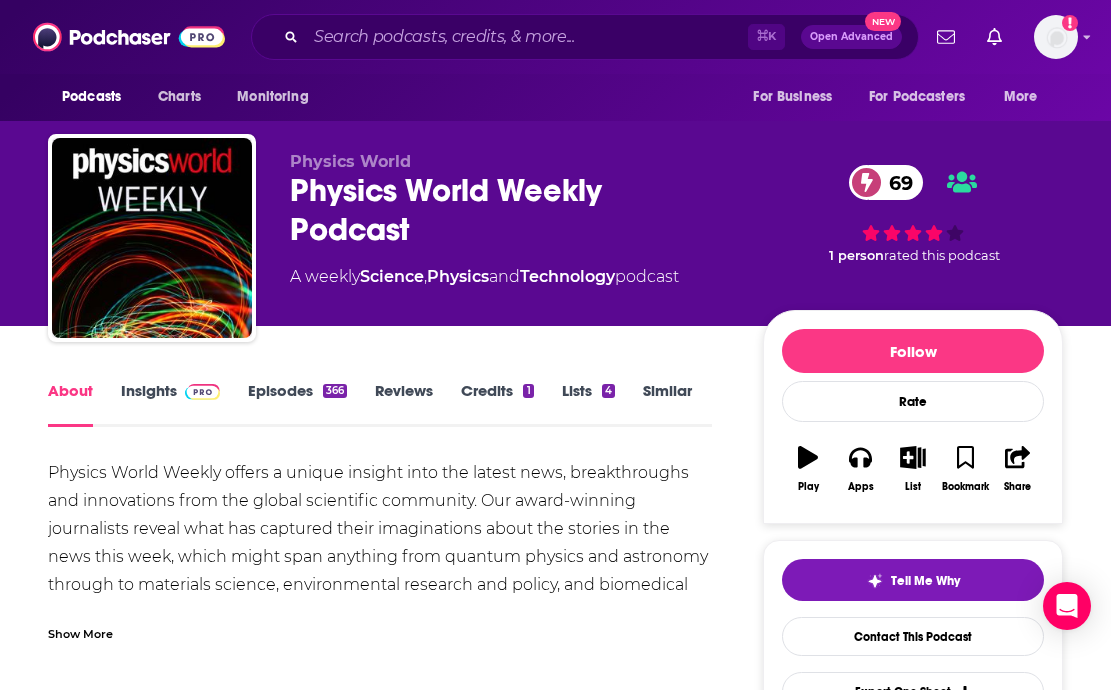 click on "Similar" at bounding box center [667, 404] 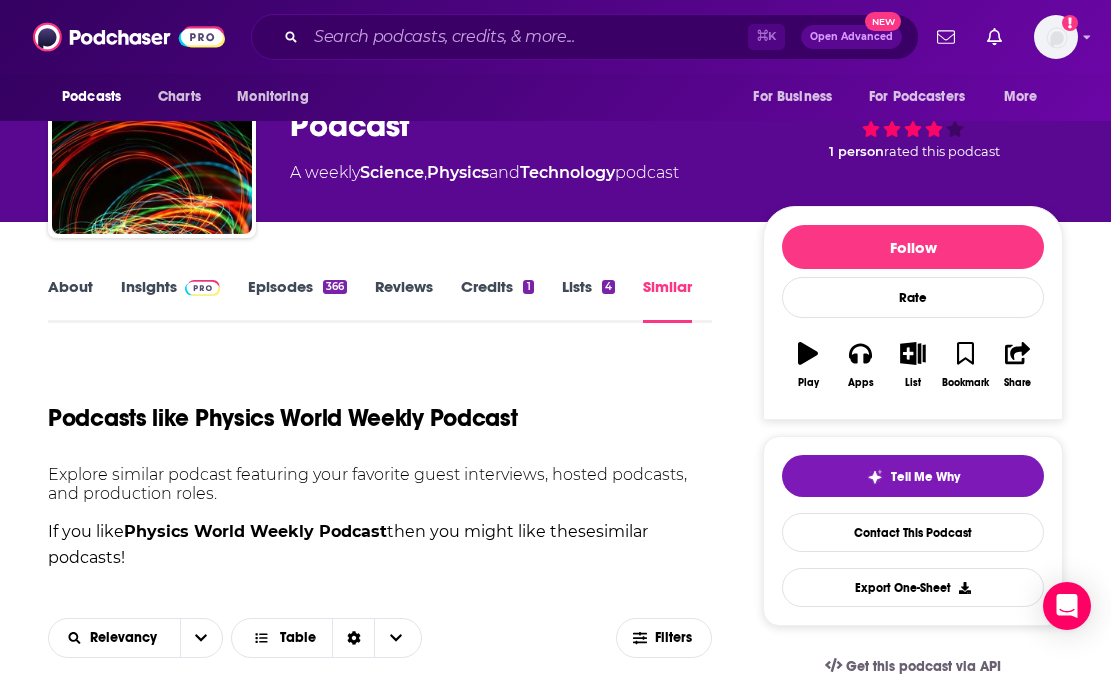 scroll, scrollTop: 19, scrollLeft: 0, axis: vertical 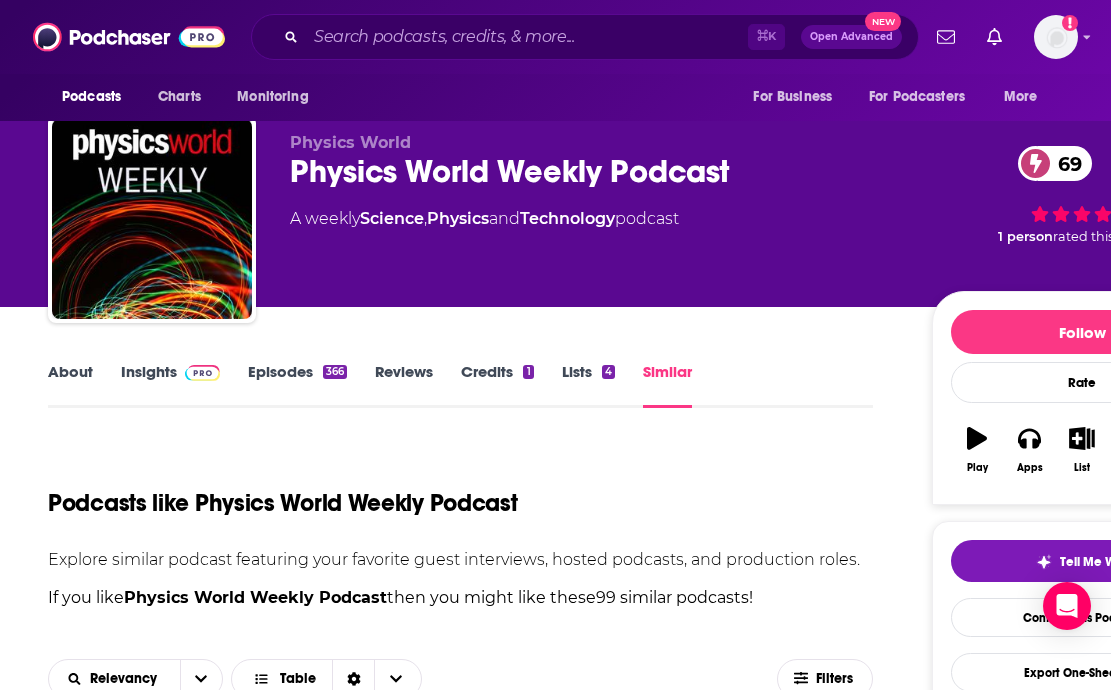 click on "Episodes 366" at bounding box center (297, 385) 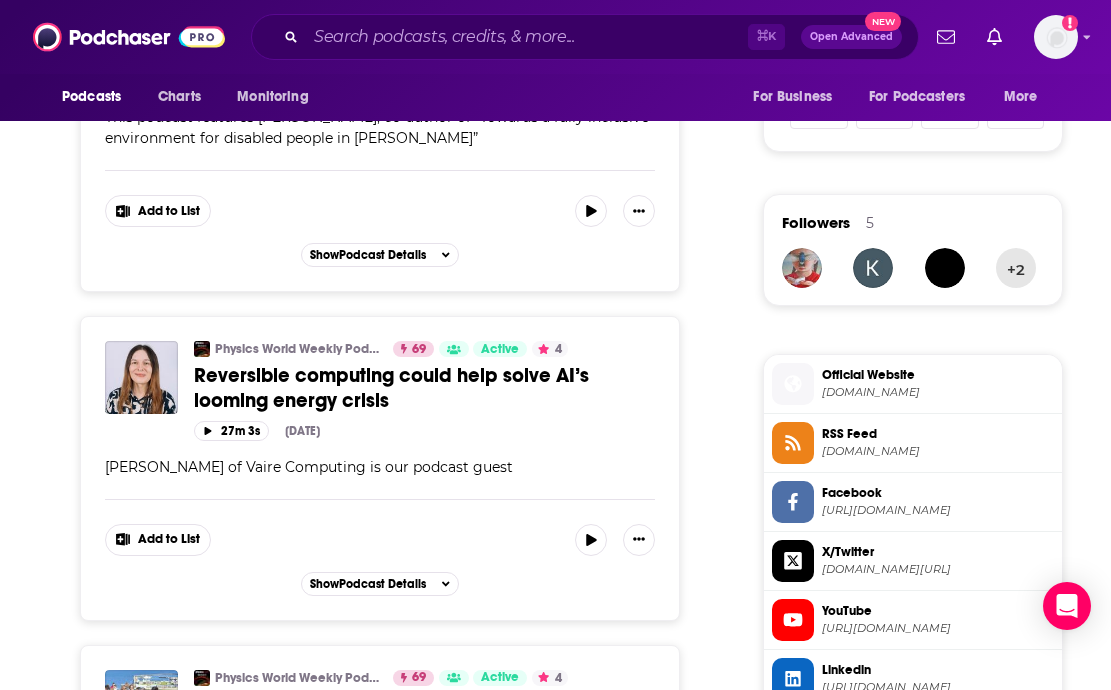scroll, scrollTop: 1349, scrollLeft: 0, axis: vertical 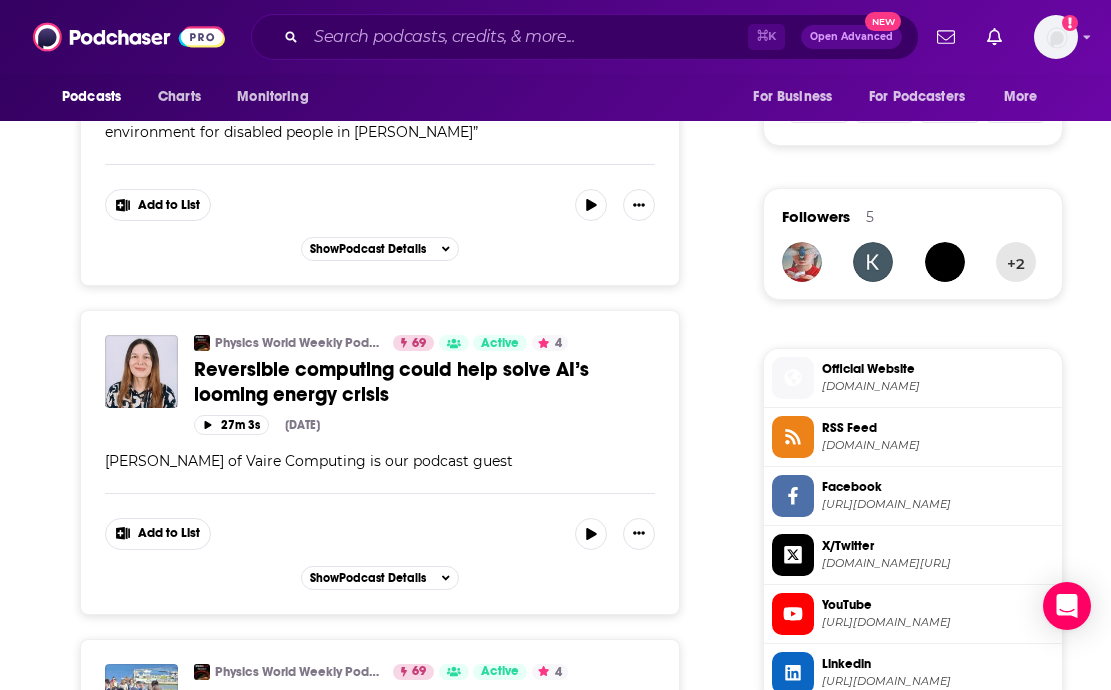 click on "Reversible computing could help solve AI’s looming energy crisis" at bounding box center (391, 382) 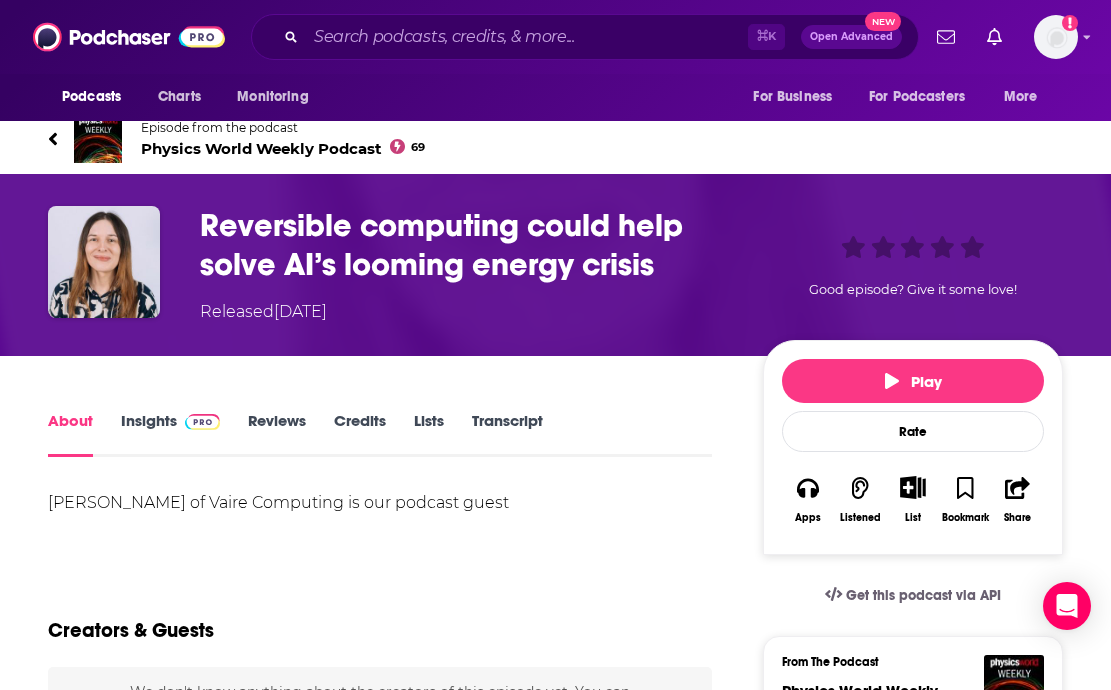 scroll, scrollTop: 0, scrollLeft: 0, axis: both 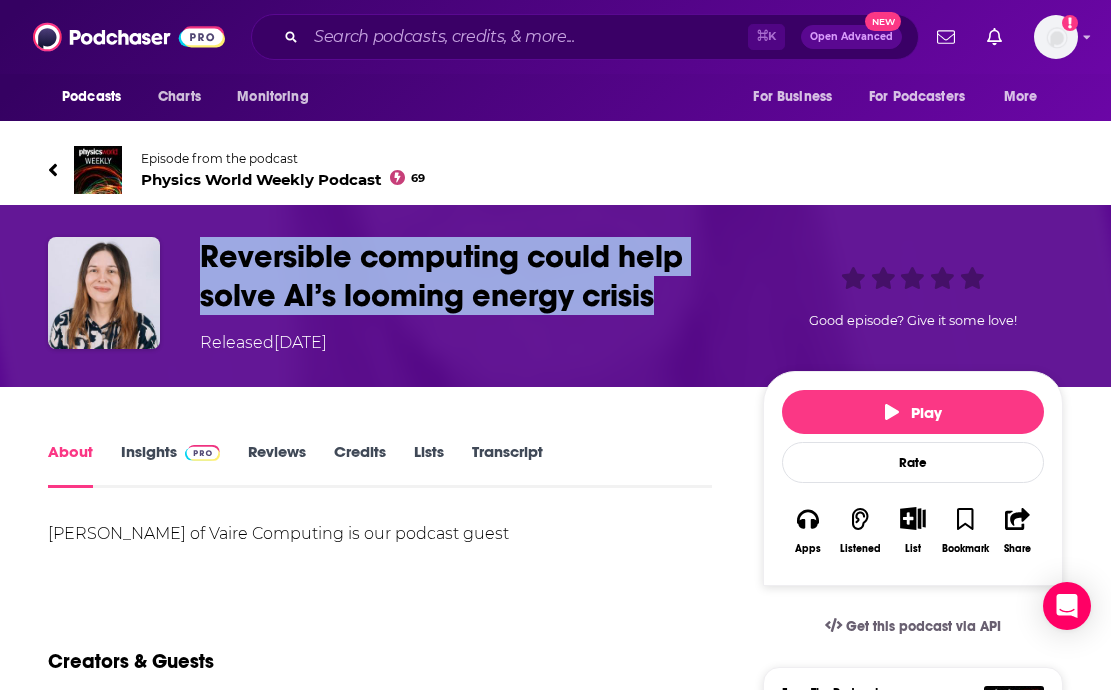 drag, startPoint x: 677, startPoint y: 299, endPoint x: 182, endPoint y: 246, distance: 497.82928 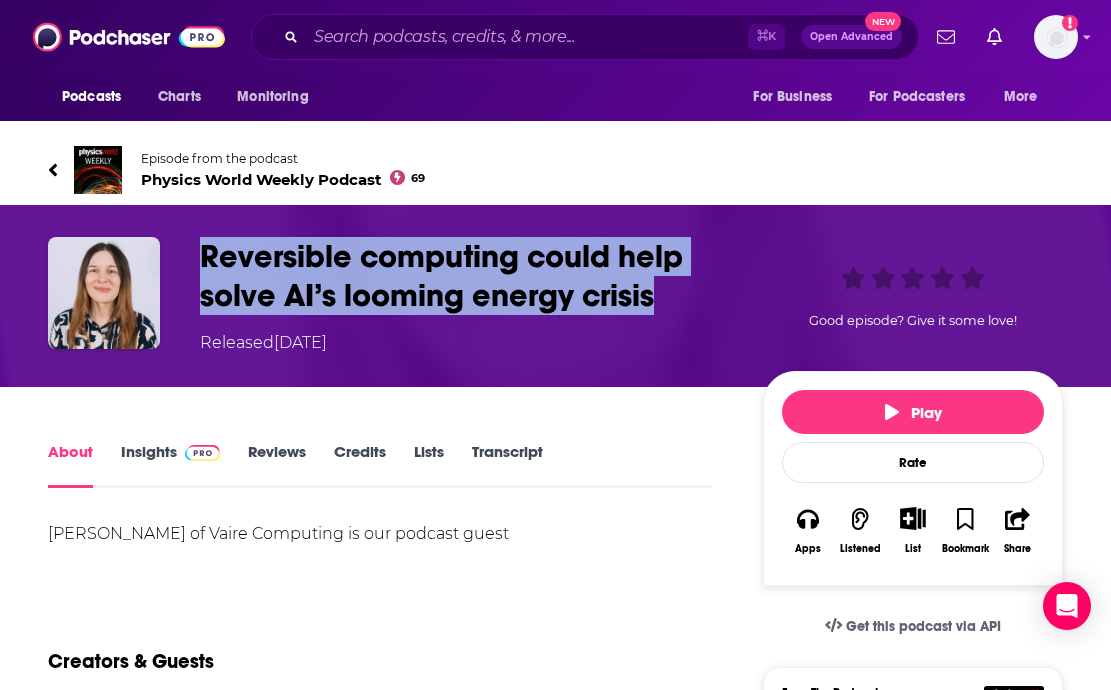 click 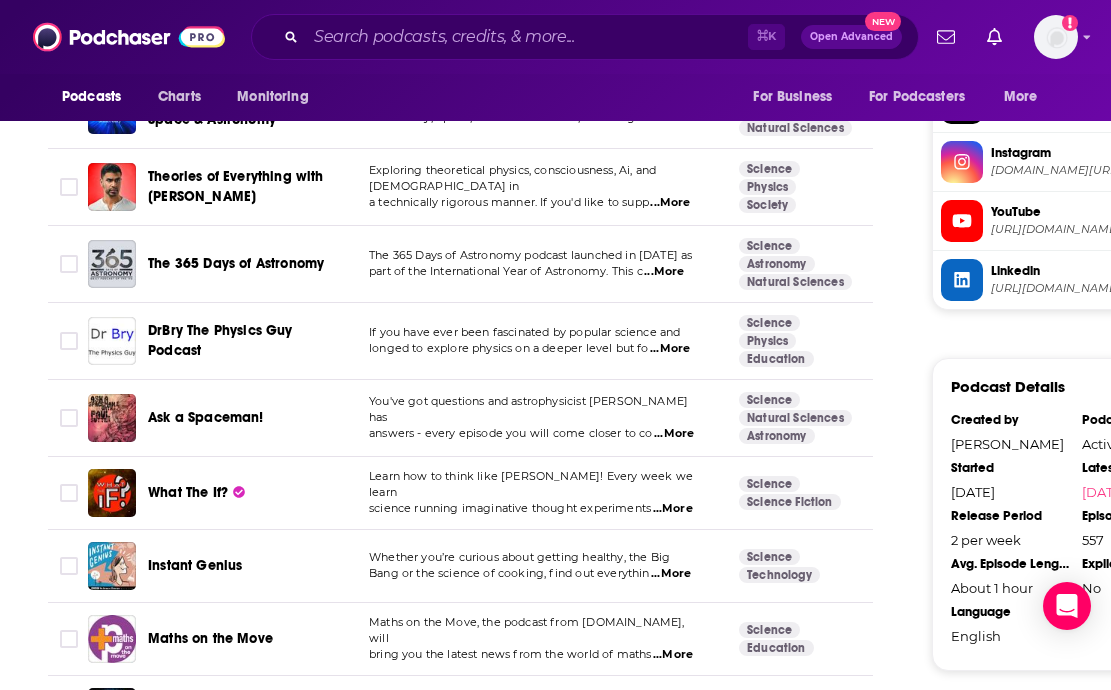 scroll, scrollTop: 1778, scrollLeft: 0, axis: vertical 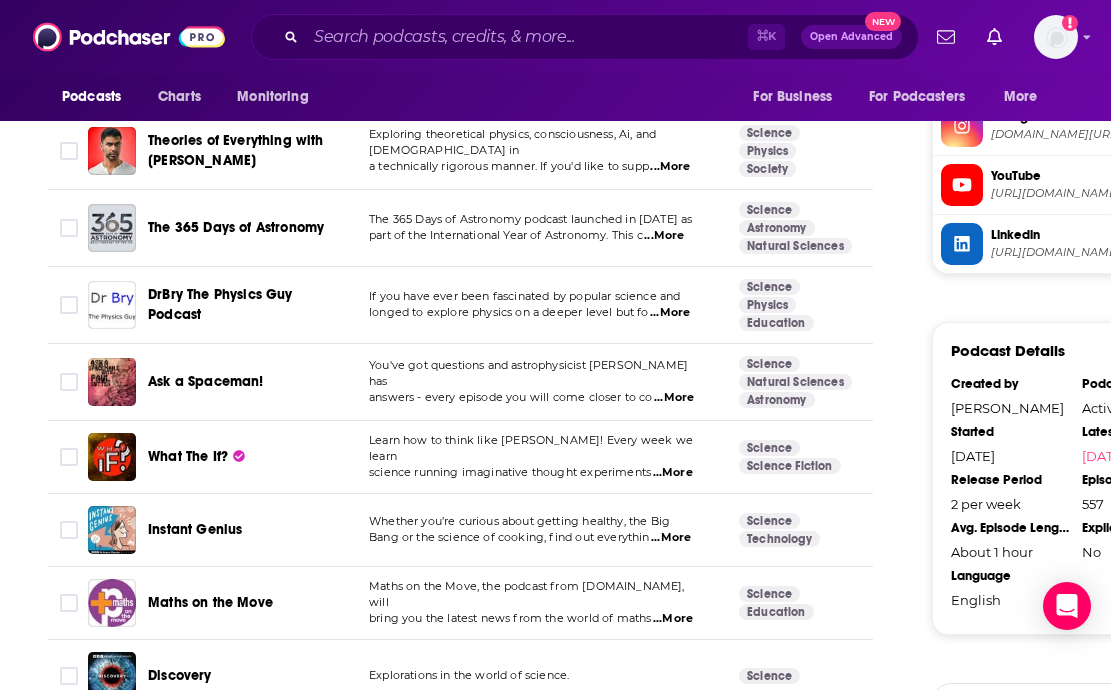 click on "...More" at bounding box center [673, 473] 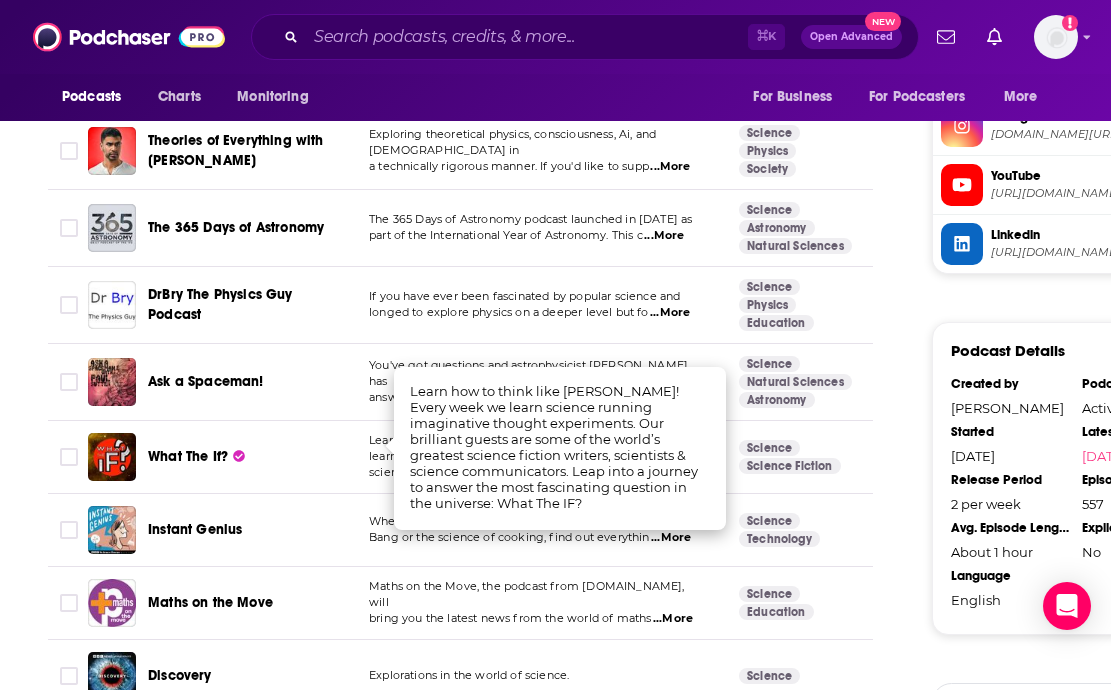 click on "Maths on the Move, the podcast from [DOMAIN_NAME], will bring you the latest news from the world of maths  ...More" at bounding box center (538, 603) 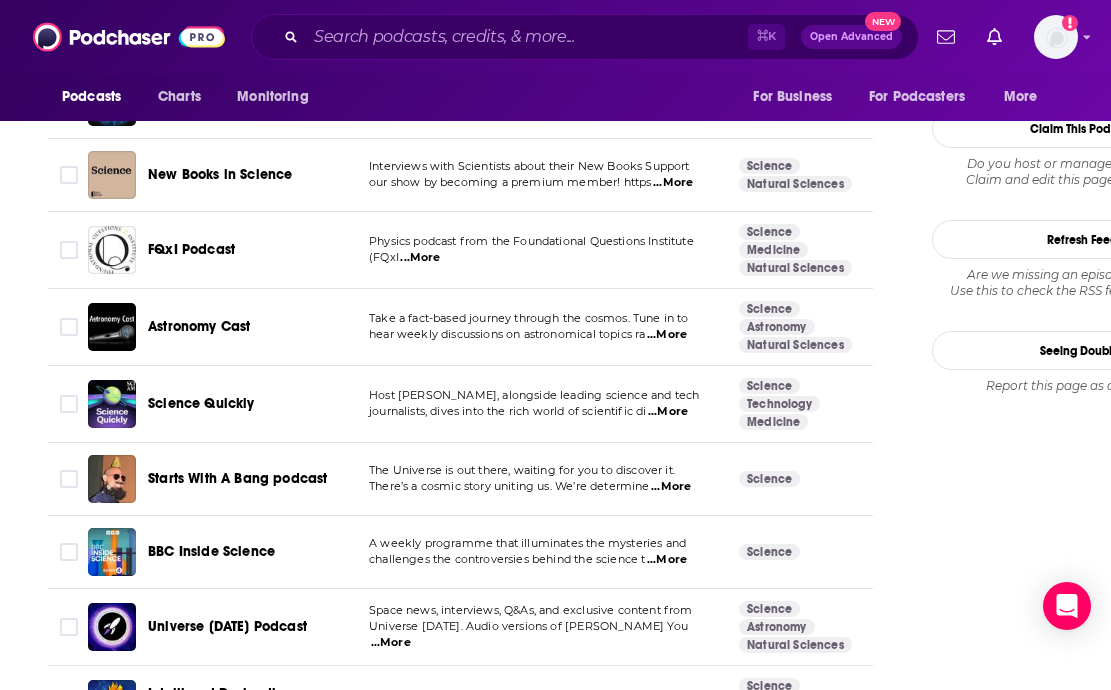 scroll, scrollTop: 2366, scrollLeft: 0, axis: vertical 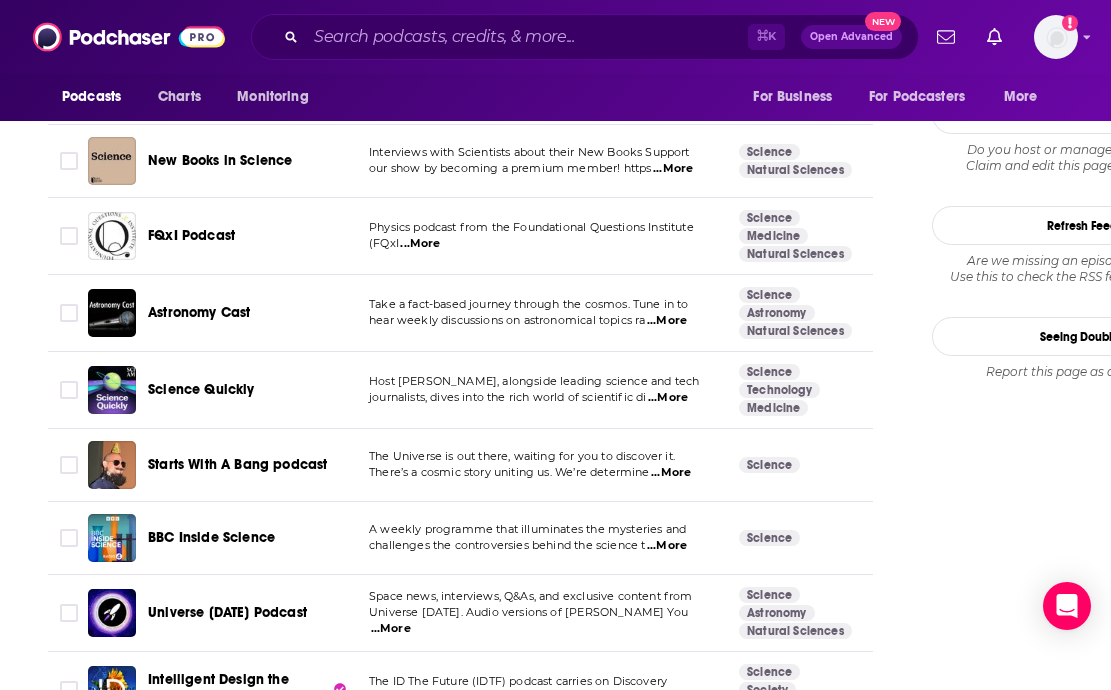 click on "...More" at bounding box center [667, 546] 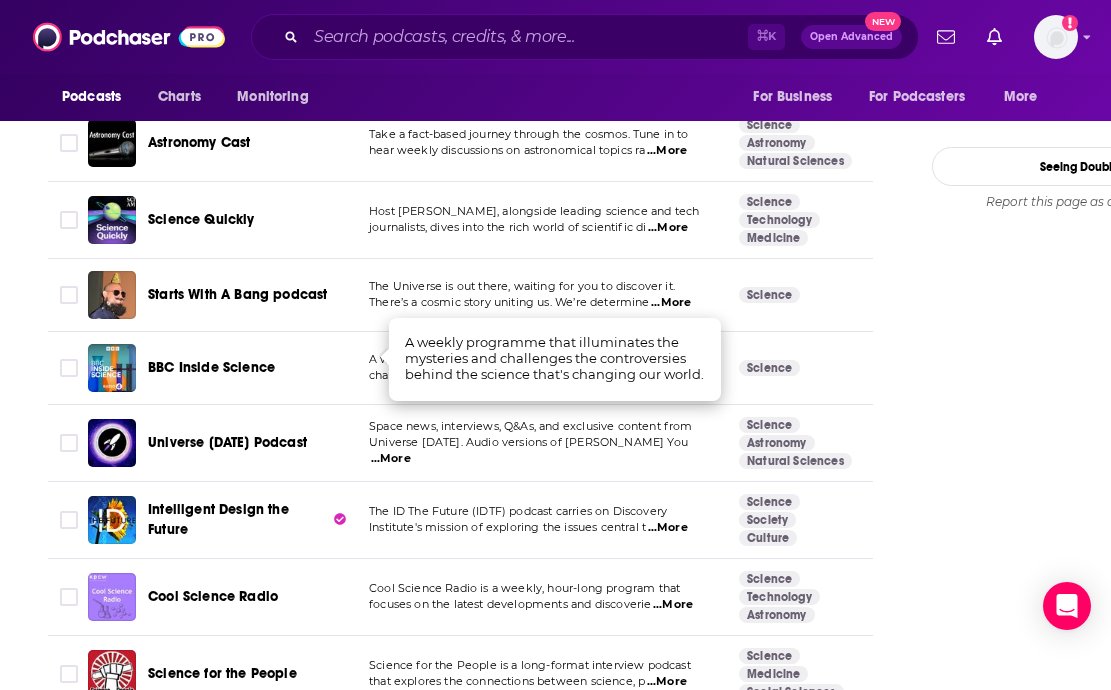 scroll, scrollTop: 2571, scrollLeft: 0, axis: vertical 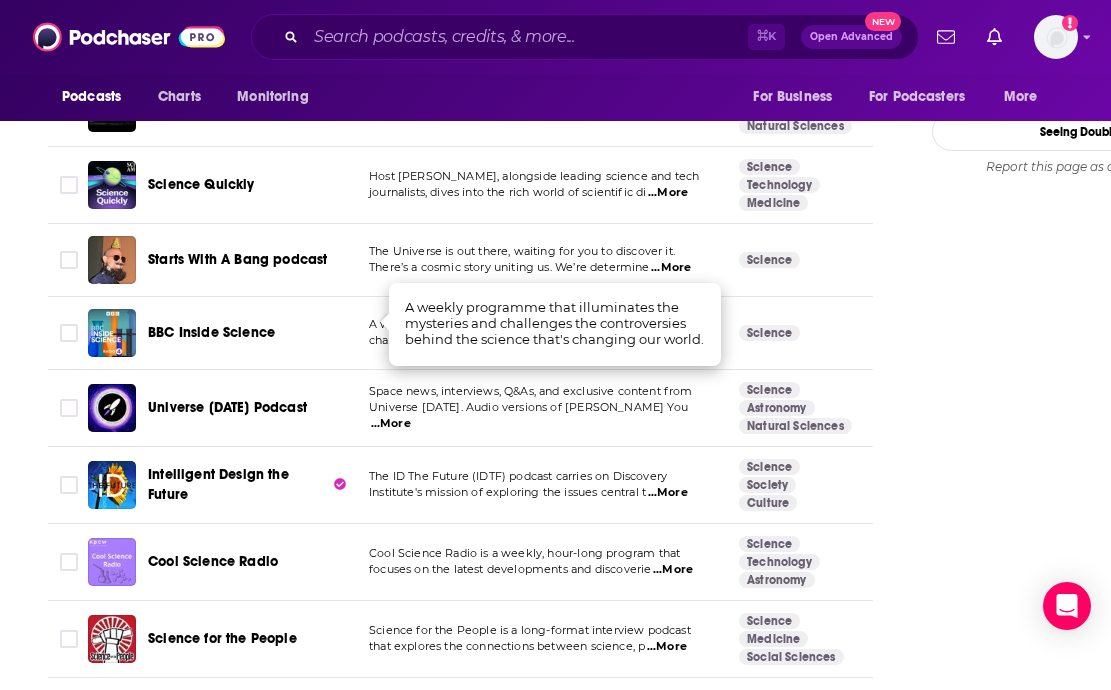 click on "...More" at bounding box center [391, 424] 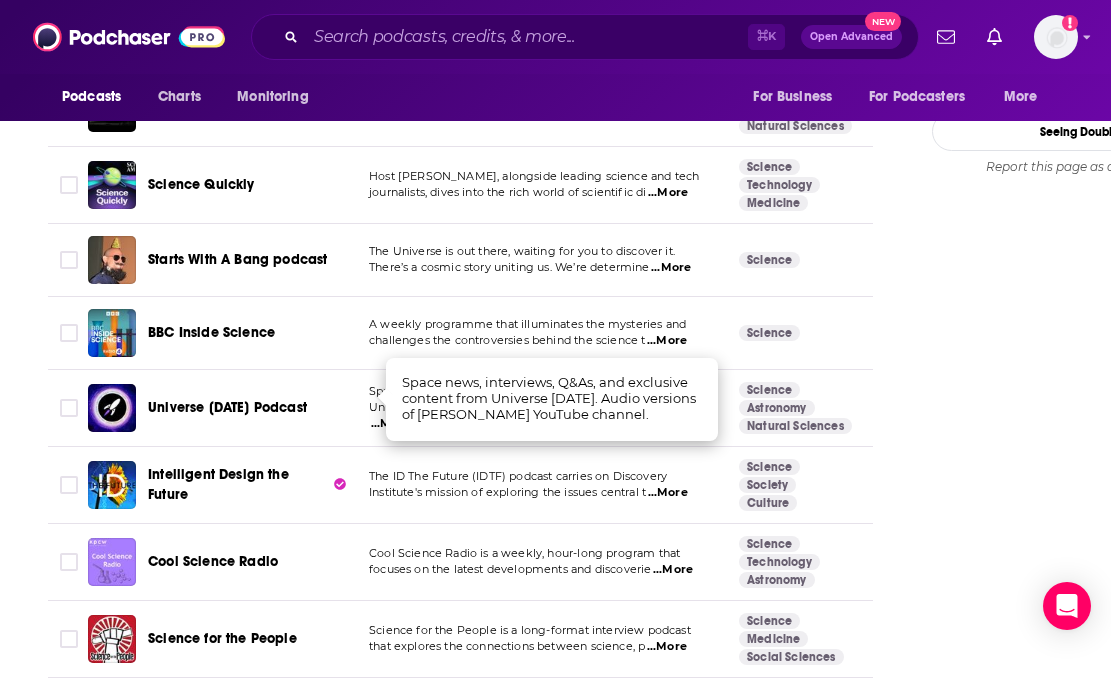 click on "Cool Science Radio is a weekly, hour-long program that" at bounding box center [524, 553] 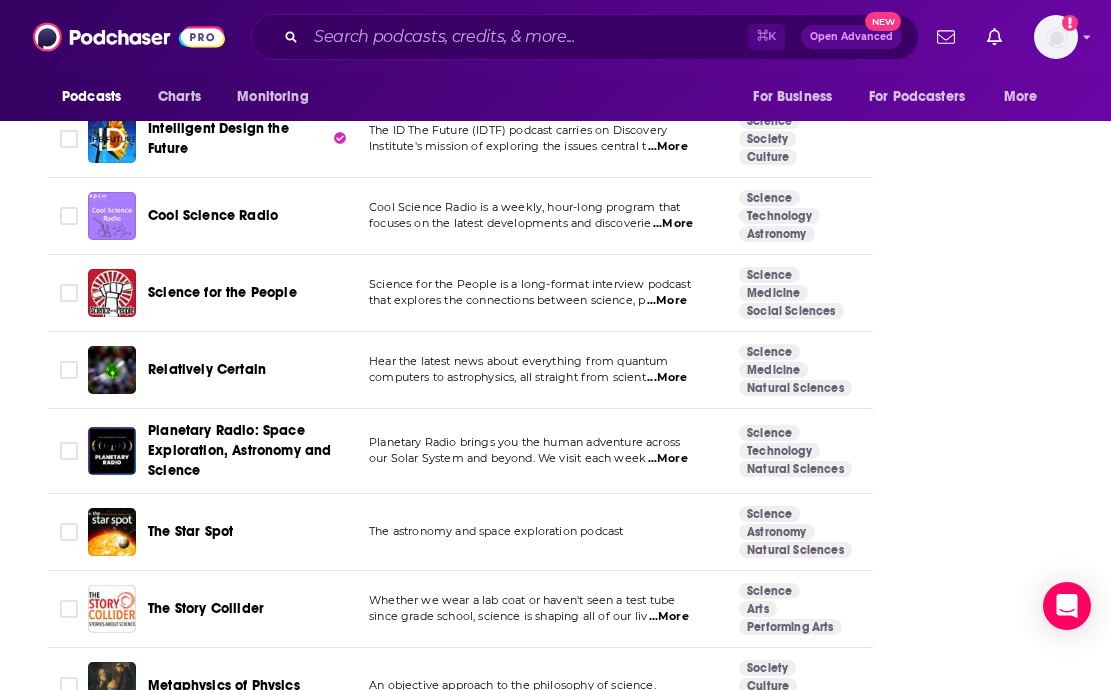 scroll, scrollTop: 2903, scrollLeft: 0, axis: vertical 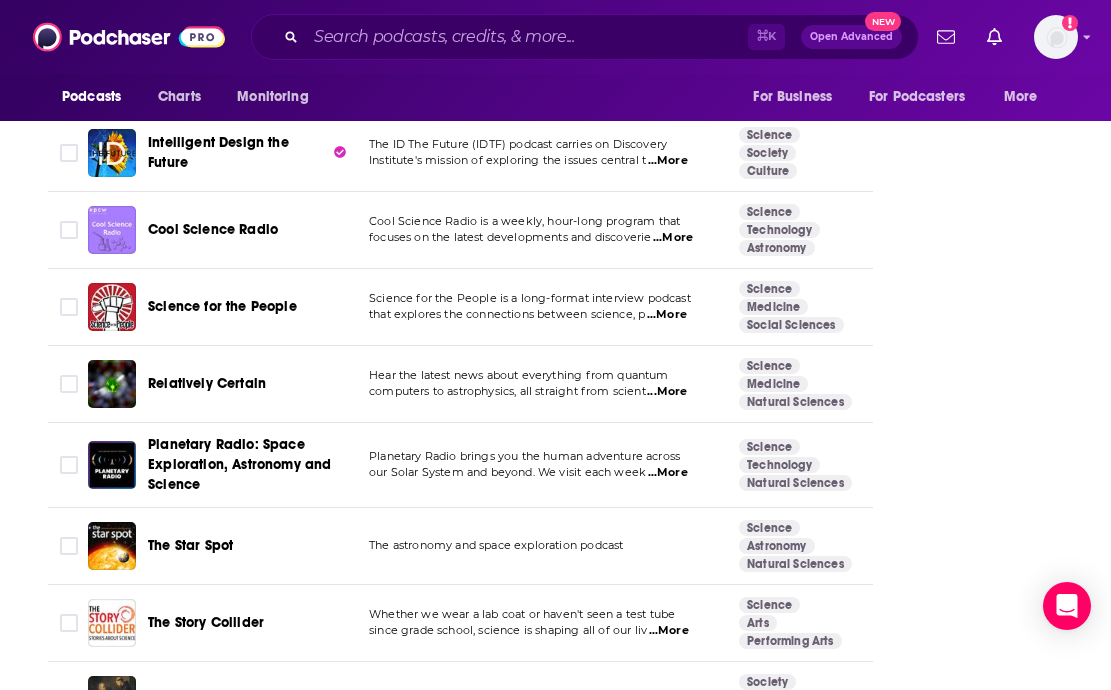 click on "...More" at bounding box center [667, 315] 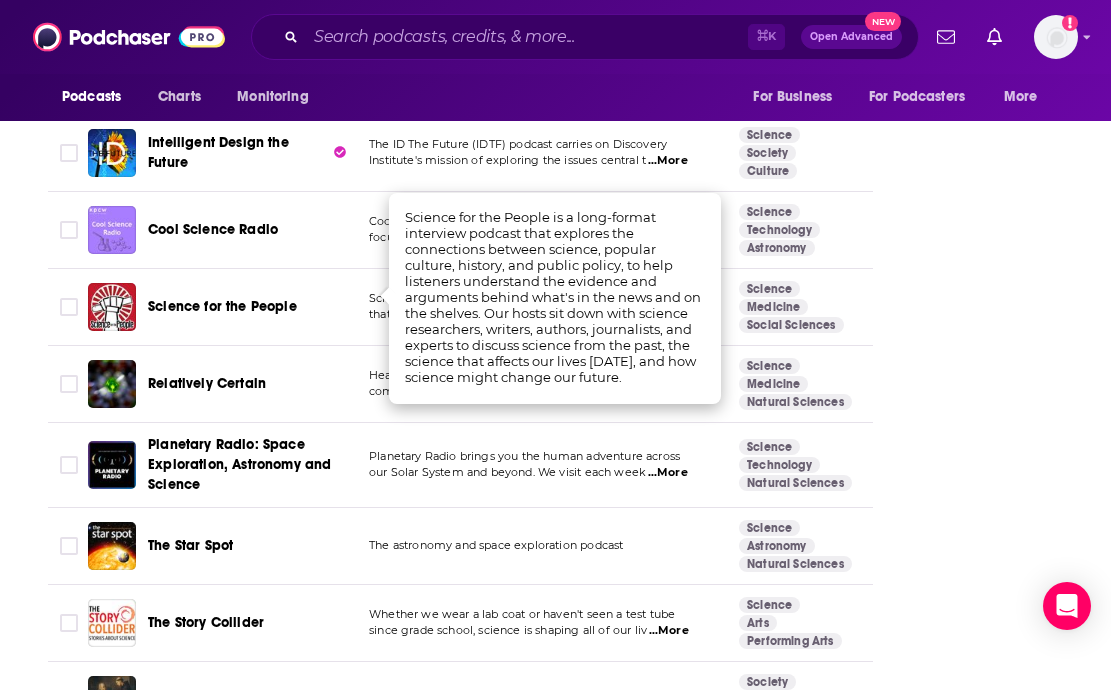 click on "Science for the People" at bounding box center [222, 306] 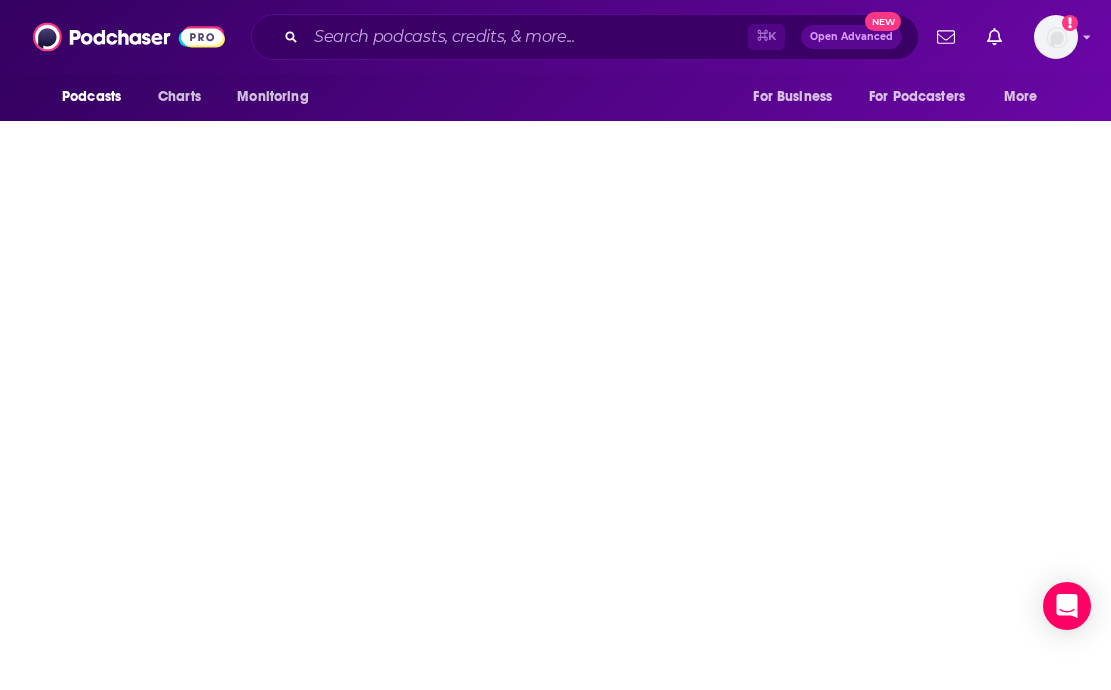 scroll, scrollTop: 0, scrollLeft: 0, axis: both 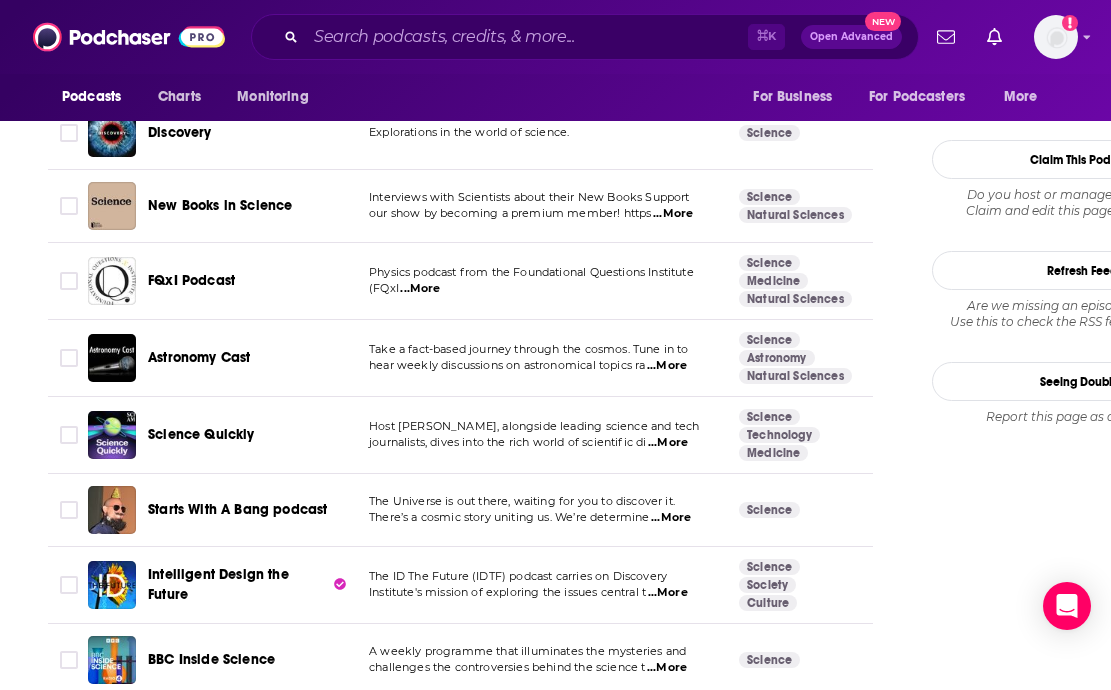 click on "...More" at bounding box center (668, 443) 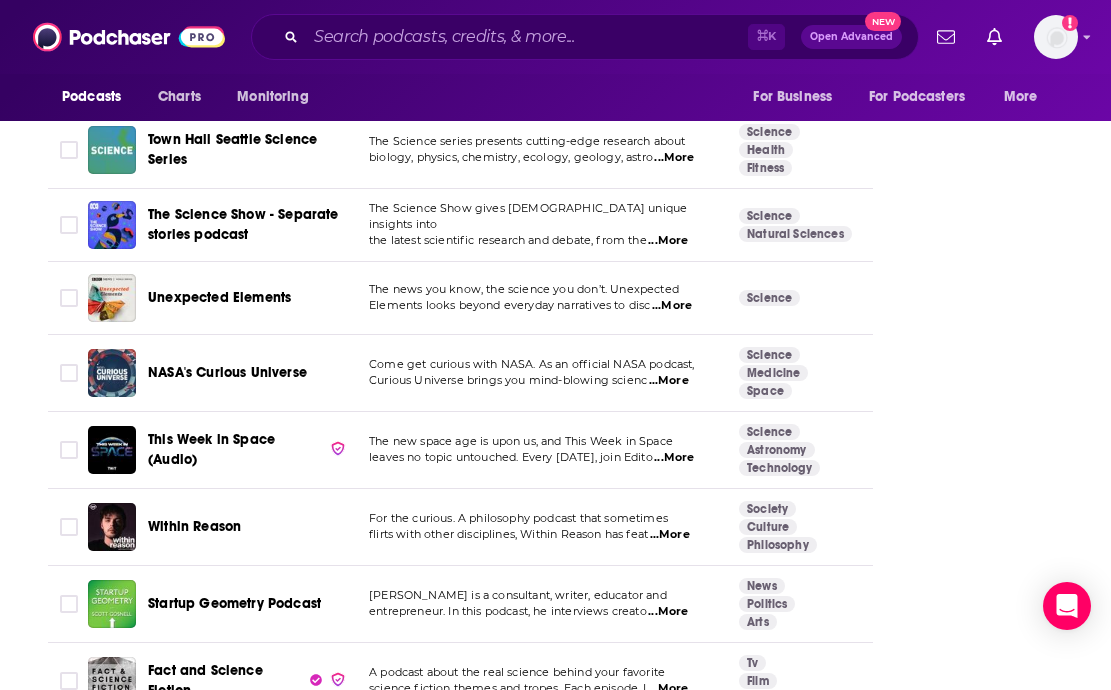 scroll, scrollTop: 3681, scrollLeft: 0, axis: vertical 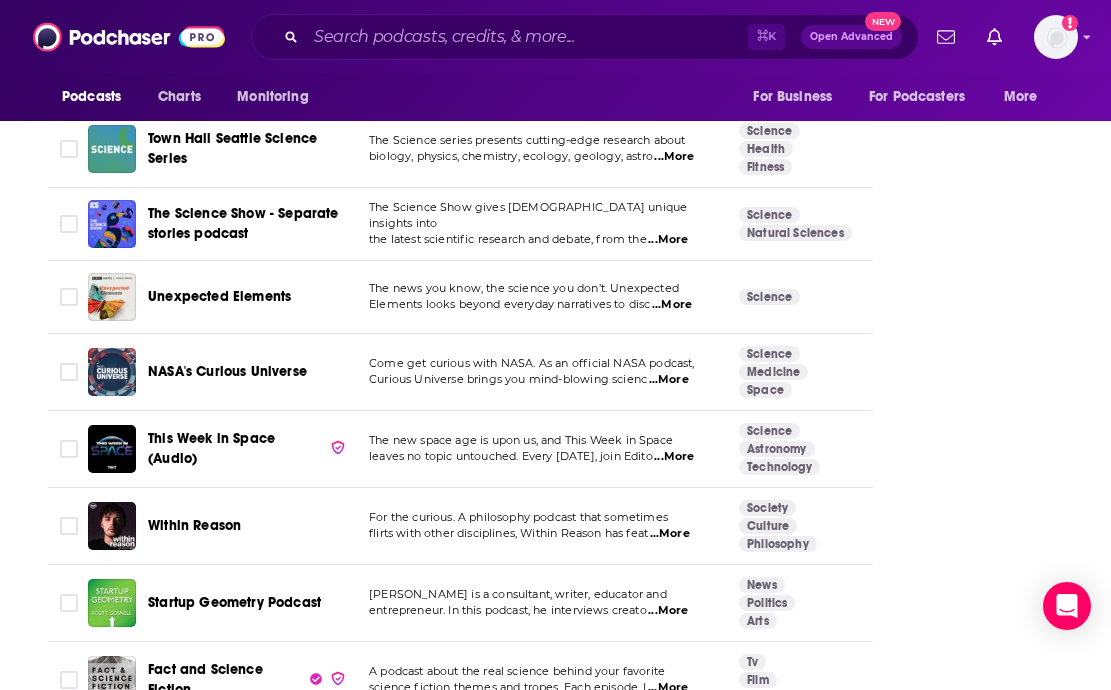 click on "...More" at bounding box center (669, 380) 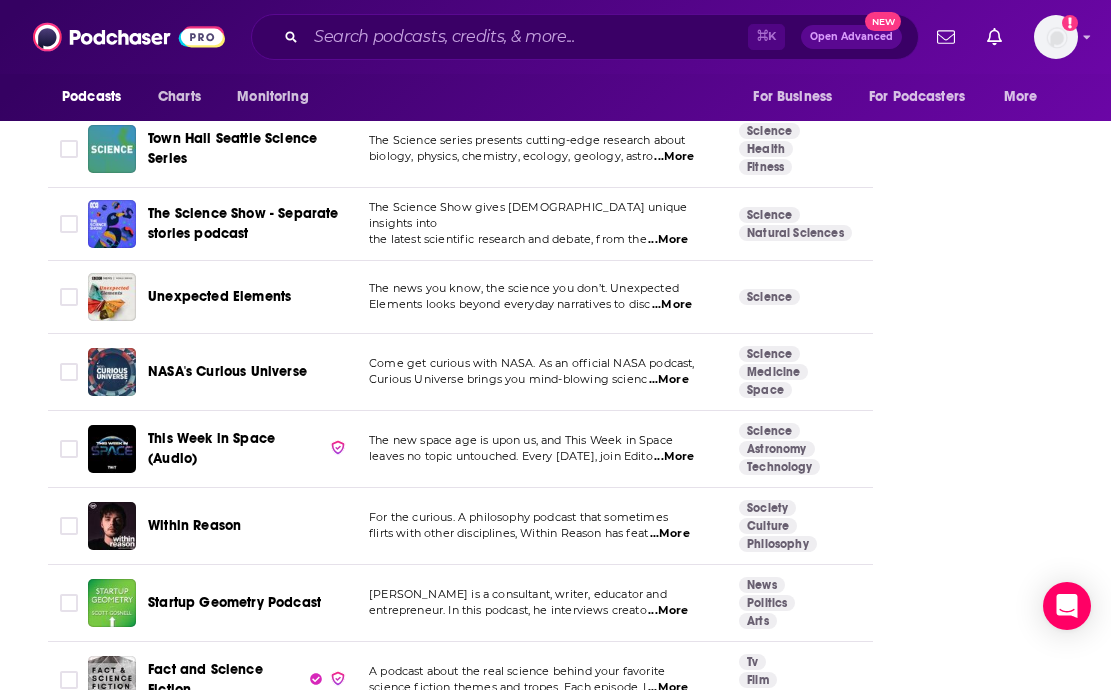 click on "For the curious.  A philosophy podcast that sometimes flirts with other disciplines, Within Reason has feat  ...More" at bounding box center (538, 526) 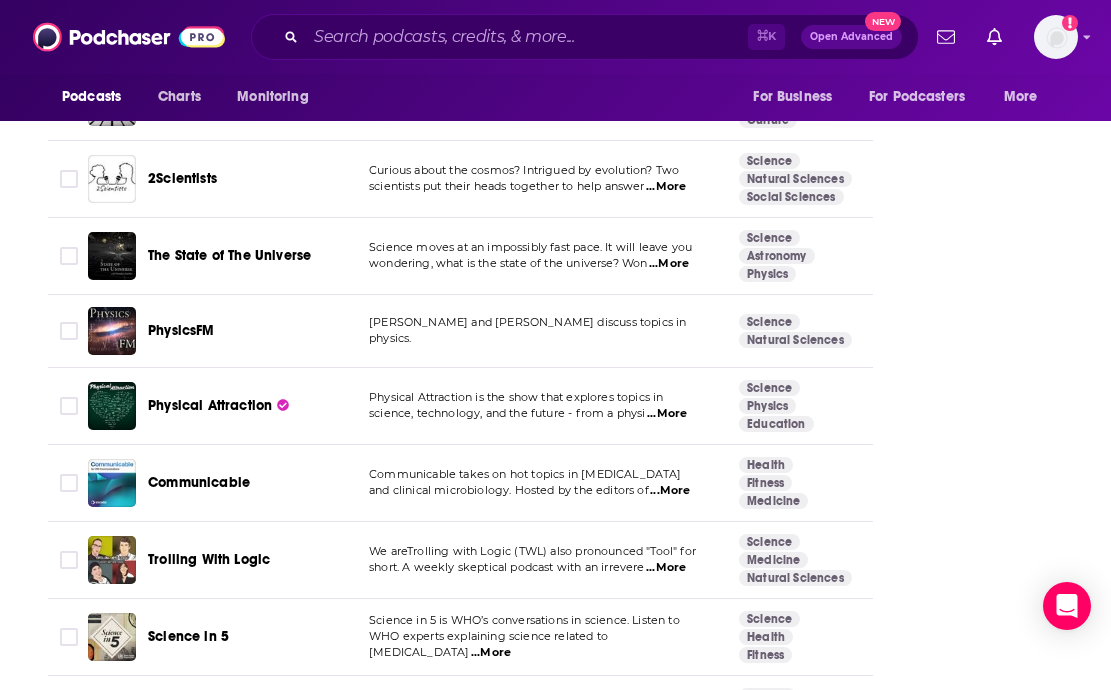scroll, scrollTop: 4950, scrollLeft: 0, axis: vertical 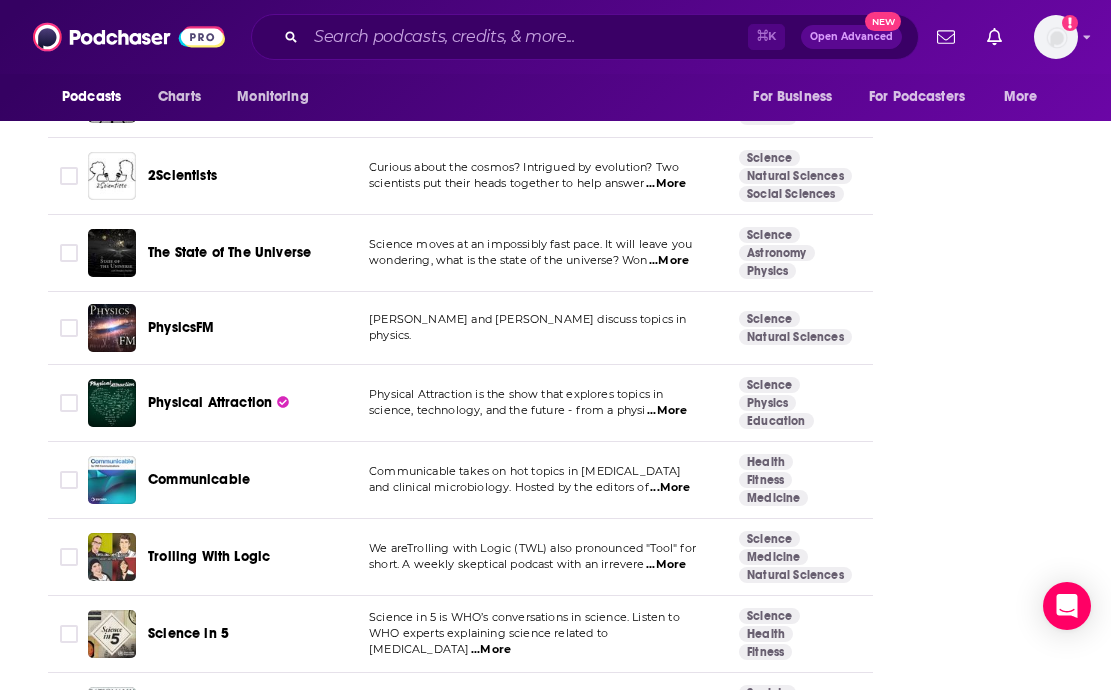 click on "...More" at bounding box center (667, 411) 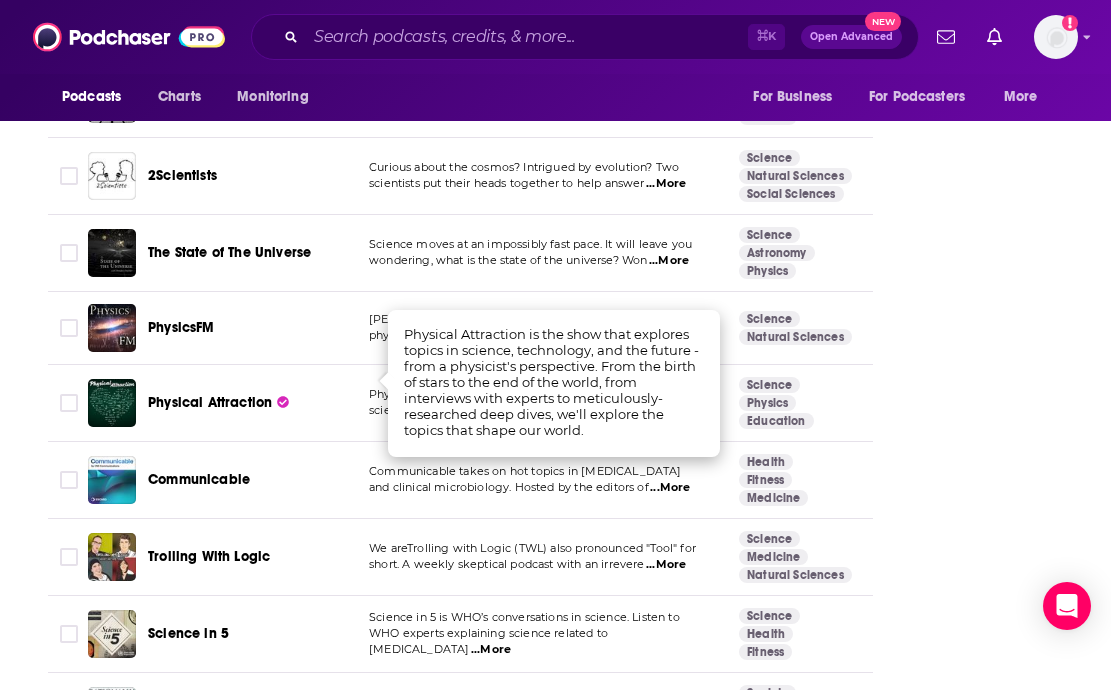 click on "We areTrolling with Logic (TWL) also pronounced "Tool" for short.   A weekly skeptical podcast with an irrevere  ...More" at bounding box center (538, 557) 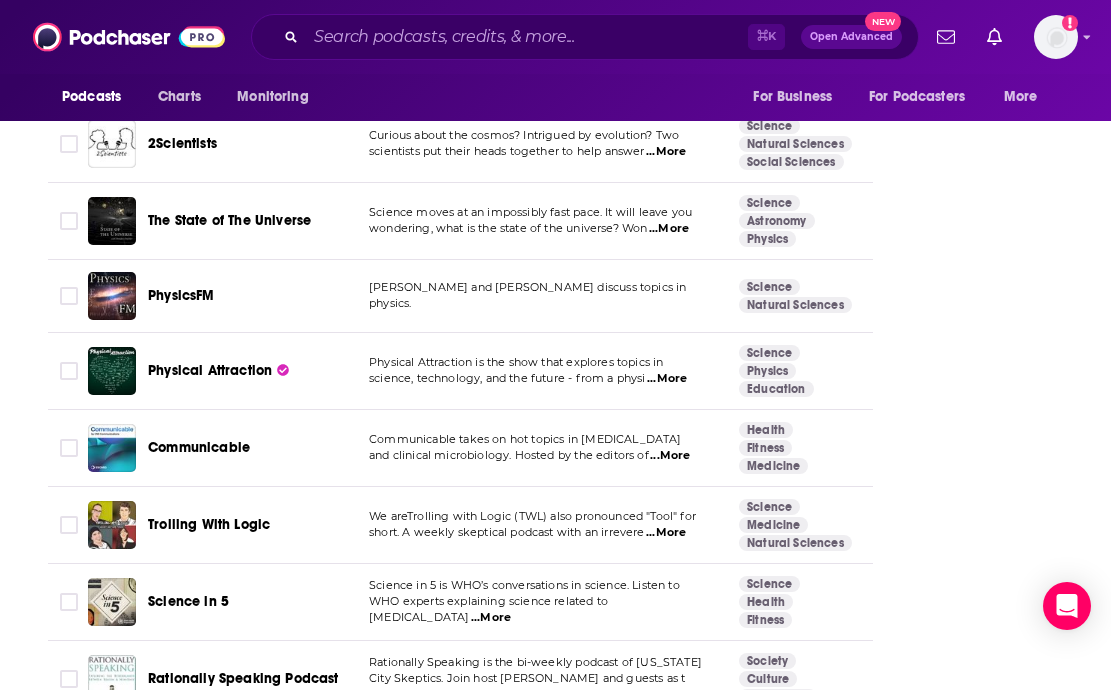 scroll, scrollTop: 4992, scrollLeft: 0, axis: vertical 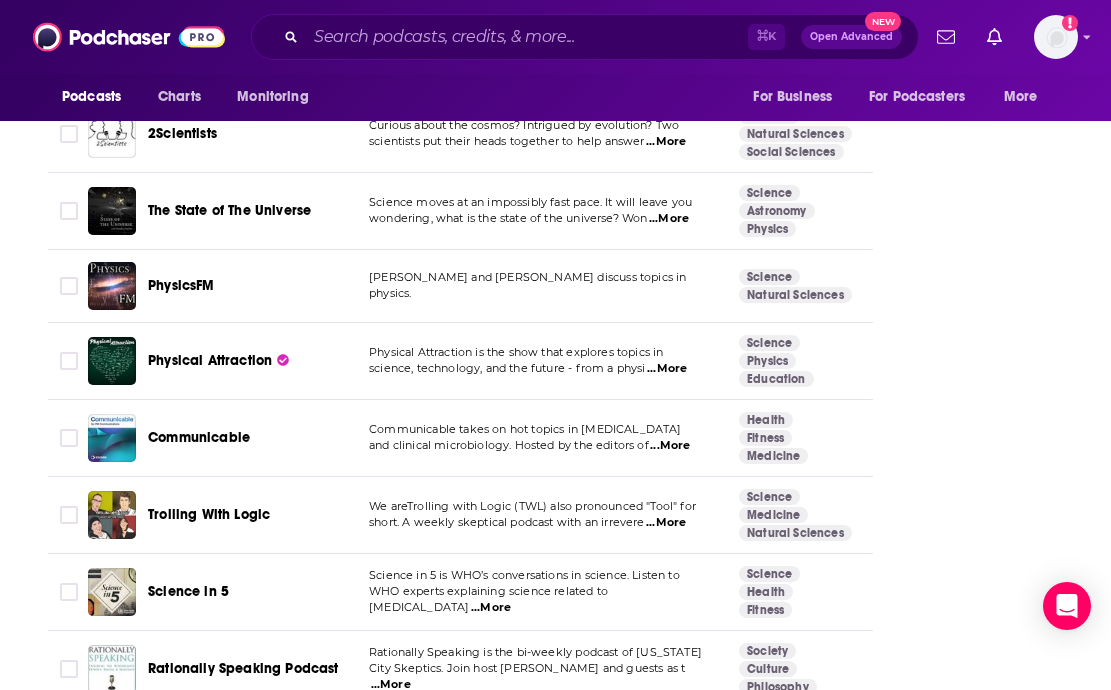 click on "Physical Attraction" at bounding box center (210, 360) 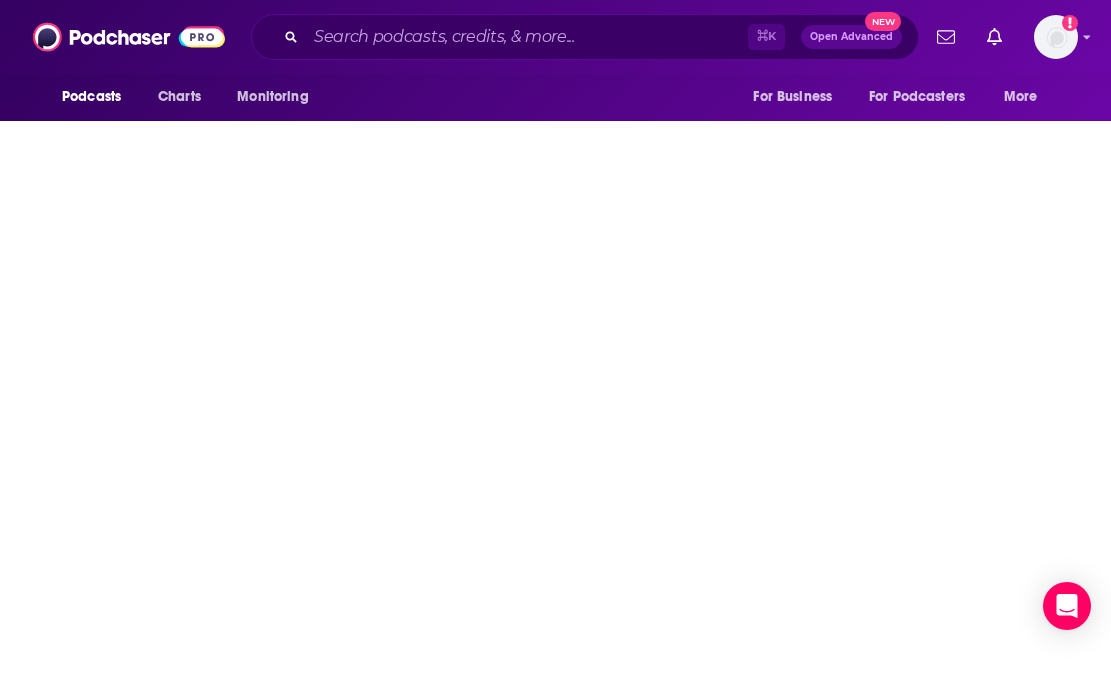 scroll, scrollTop: 0, scrollLeft: 0, axis: both 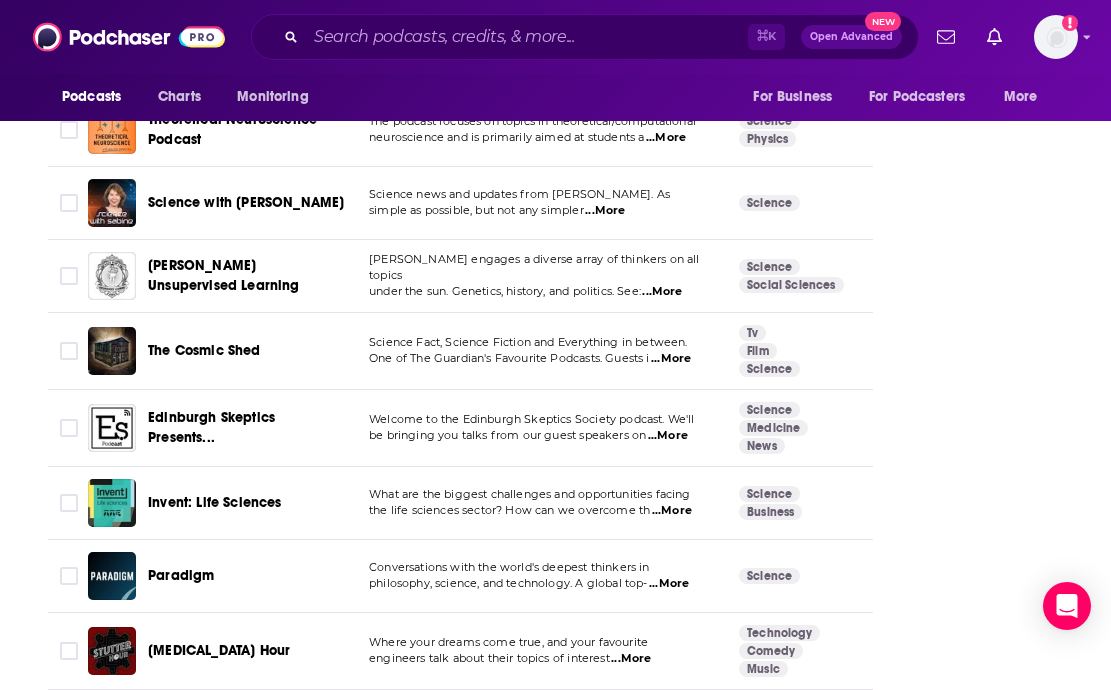 click on "...More" at bounding box center (671, 359) 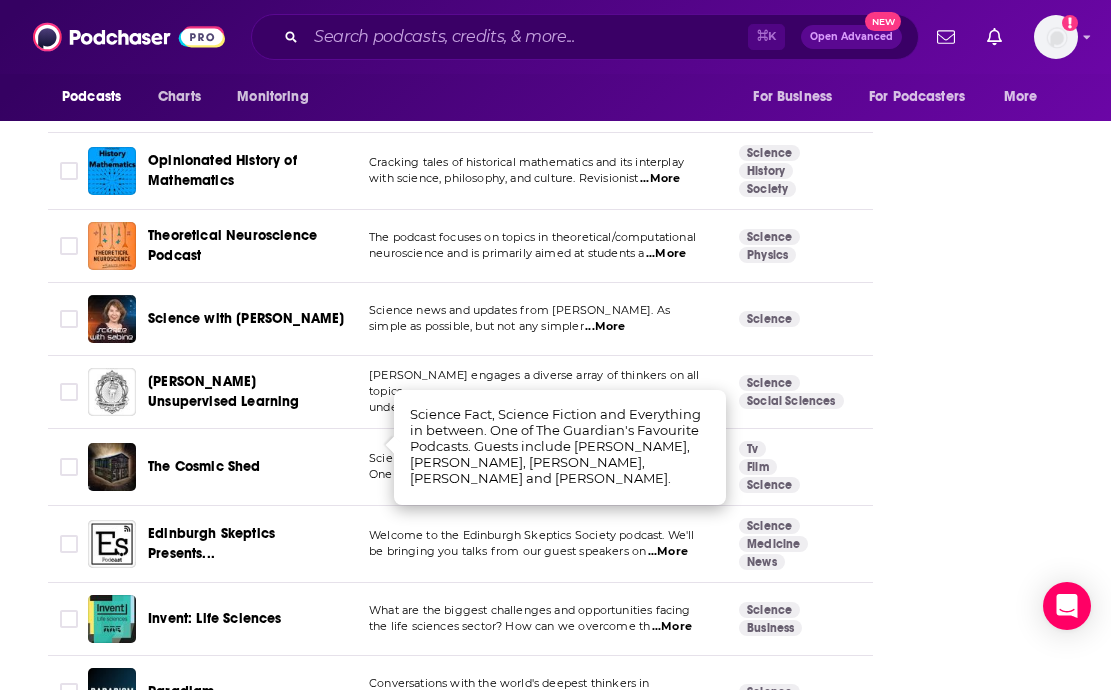 scroll, scrollTop: 6936, scrollLeft: 0, axis: vertical 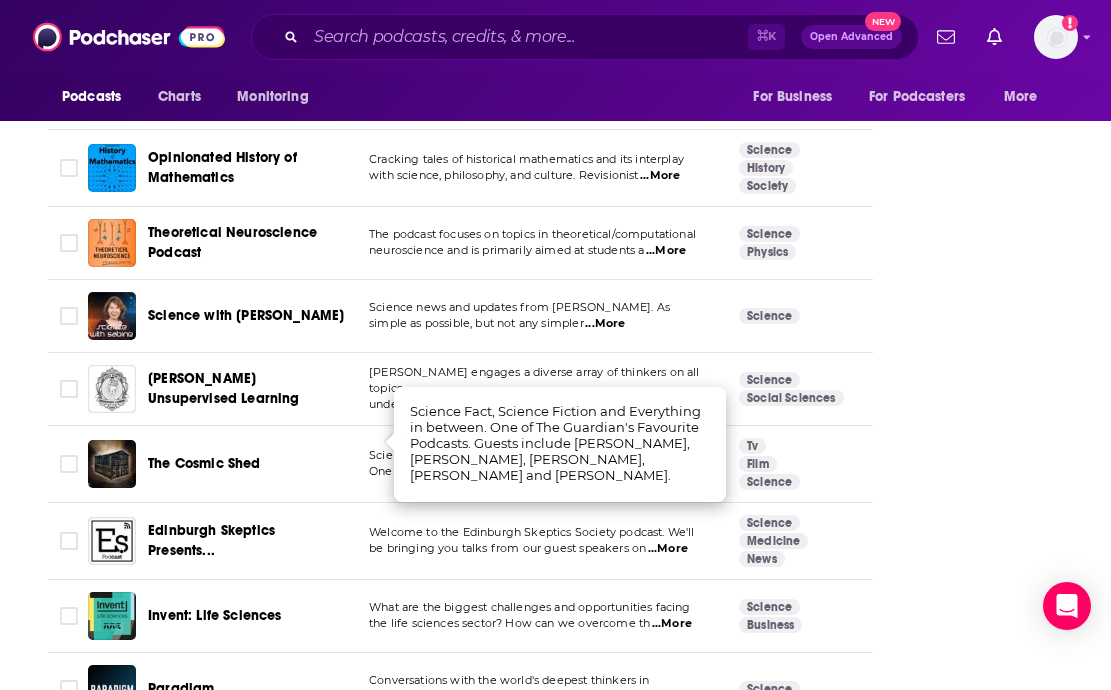 click on "Science news and updates from [PERSON_NAME]. As simple as possible, but not any simpler  ...More" at bounding box center [538, 316] 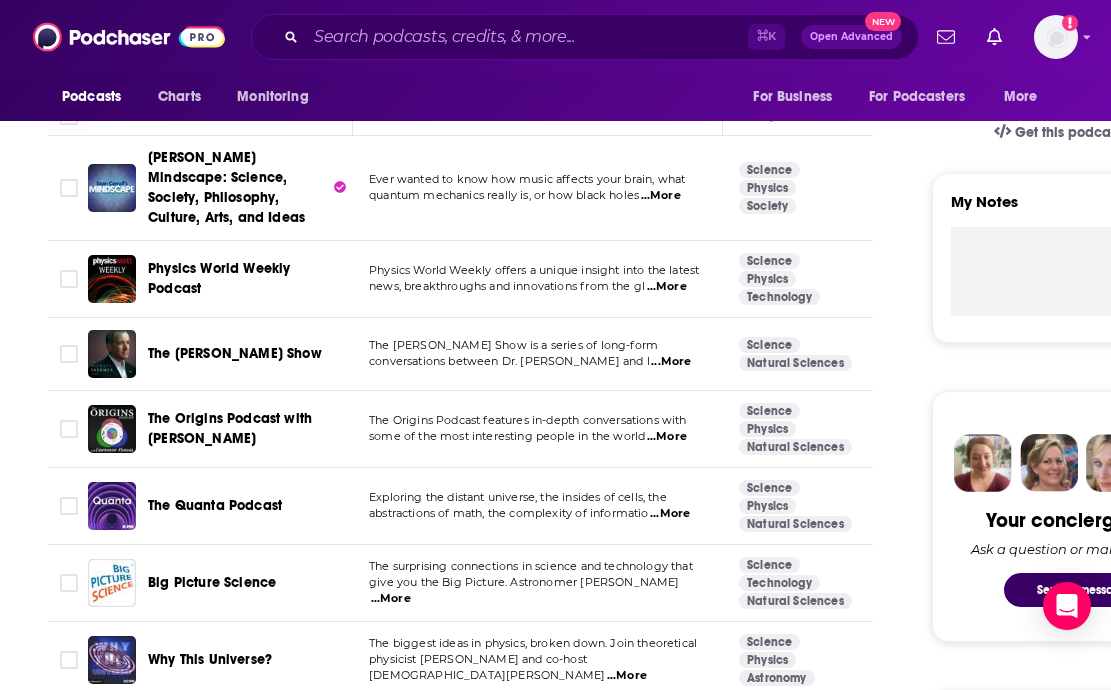 scroll, scrollTop: 635, scrollLeft: 0, axis: vertical 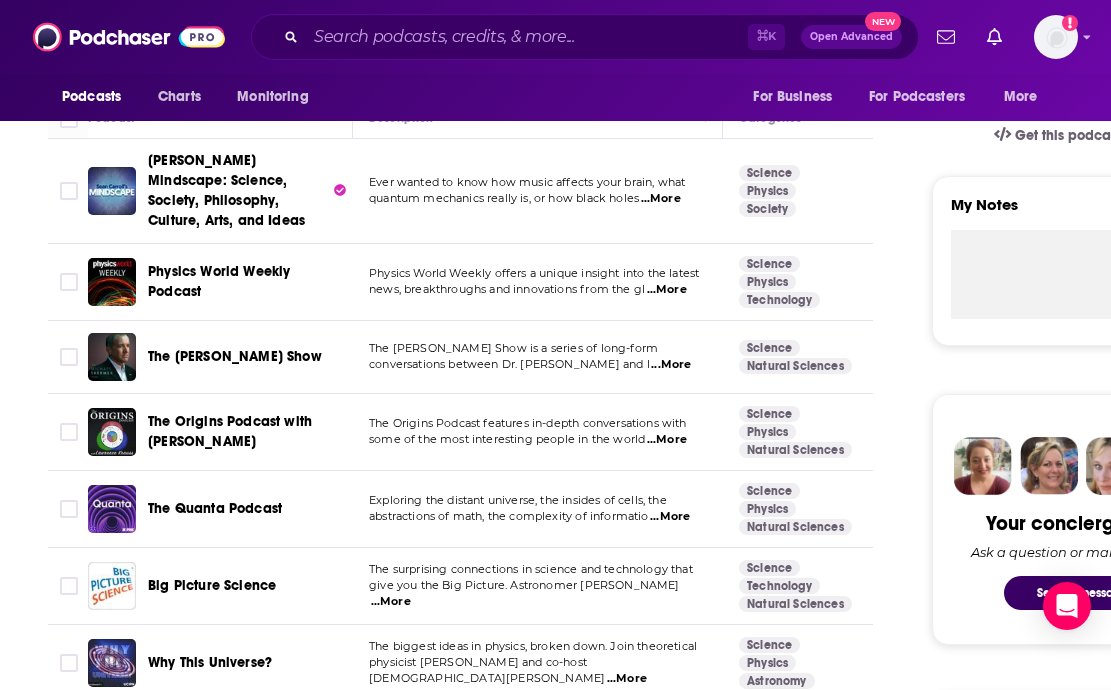 click on "...More" at bounding box center (670, 517) 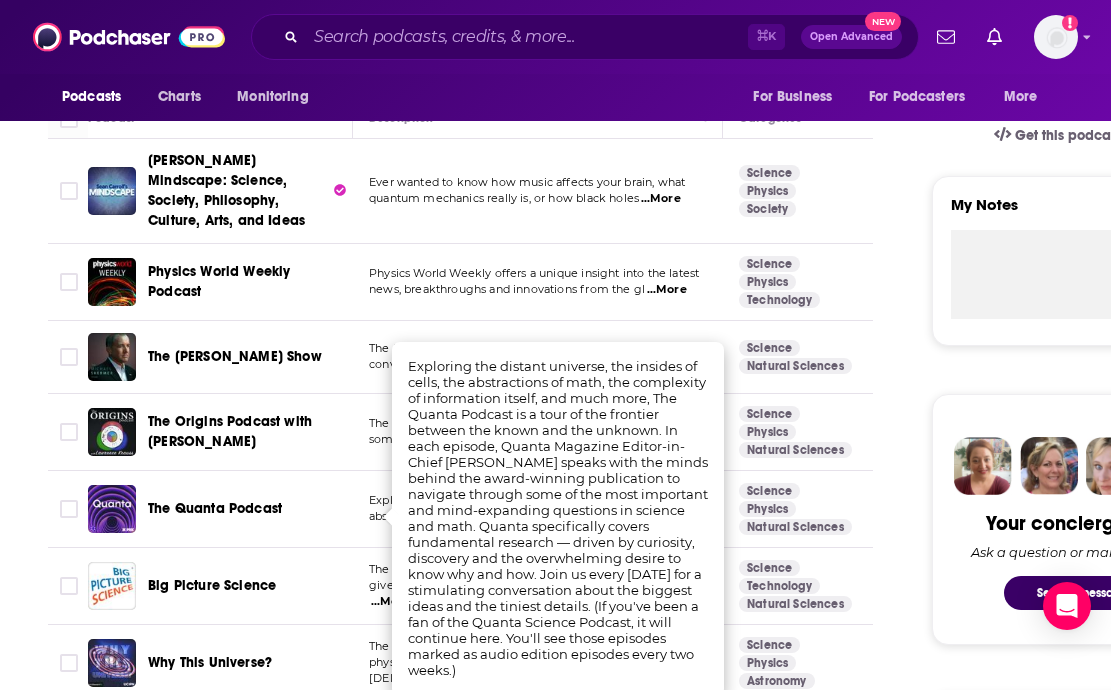 click on "Physics World Weekly offers a unique insight into the latest" at bounding box center [534, 273] 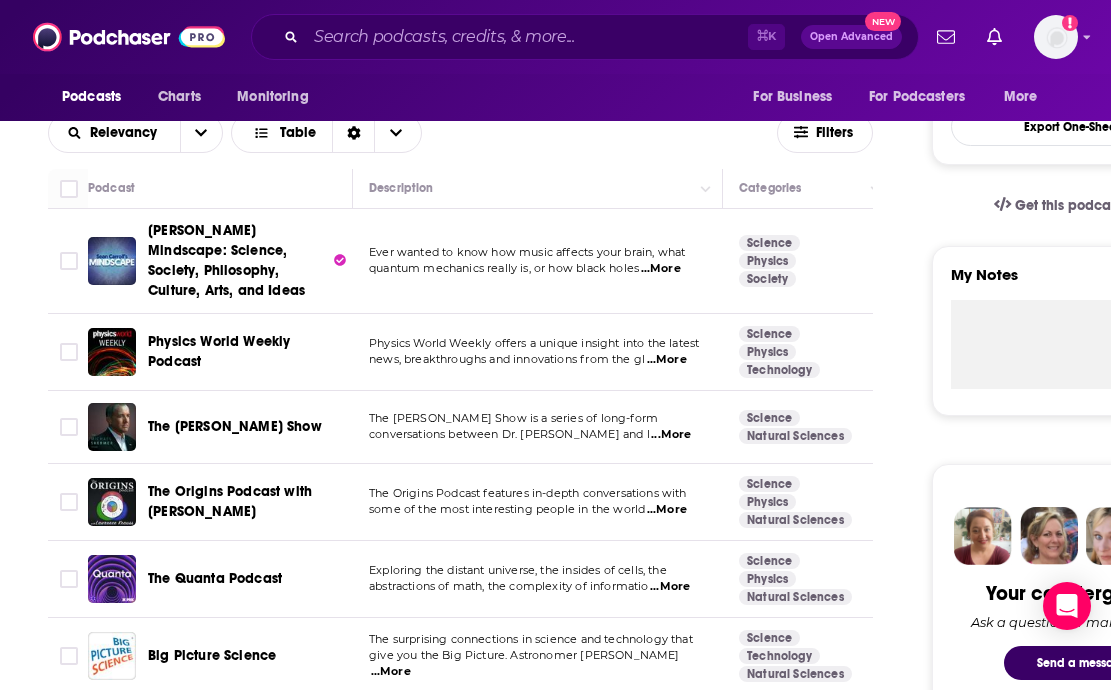 scroll, scrollTop: 566, scrollLeft: 0, axis: vertical 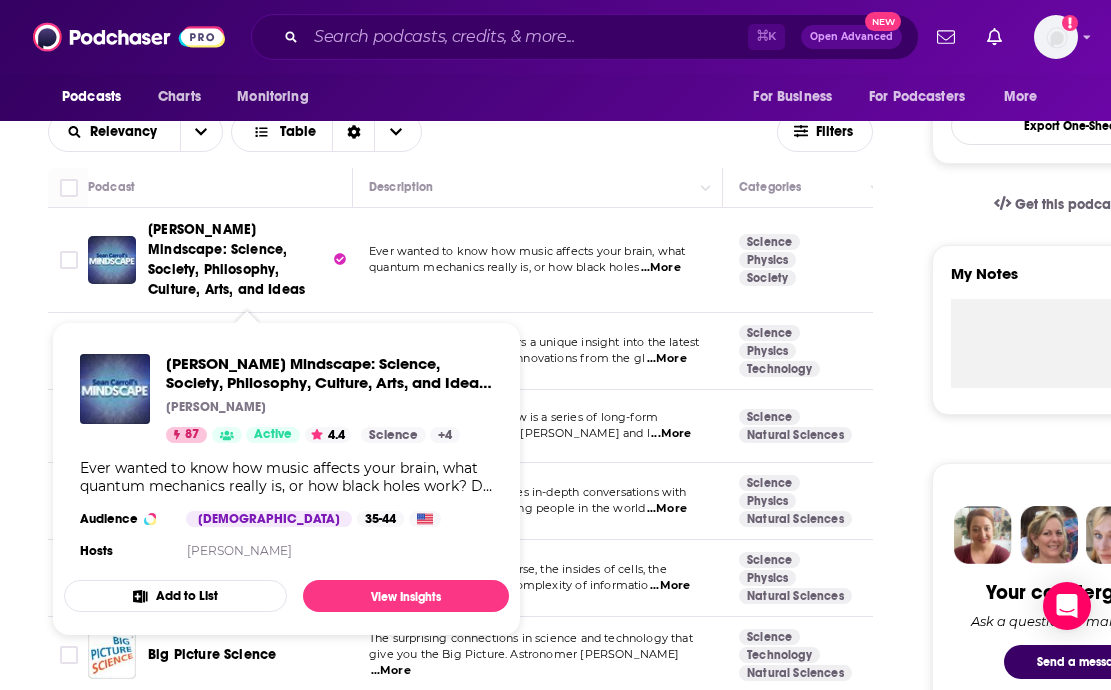 click on "[PERSON_NAME] Mindscape: Science, Society, Philosophy, Culture, Arts, and Ideas" at bounding box center (226, 259) 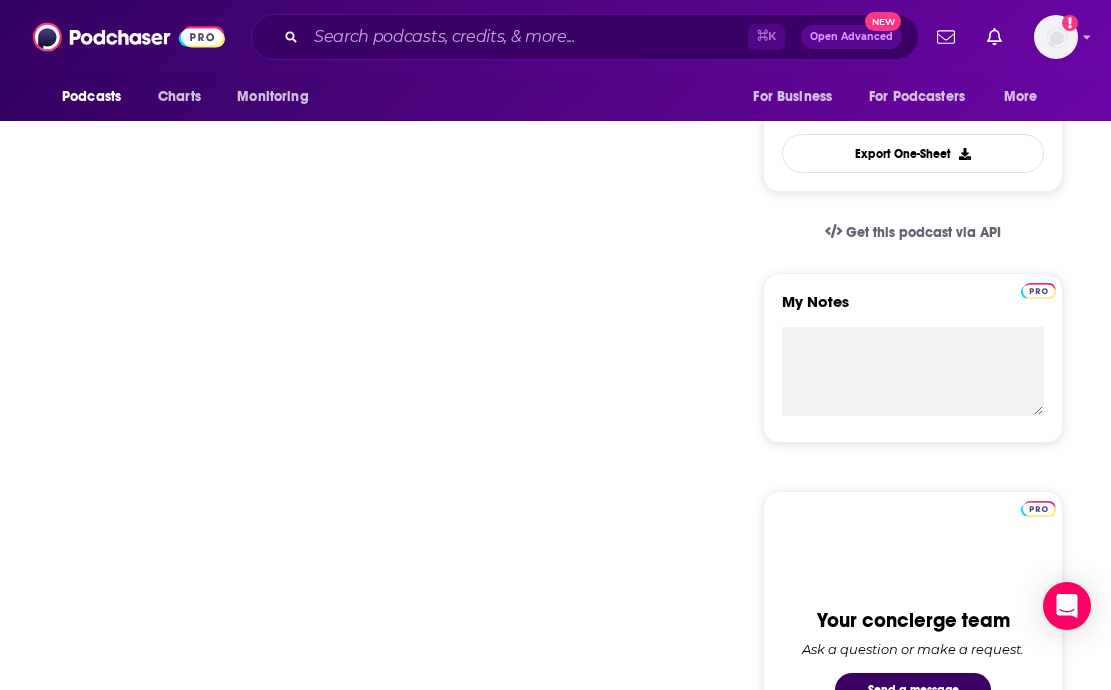 scroll, scrollTop: 0, scrollLeft: 0, axis: both 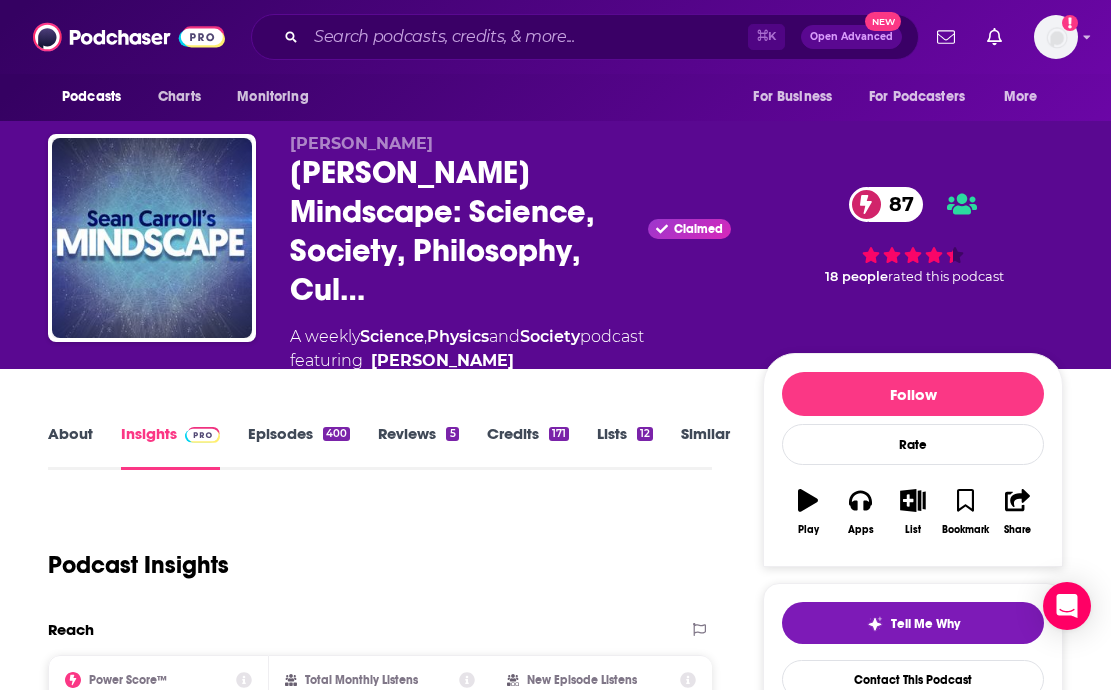 click on "Similar" at bounding box center (705, 447) 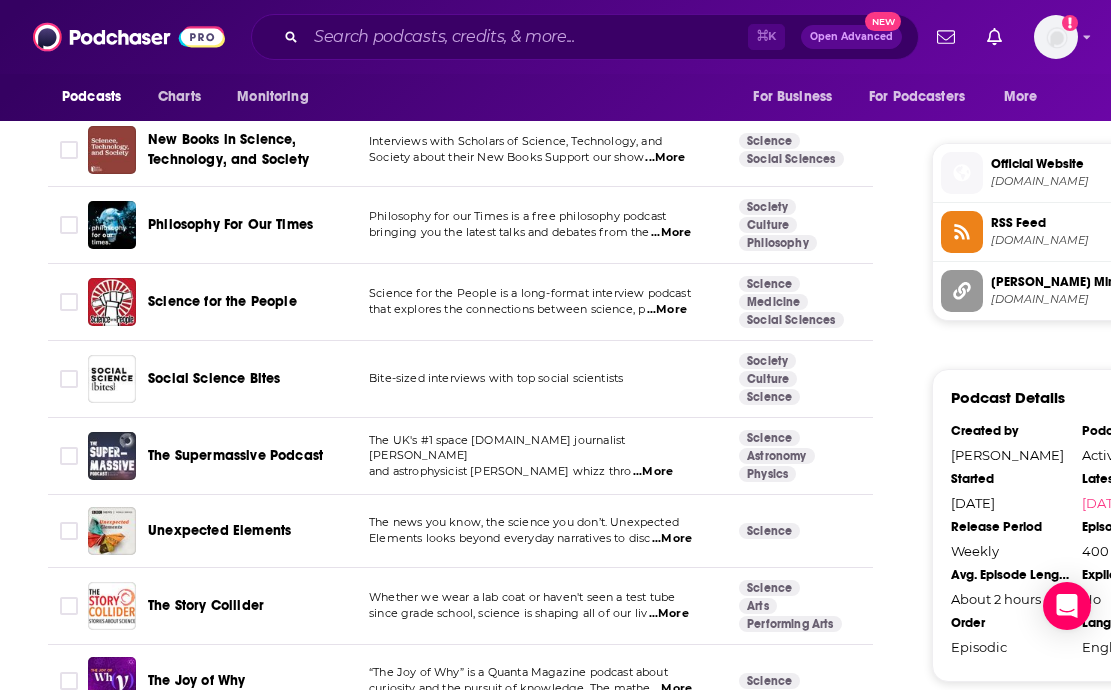 scroll, scrollTop: 1559, scrollLeft: 0, axis: vertical 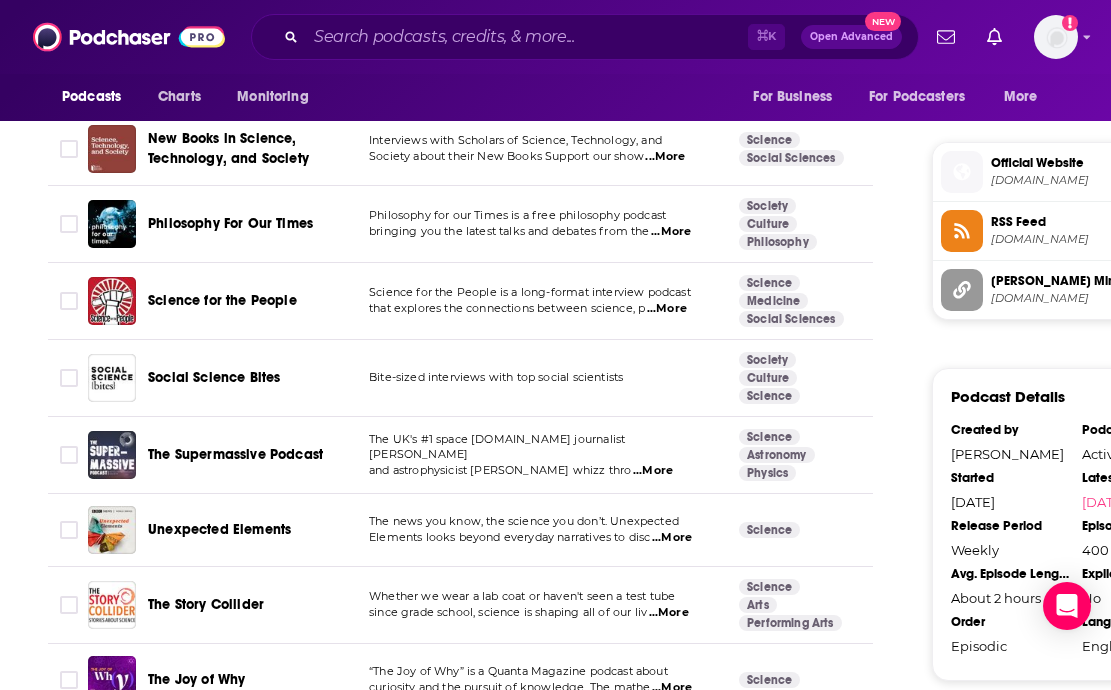 click on "...More" at bounding box center (653, 471) 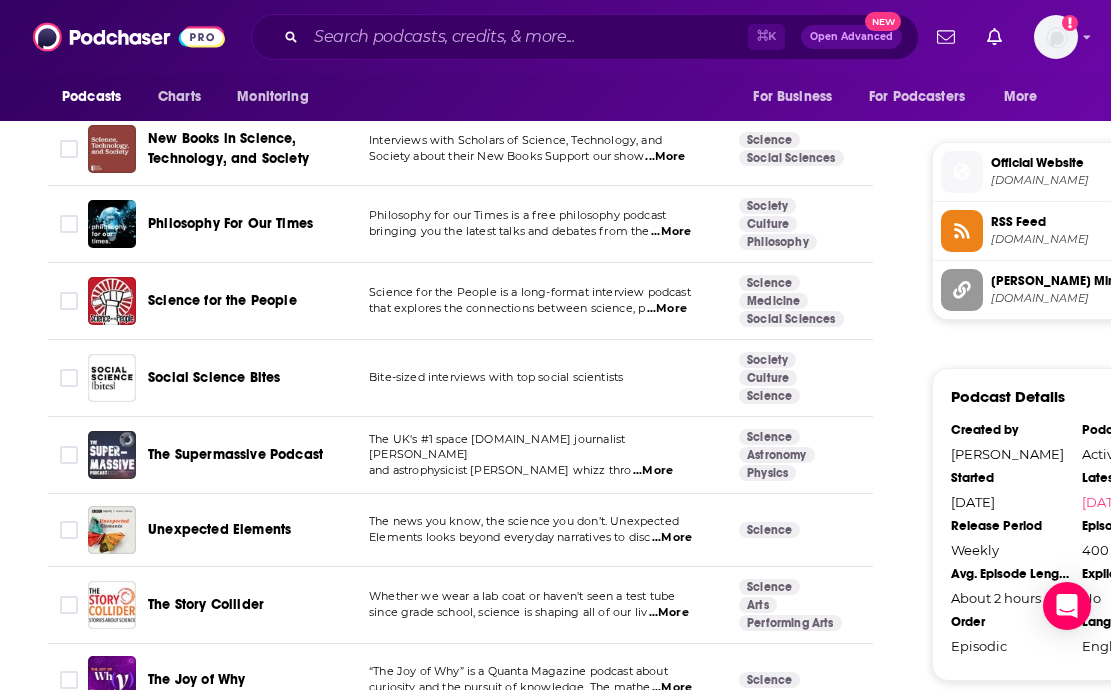 click on "The Supermassive Podcast" at bounding box center [235, 454] 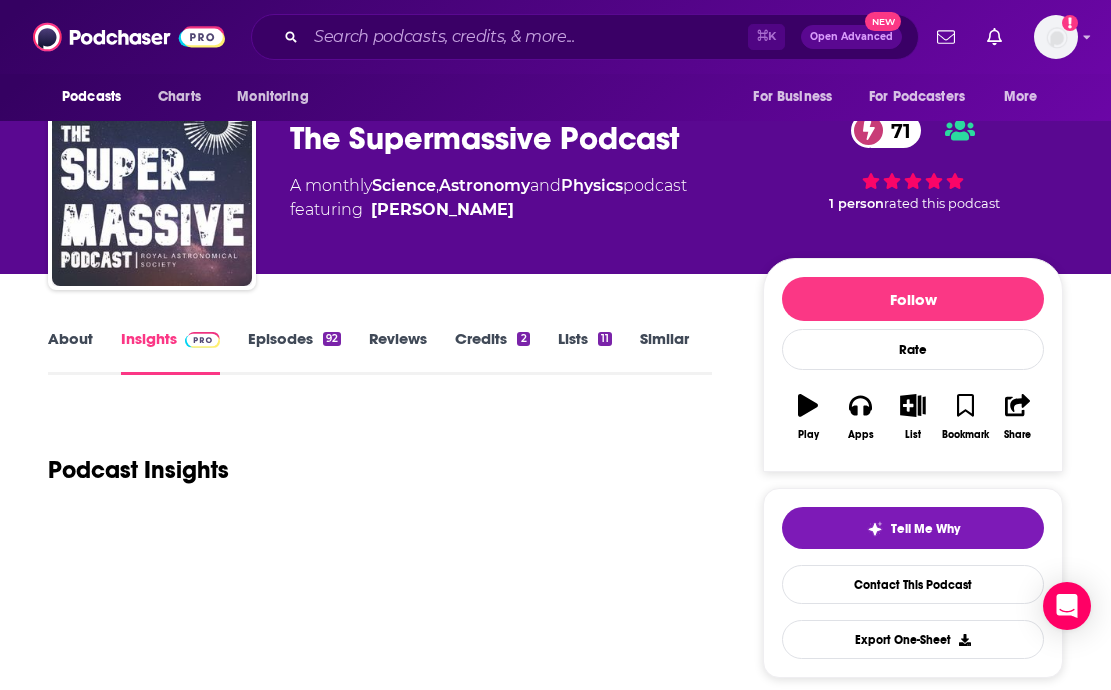scroll, scrollTop: 54, scrollLeft: 0, axis: vertical 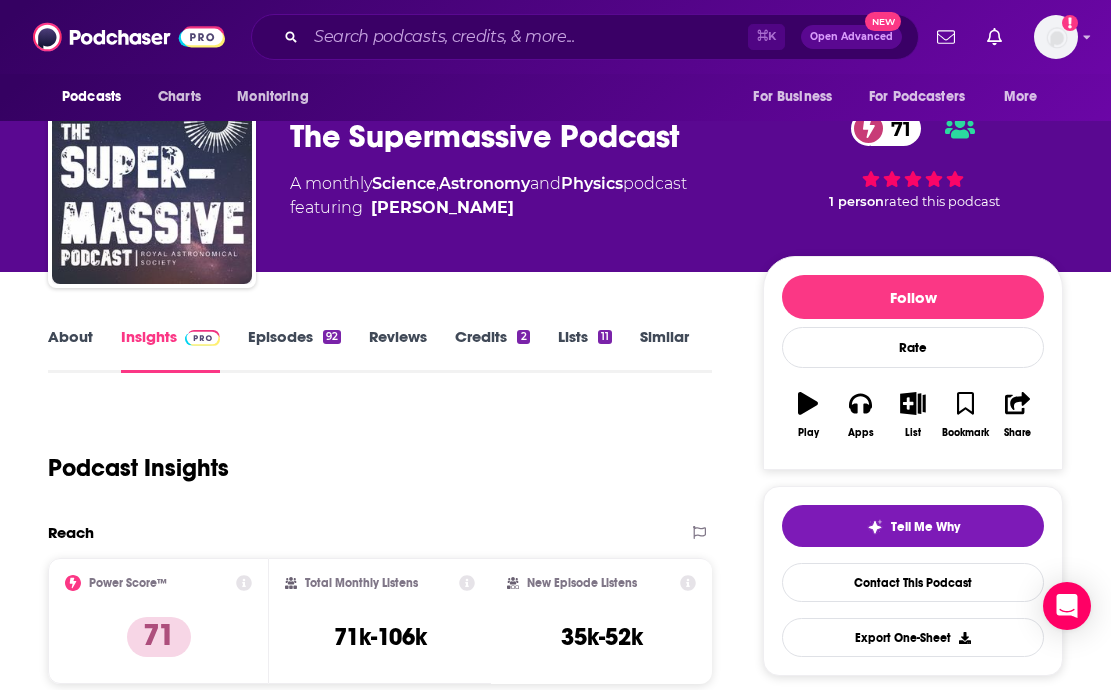 click on "About" at bounding box center [70, 350] 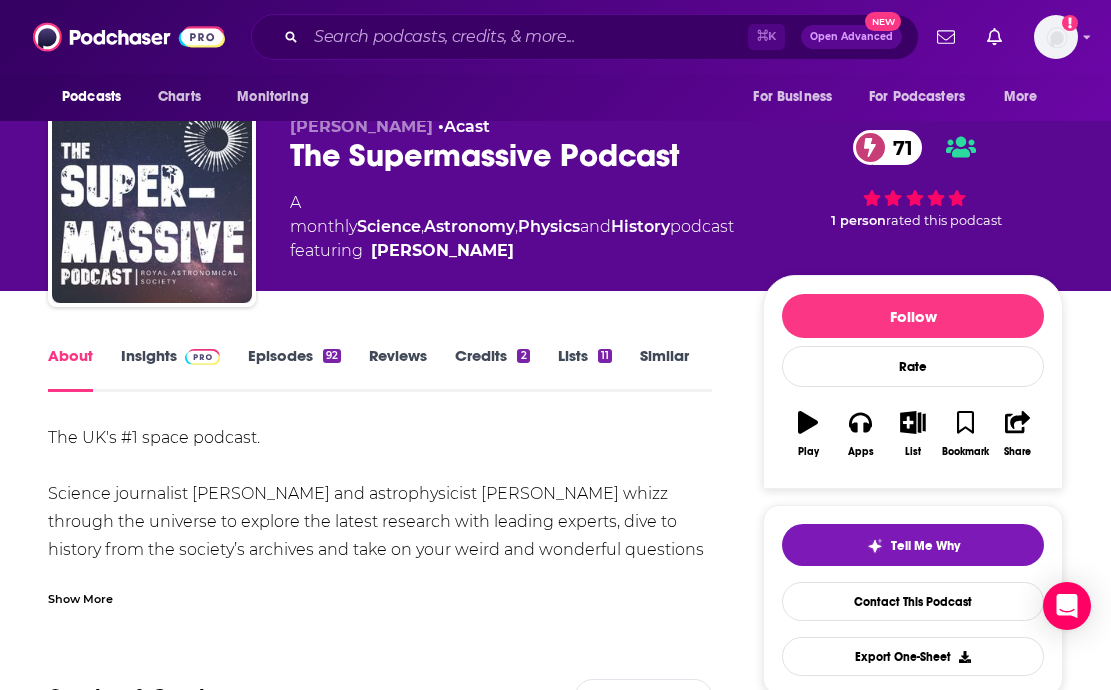 scroll, scrollTop: 42, scrollLeft: 0, axis: vertical 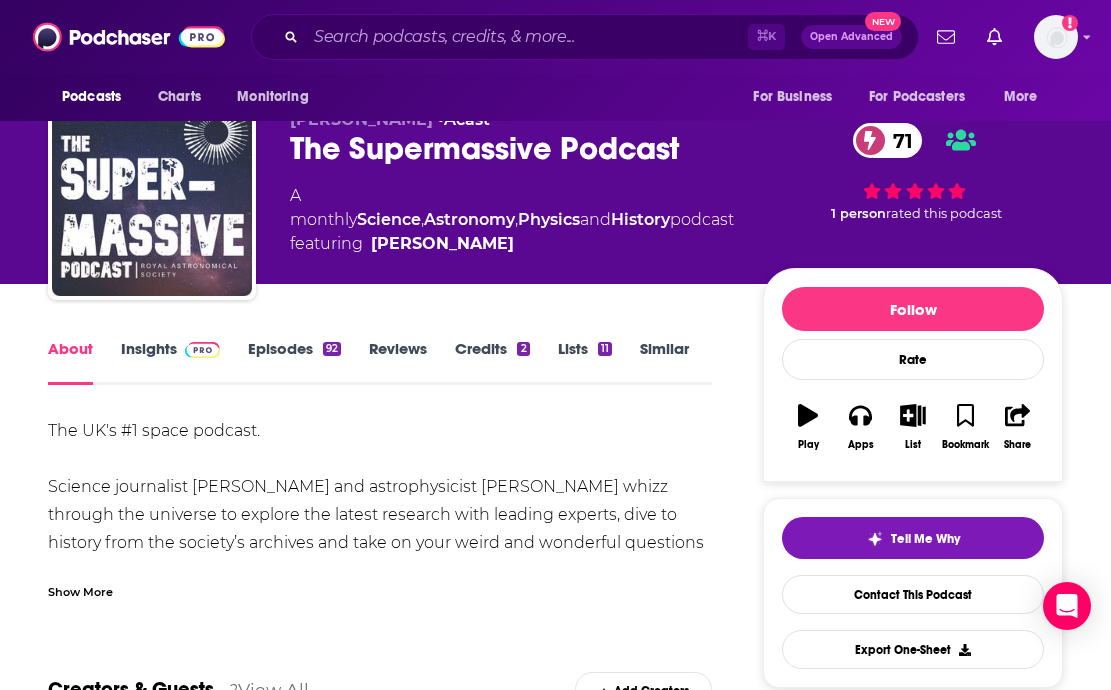 click on "Show More" at bounding box center (80, 590) 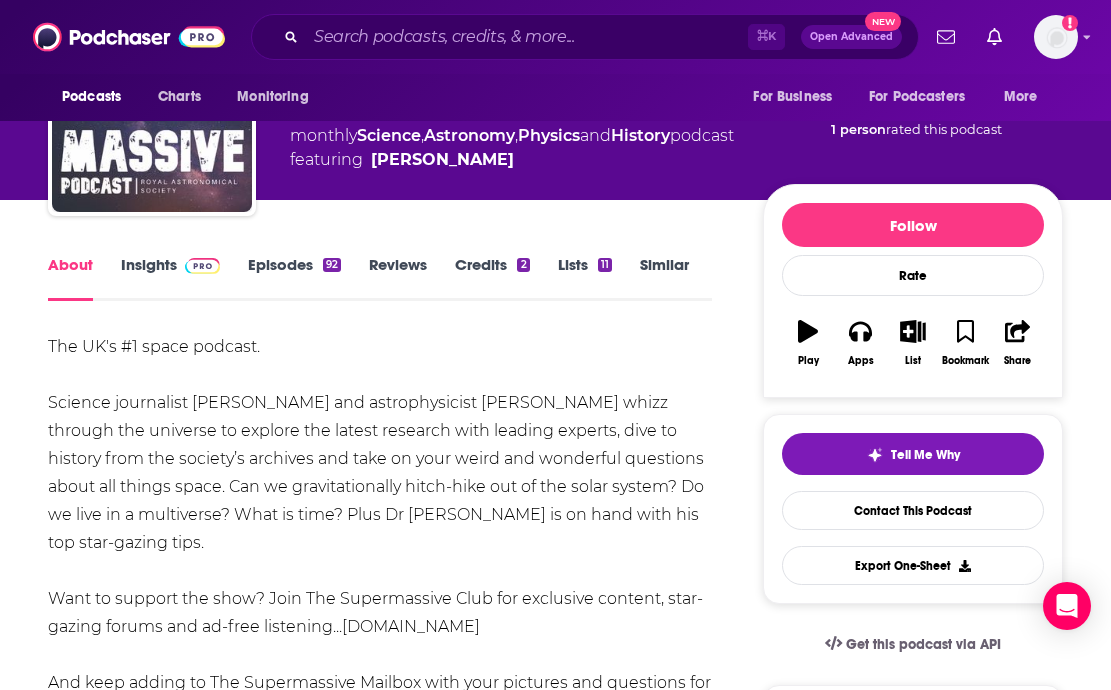 scroll, scrollTop: 134, scrollLeft: 0, axis: vertical 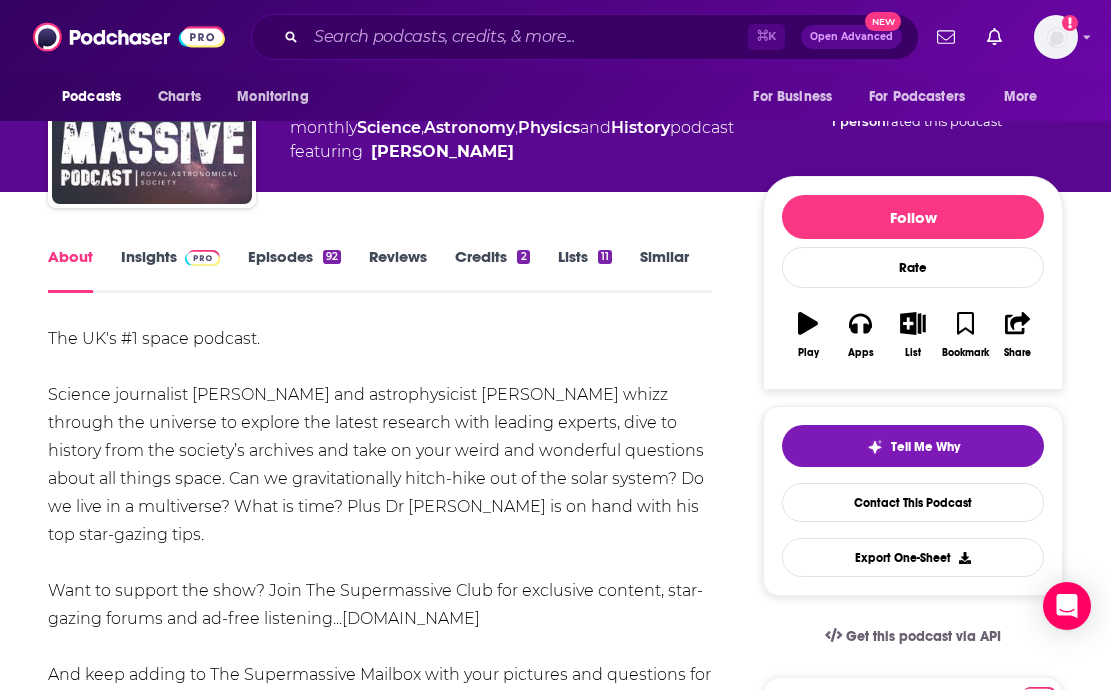 click on "Episodes 92" at bounding box center [294, 270] 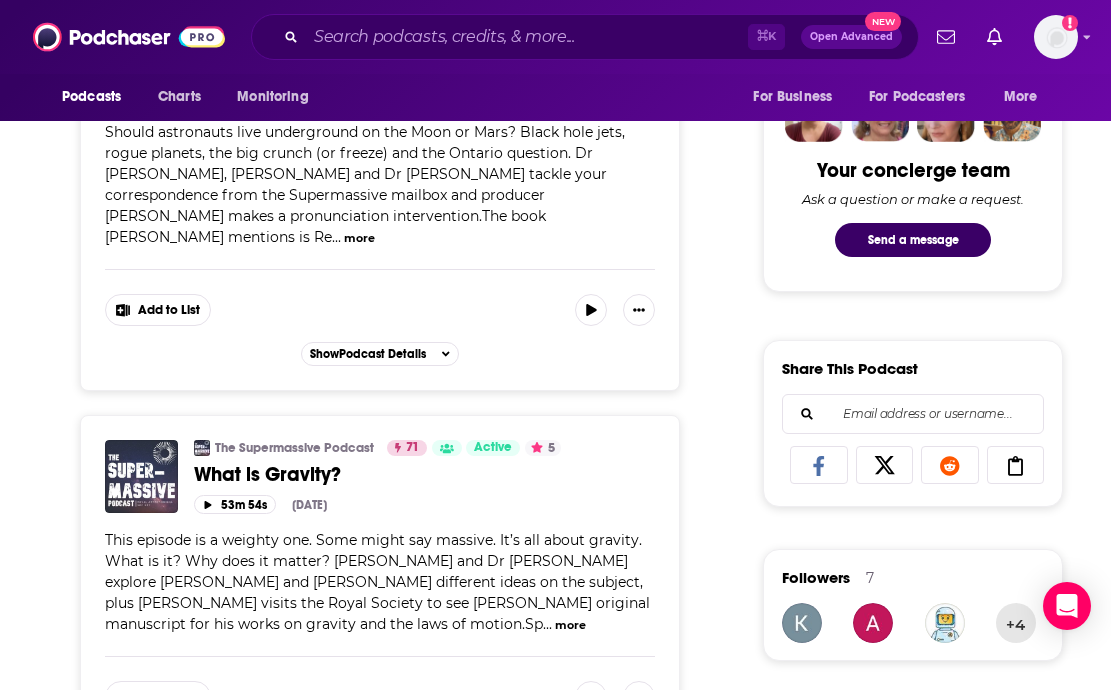 scroll, scrollTop: 0, scrollLeft: 0, axis: both 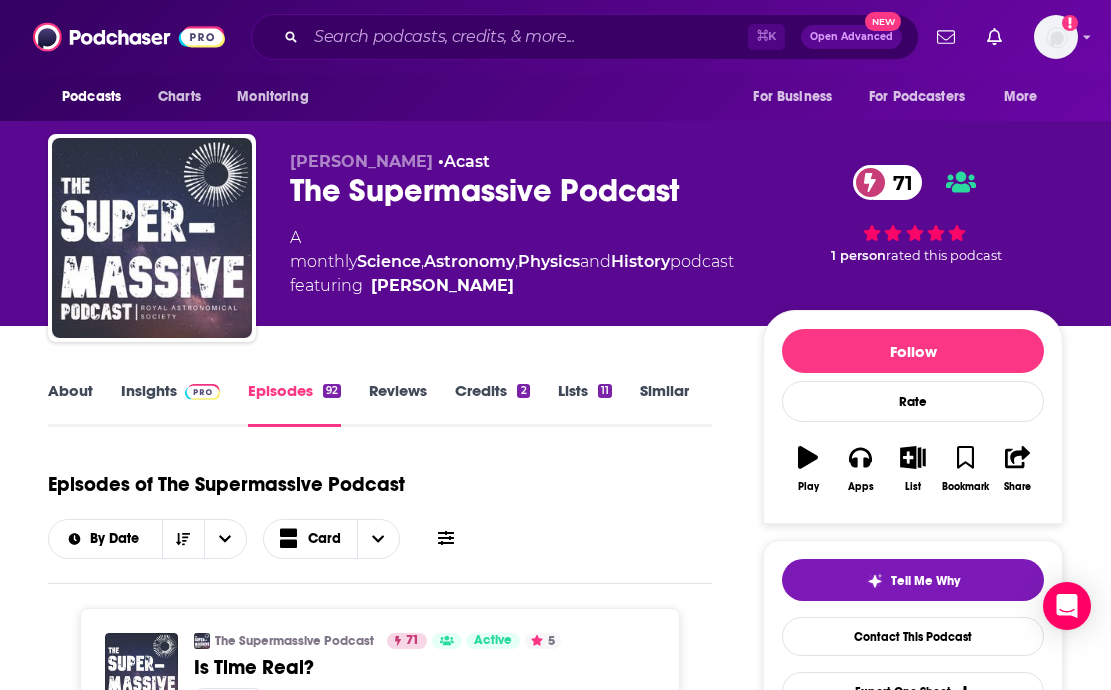 click on "About" at bounding box center (70, 404) 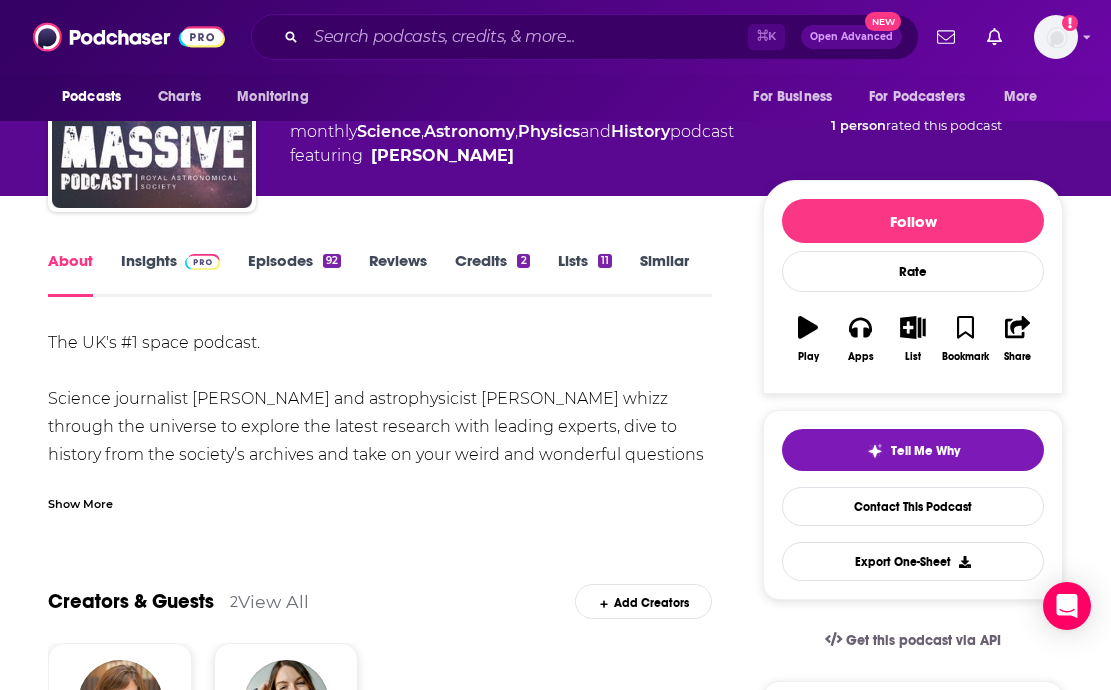 scroll, scrollTop: 138, scrollLeft: 0, axis: vertical 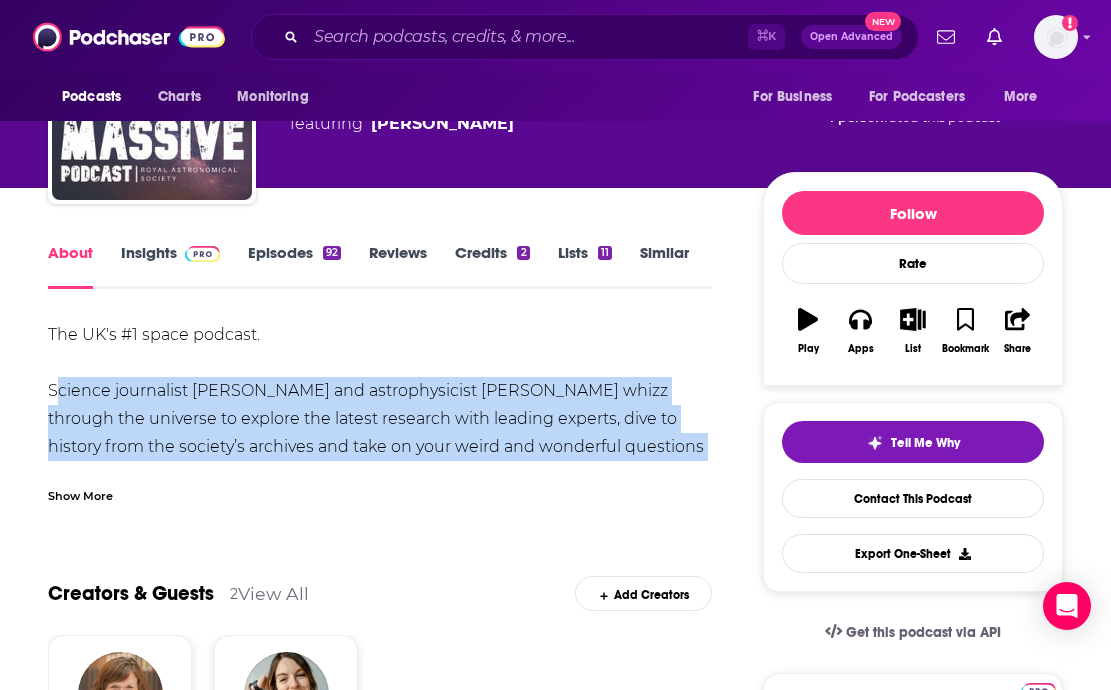 drag, startPoint x: 48, startPoint y: 392, endPoint x: 688, endPoint y: 454, distance: 642.9961 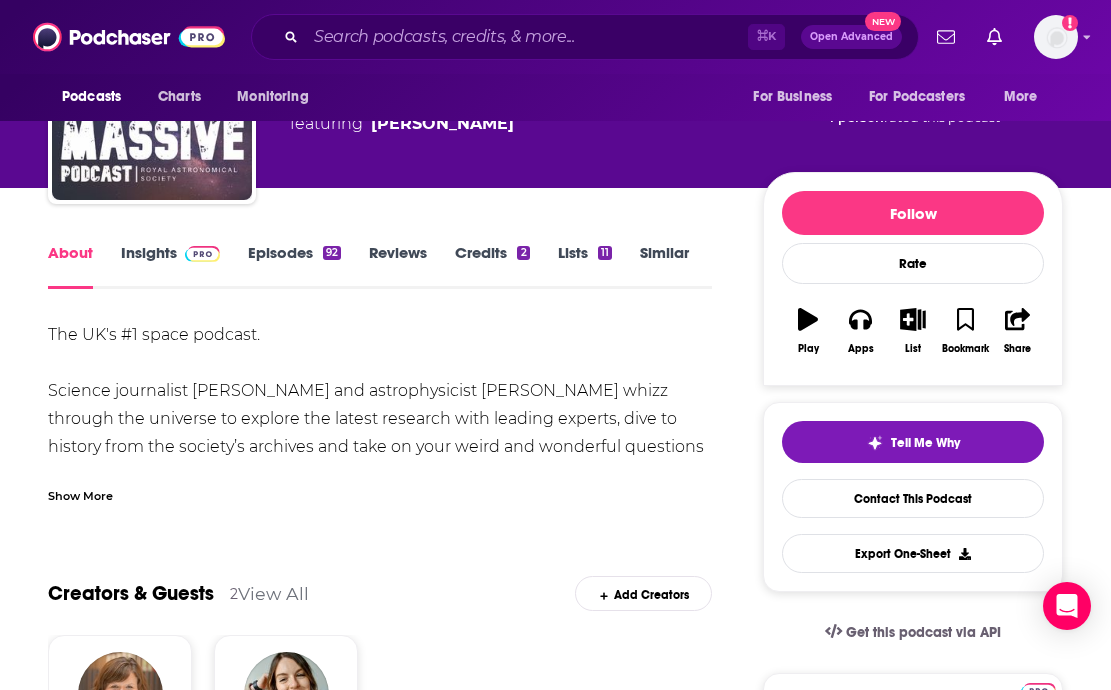 click on "Show More" at bounding box center (80, 494) 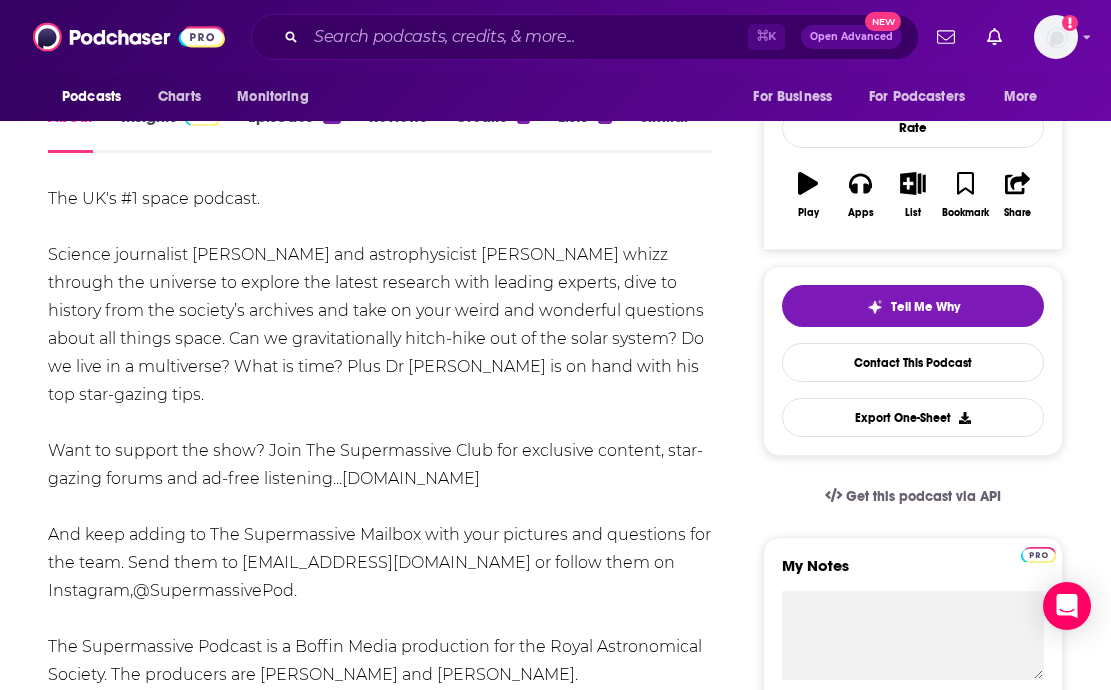 scroll, scrollTop: 301, scrollLeft: 0, axis: vertical 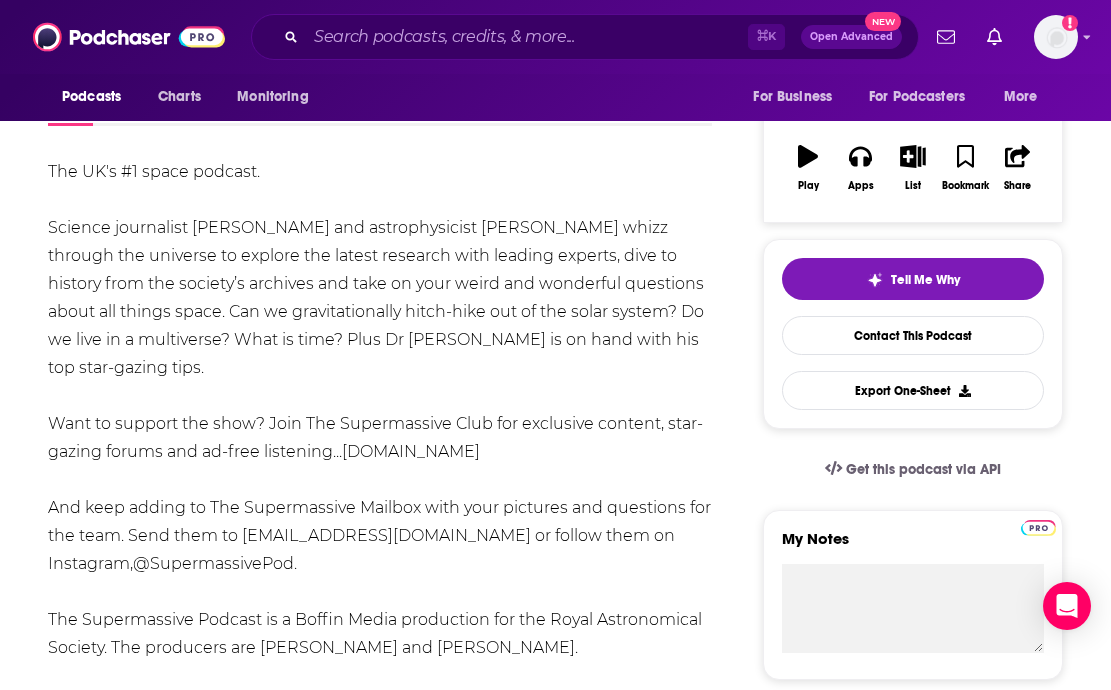 copy on "Science journalist [PERSON_NAME] and astrophysicist [PERSON_NAME] whizz through the universe to explore the latest research with leading experts, dive to history from the society’s archives and take on your weird and wonderful questions about all things space. Can we gravitationally hitch-hike out of the solar system? Do we live in a multiverse? What is time? Plus Dr [PERSON_NAME] is on hand with his top star-gazing tips." 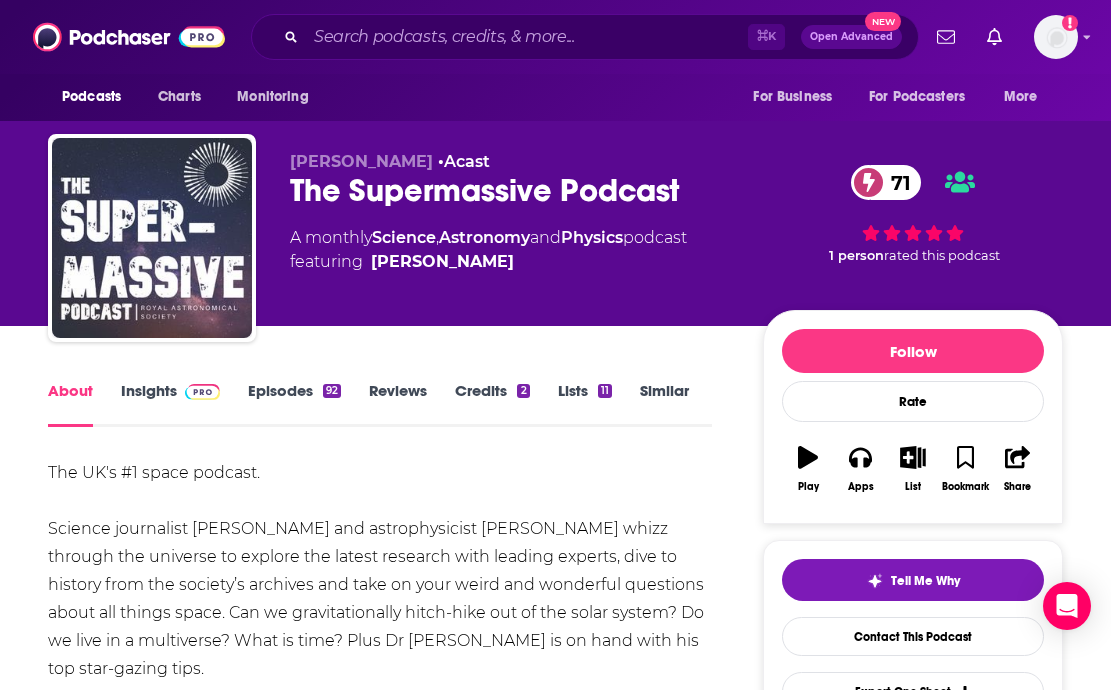 scroll, scrollTop: 10, scrollLeft: 0, axis: vertical 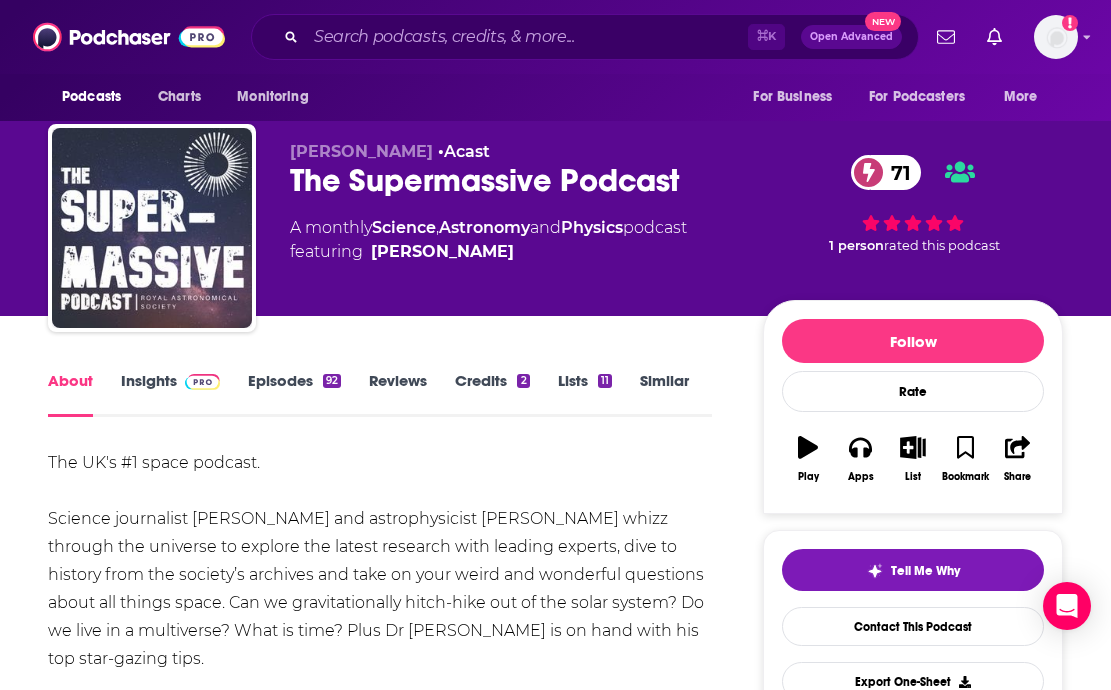 click on "Insights" at bounding box center (170, 394) 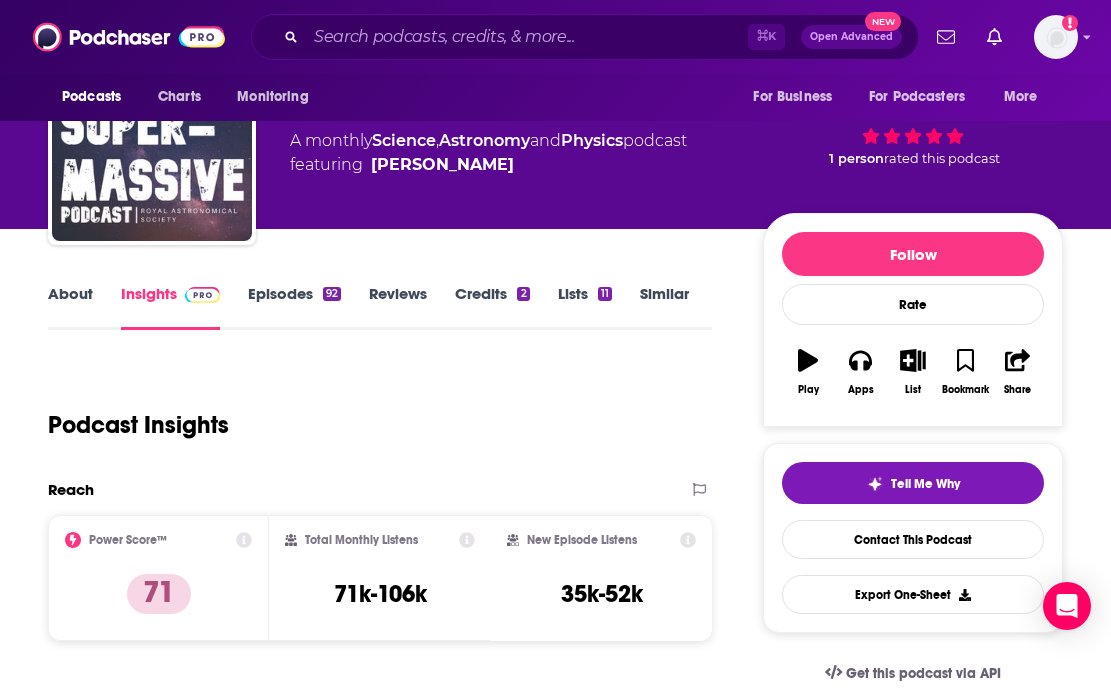 scroll, scrollTop: 0, scrollLeft: 0, axis: both 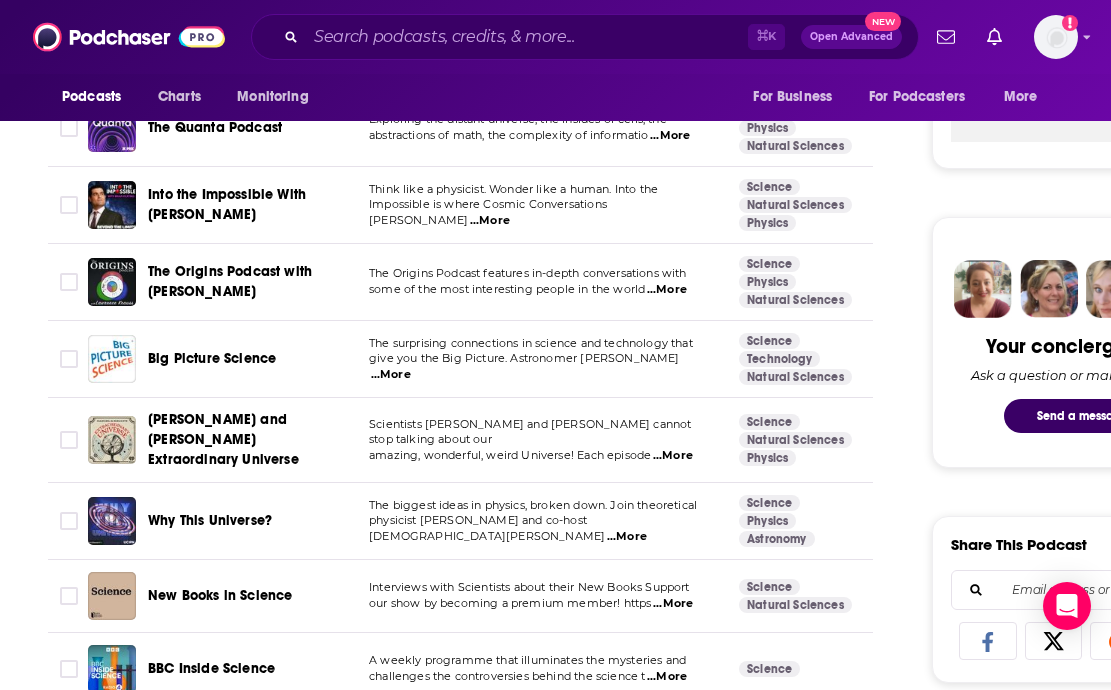 click on "...More" at bounding box center [667, 290] 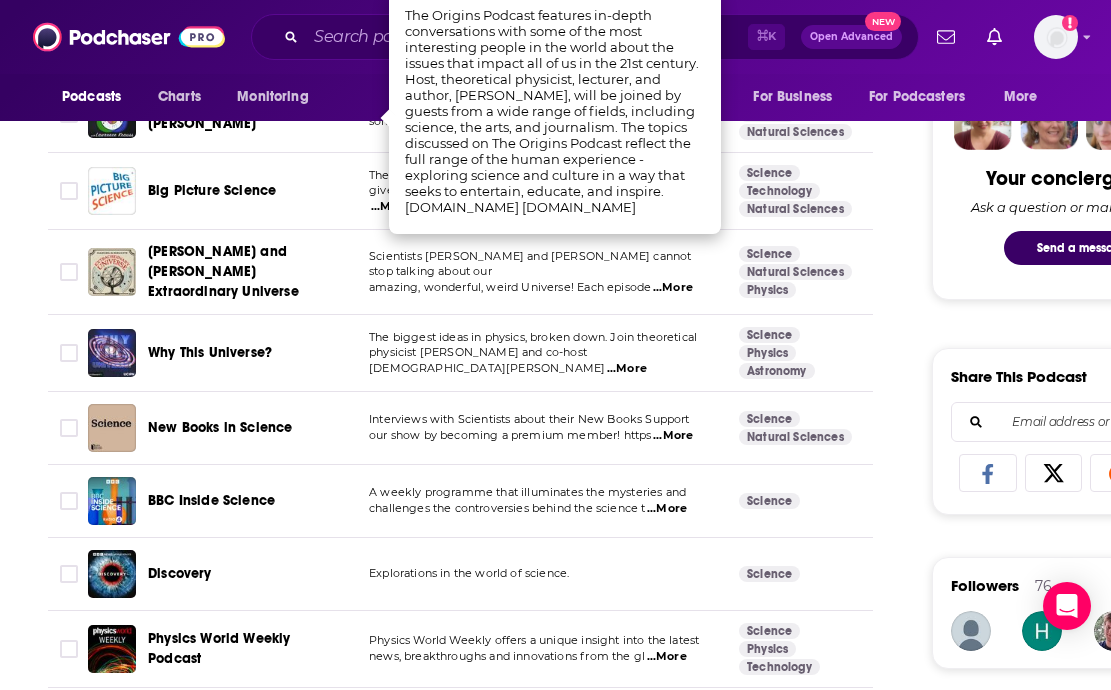 scroll, scrollTop: 989, scrollLeft: 0, axis: vertical 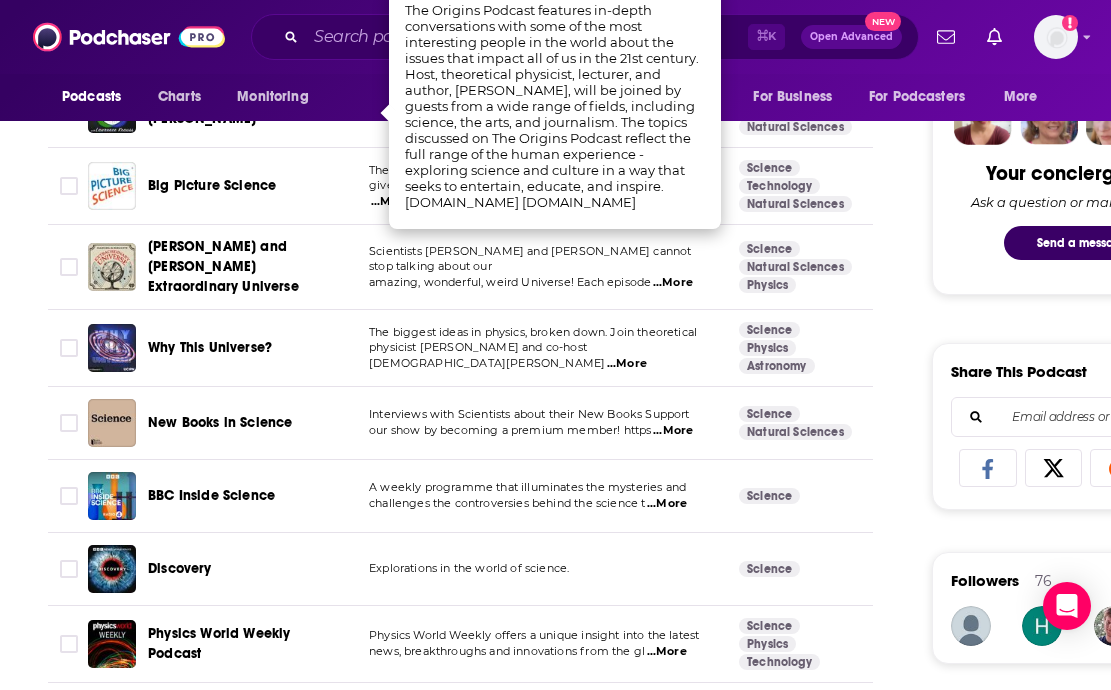 click on "...More" at bounding box center [673, 283] 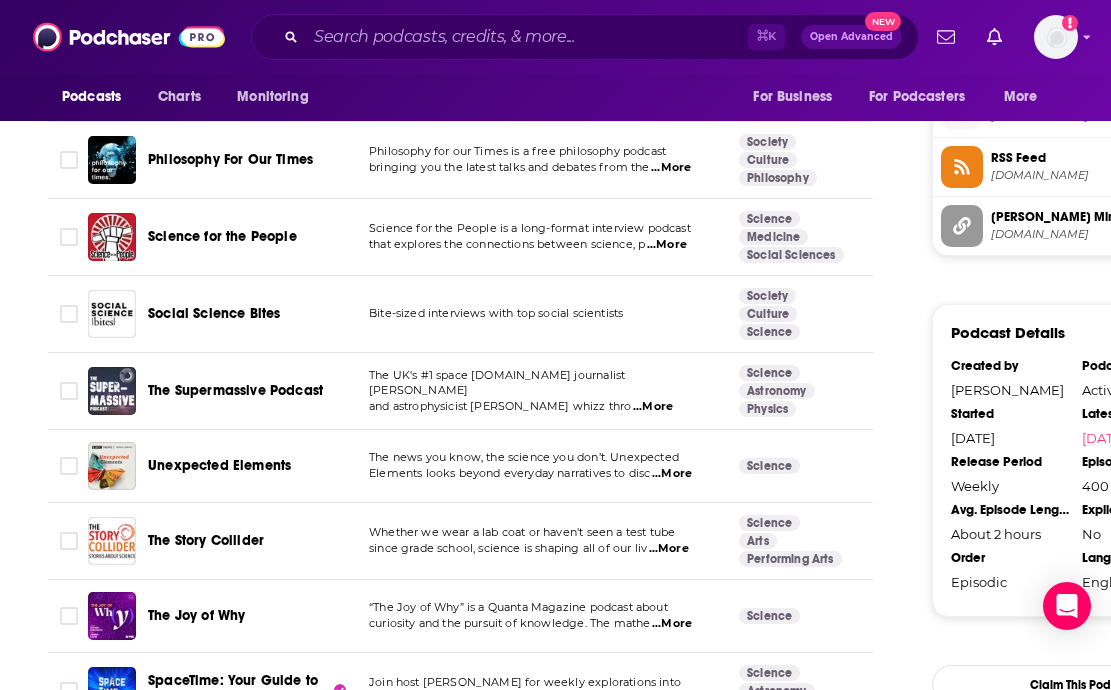 scroll, scrollTop: 1625, scrollLeft: 0, axis: vertical 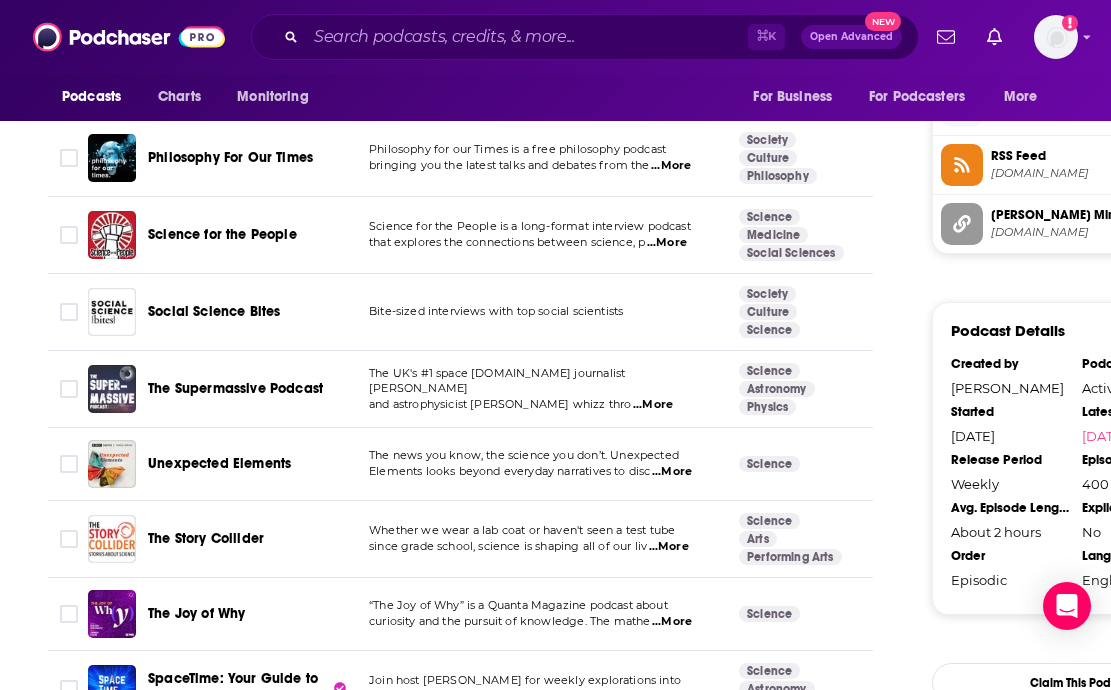 click on "...More" at bounding box center (672, 472) 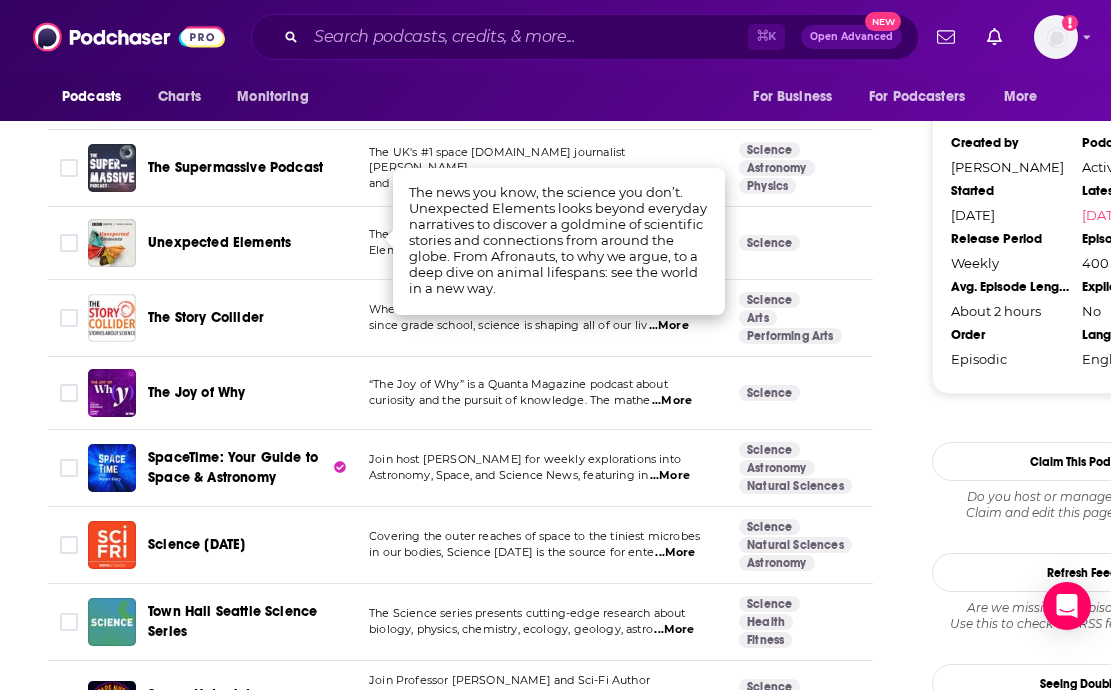 scroll, scrollTop: 1847, scrollLeft: 0, axis: vertical 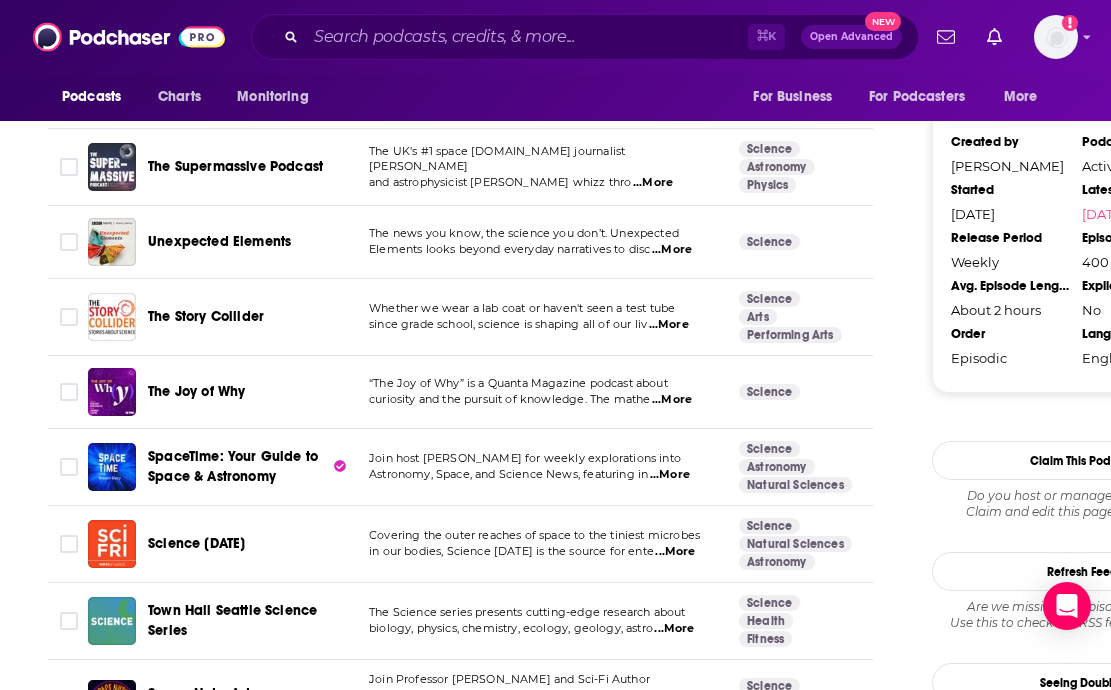 click on "...More" at bounding box center [672, 400] 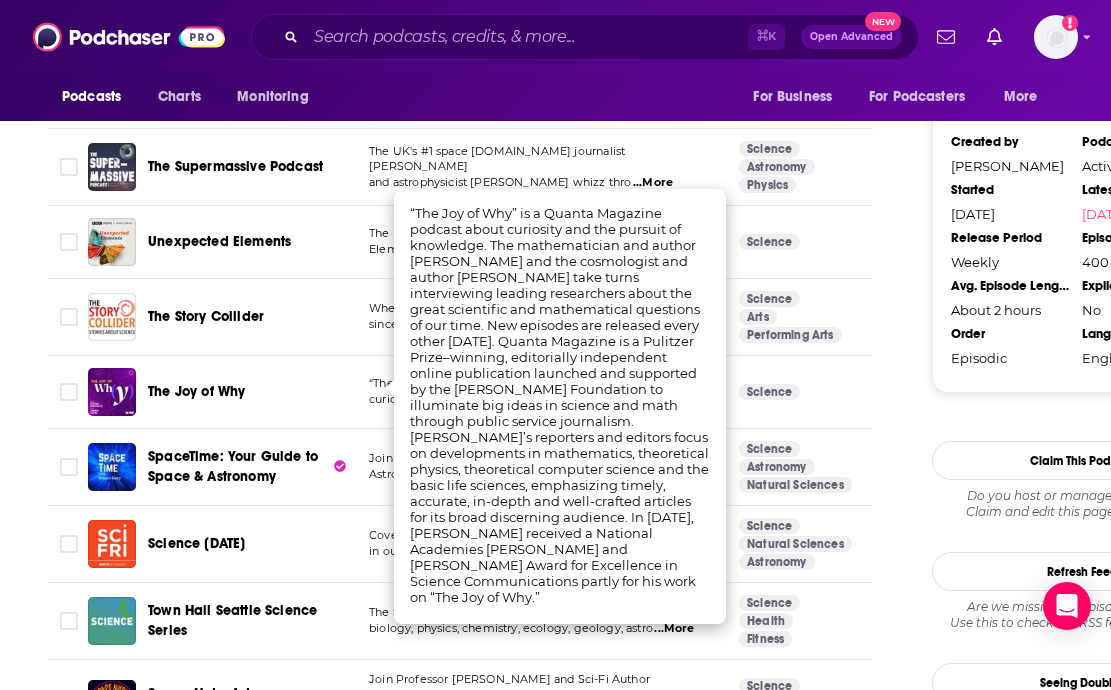 click on "The Joy of Why" at bounding box center (196, 391) 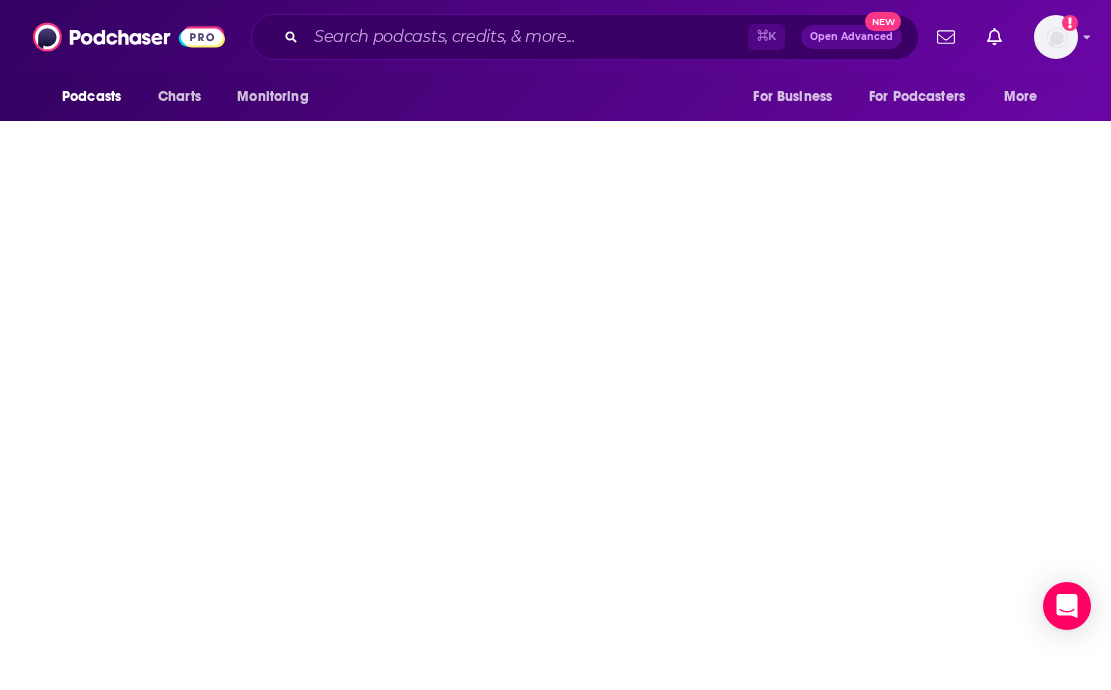 scroll, scrollTop: 0, scrollLeft: 0, axis: both 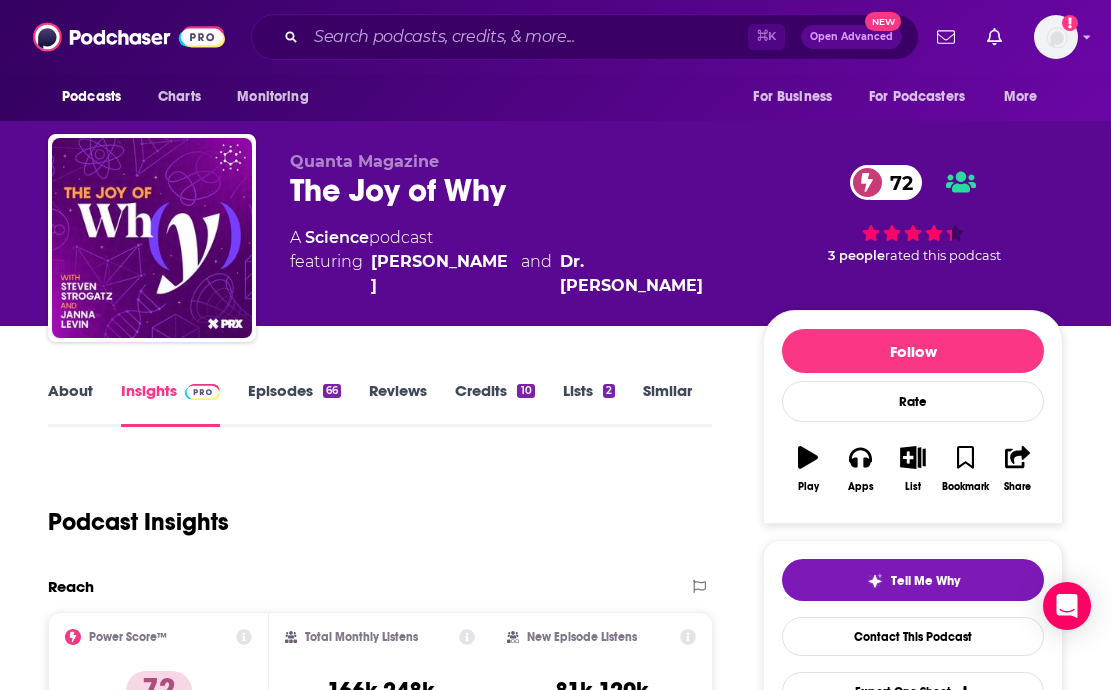 click on "Episodes 66" at bounding box center (294, 404) 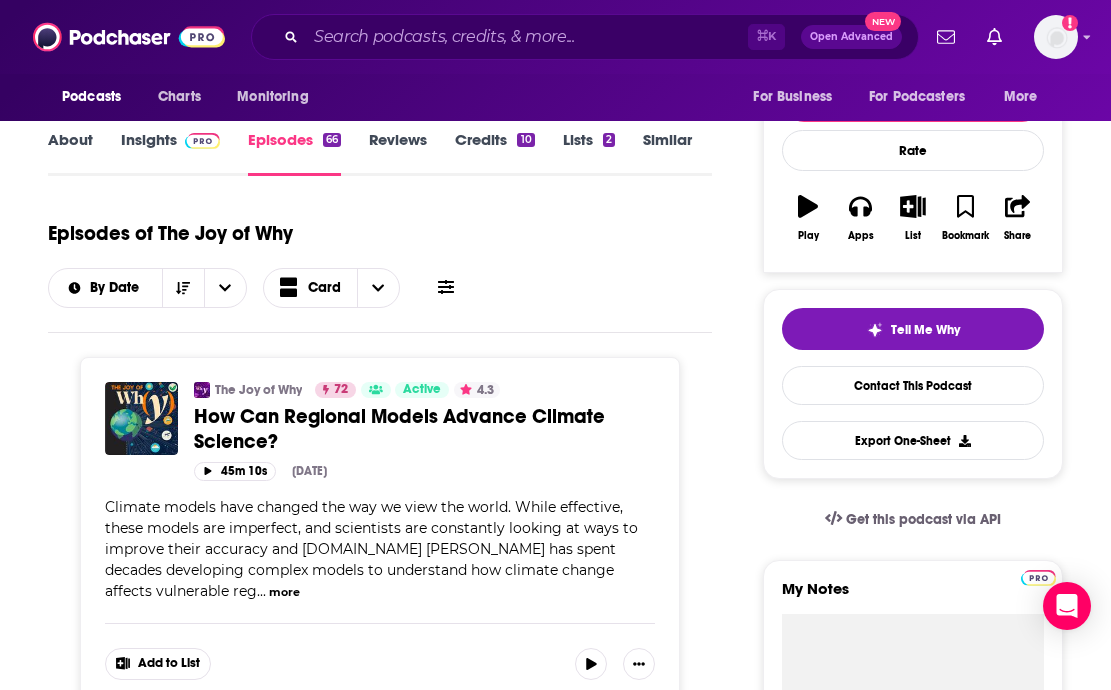 scroll, scrollTop: 253, scrollLeft: 0, axis: vertical 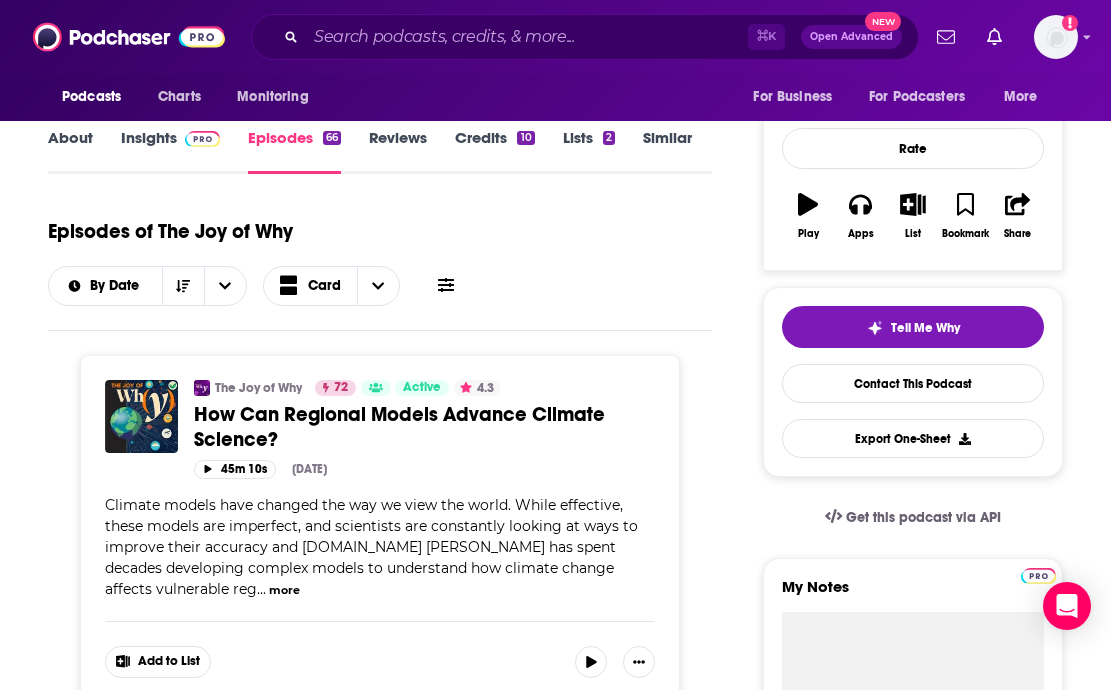 click on "more" at bounding box center (284, 590) 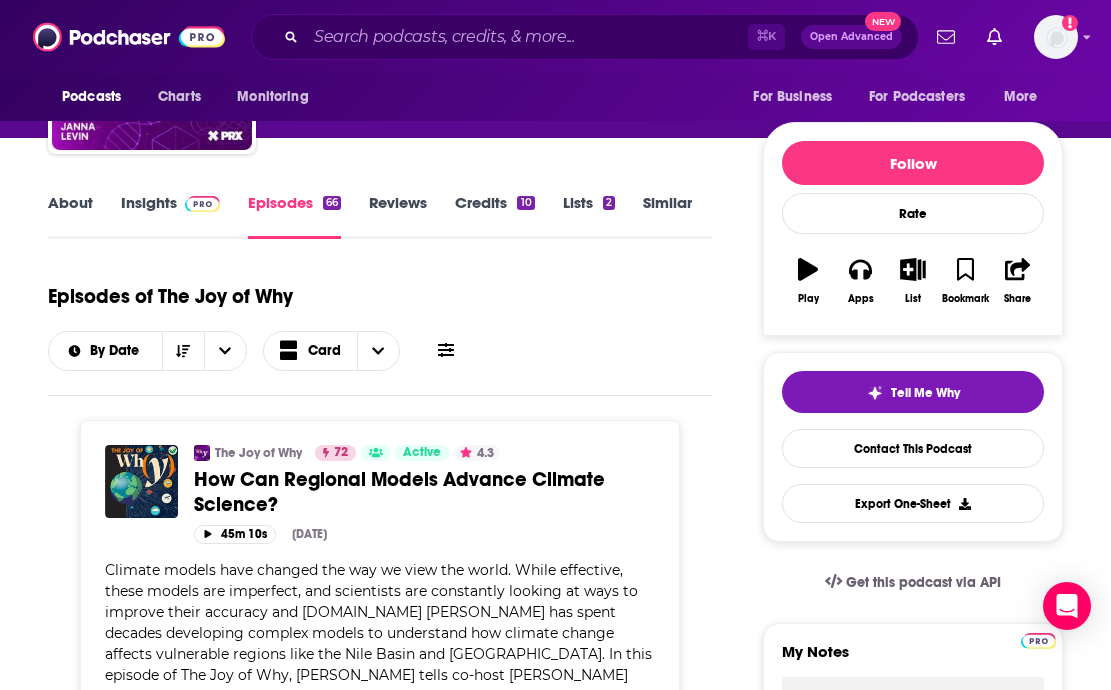 scroll, scrollTop: 174, scrollLeft: 0, axis: vertical 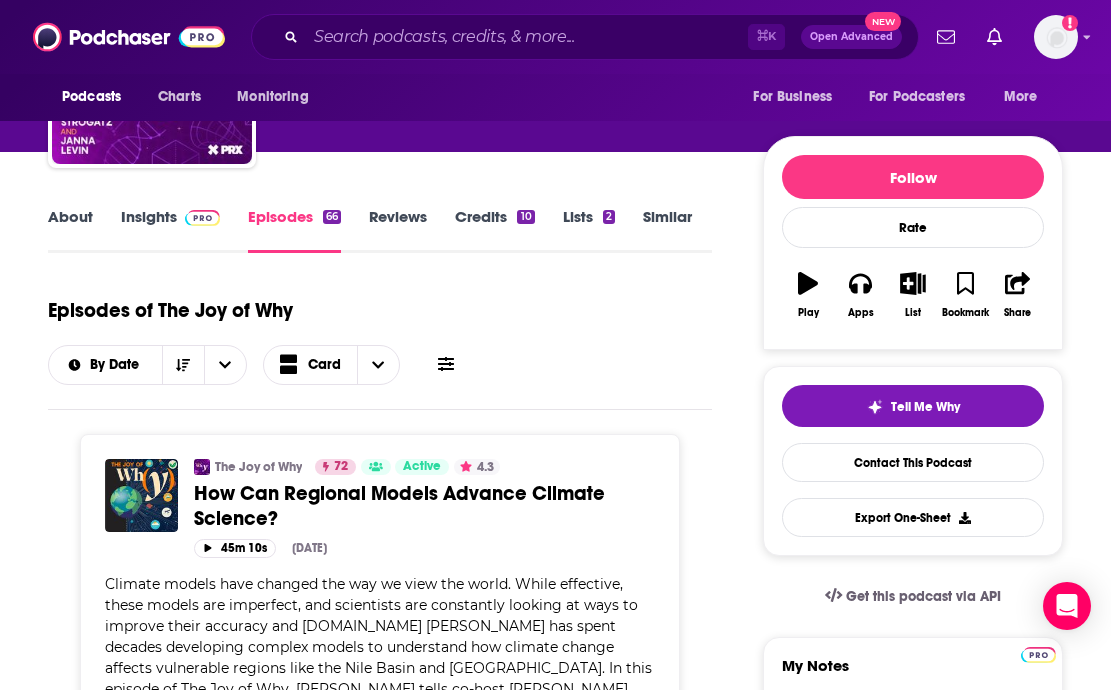 click on "About" at bounding box center (70, 230) 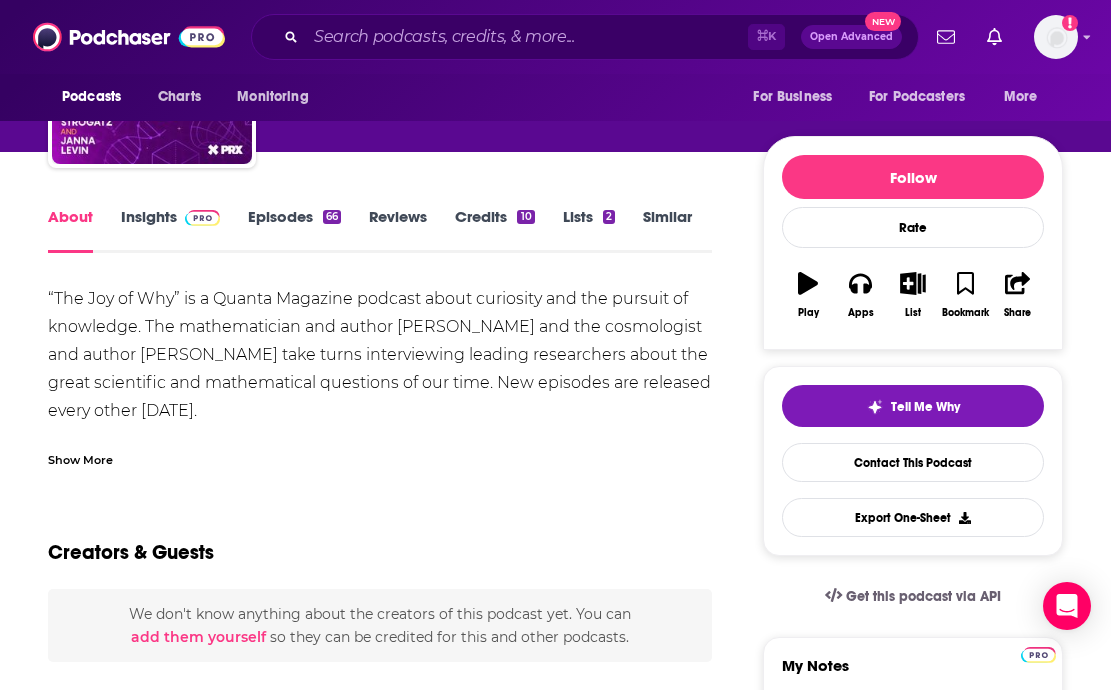 scroll, scrollTop: 0, scrollLeft: 0, axis: both 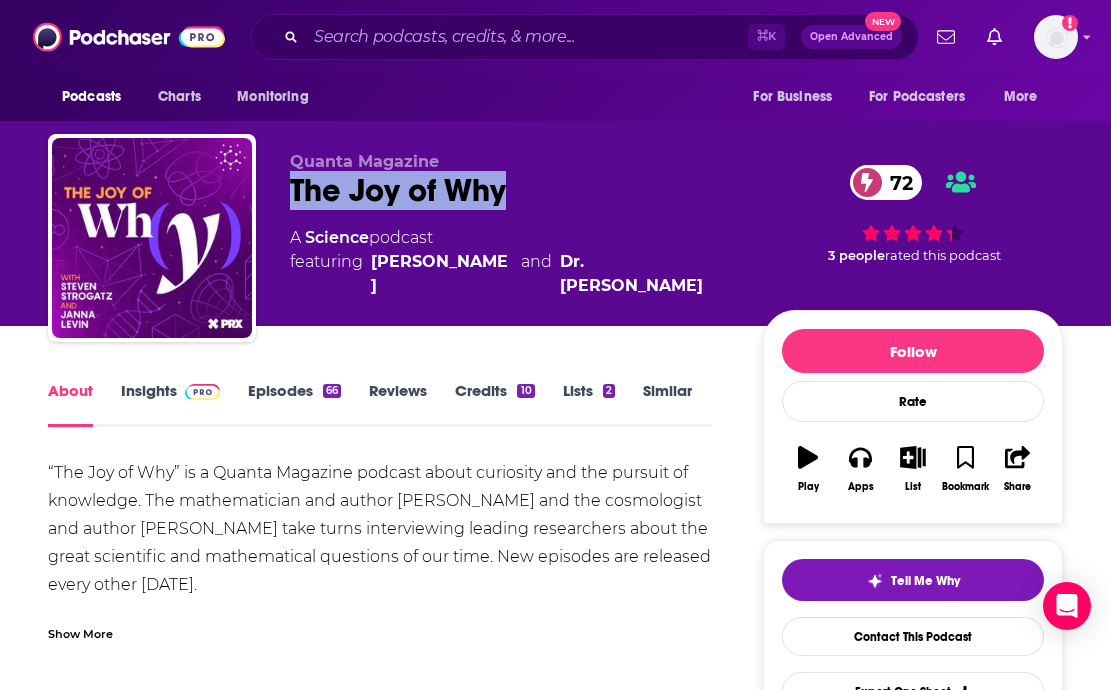 drag, startPoint x: 551, startPoint y: 195, endPoint x: 283, endPoint y: 194, distance: 268.00186 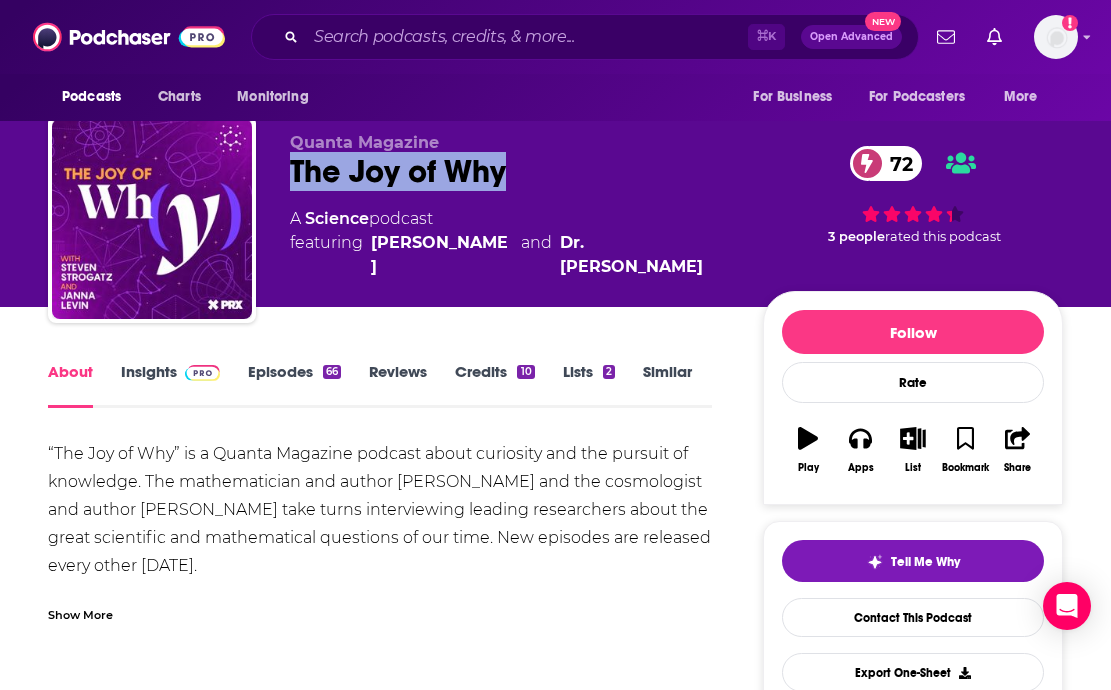 drag, startPoint x: 41, startPoint y: 440, endPoint x: 447, endPoint y: 579, distance: 429.13516 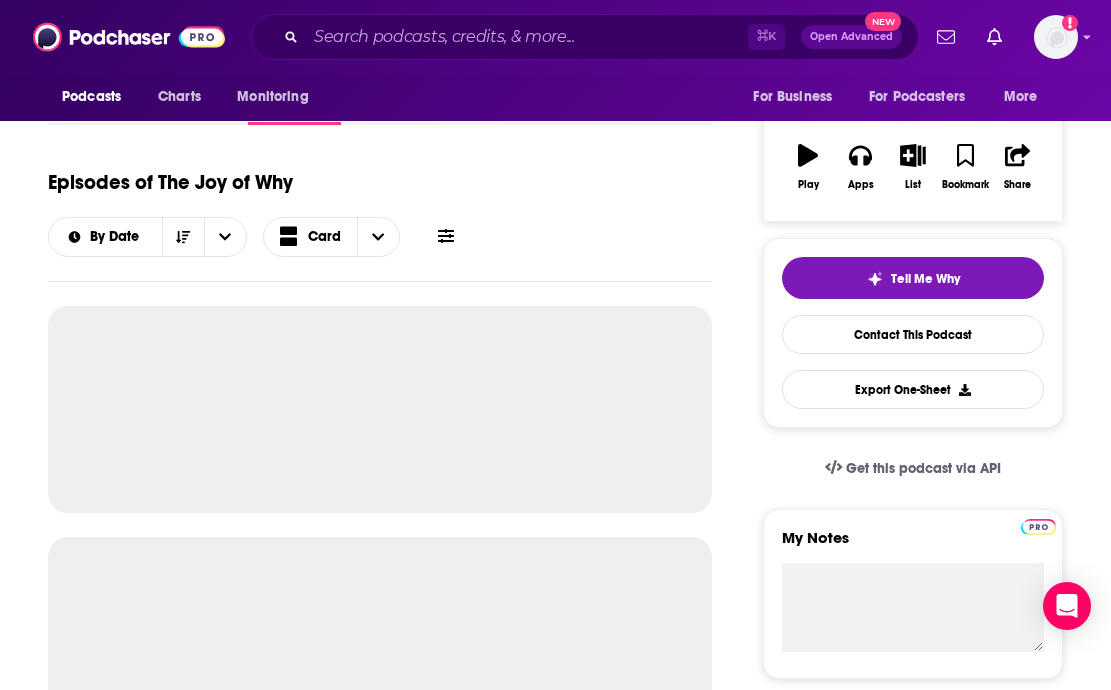 scroll, scrollTop: 332, scrollLeft: 0, axis: vertical 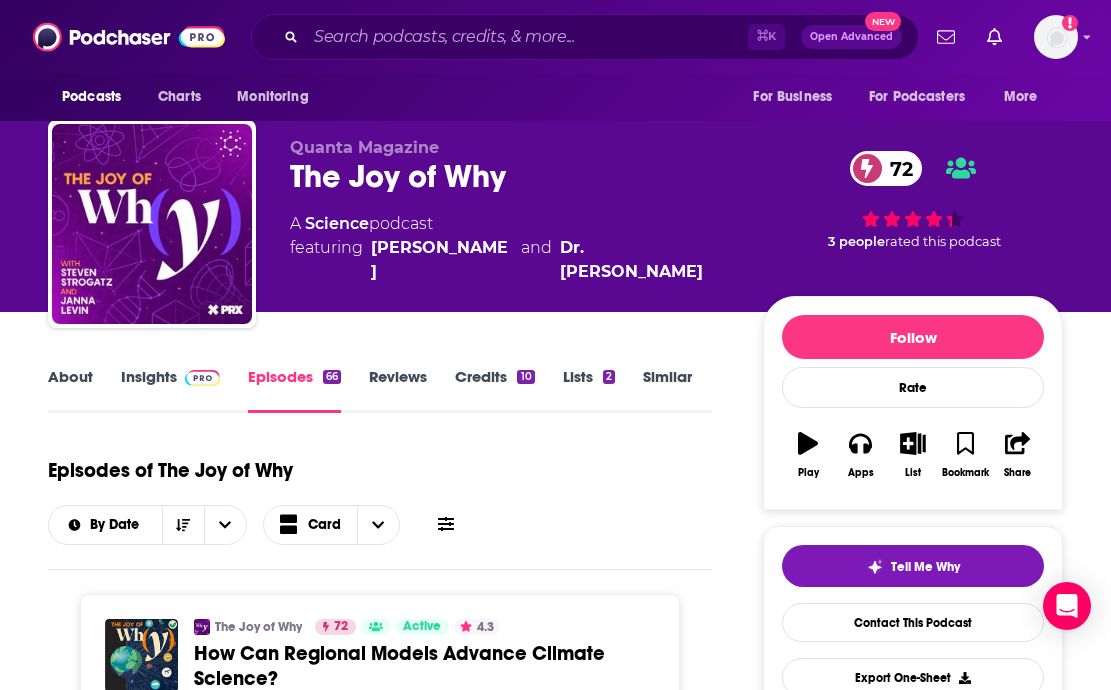 click on "Insights" at bounding box center (170, 390) 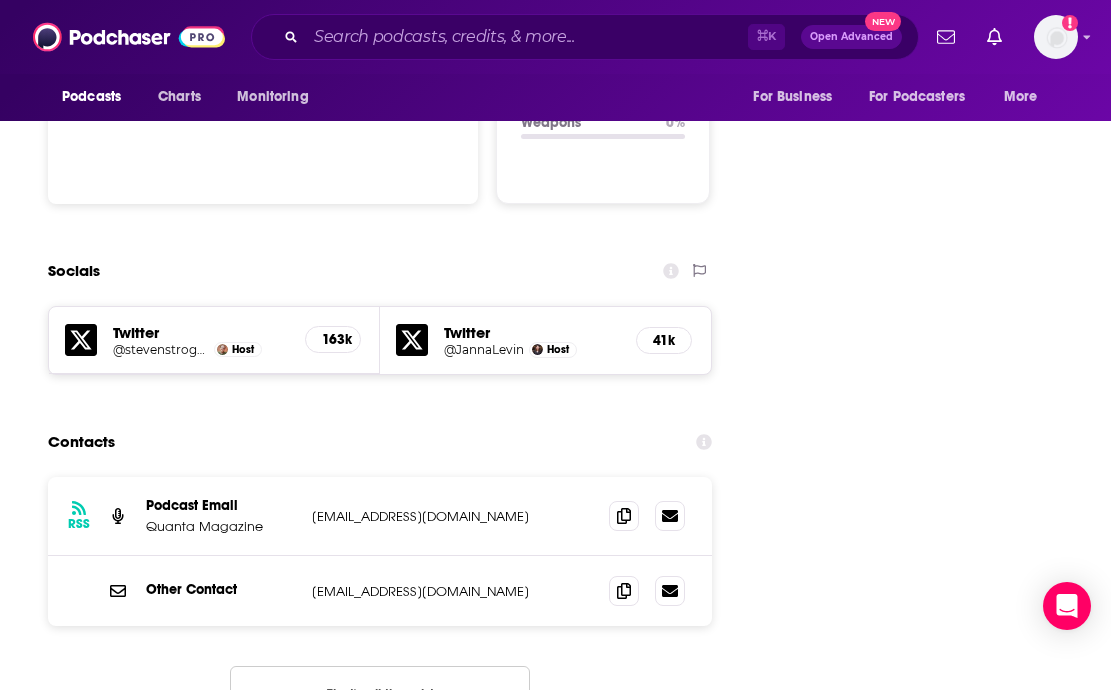 scroll, scrollTop: 2144, scrollLeft: 0, axis: vertical 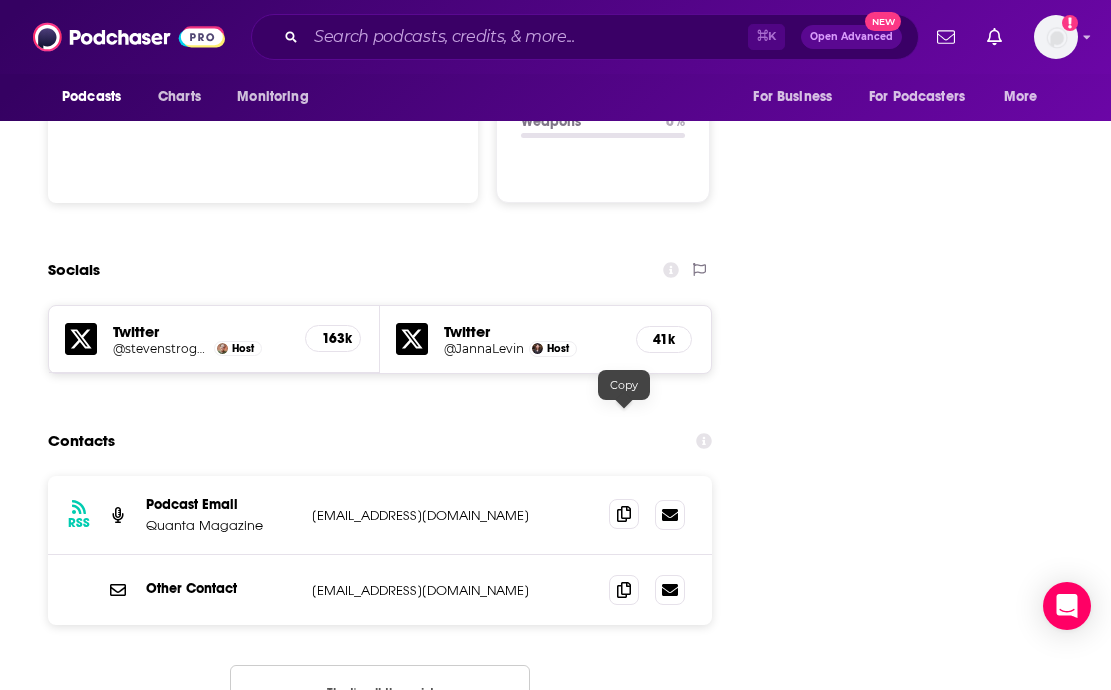 click at bounding box center (624, 514) 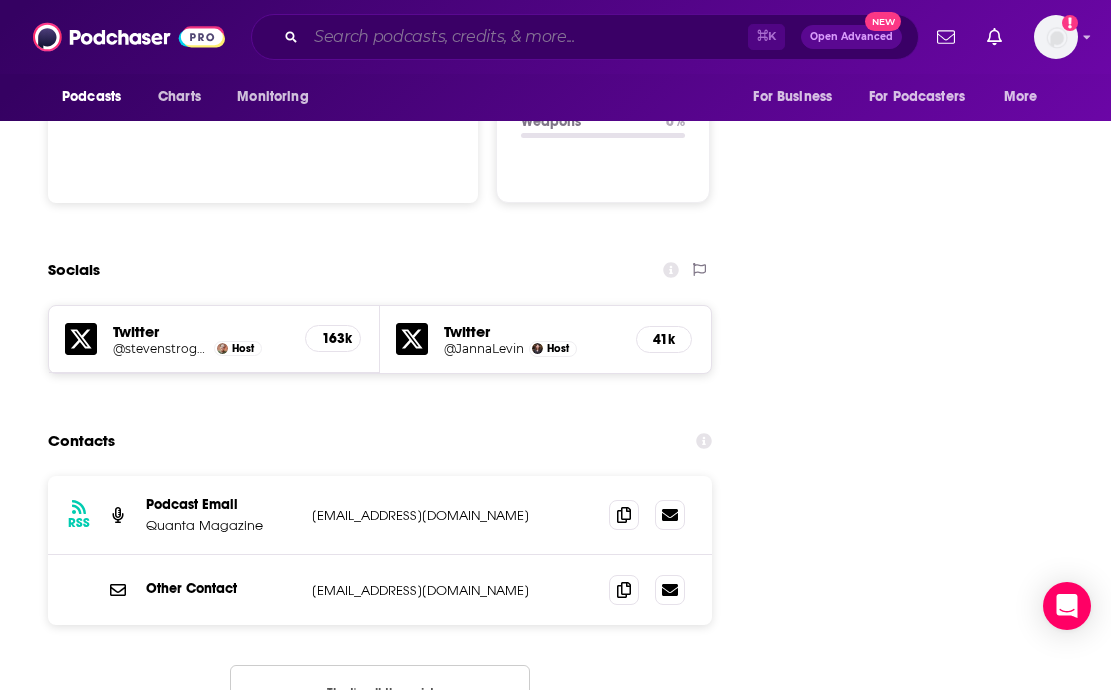 click at bounding box center (527, 37) 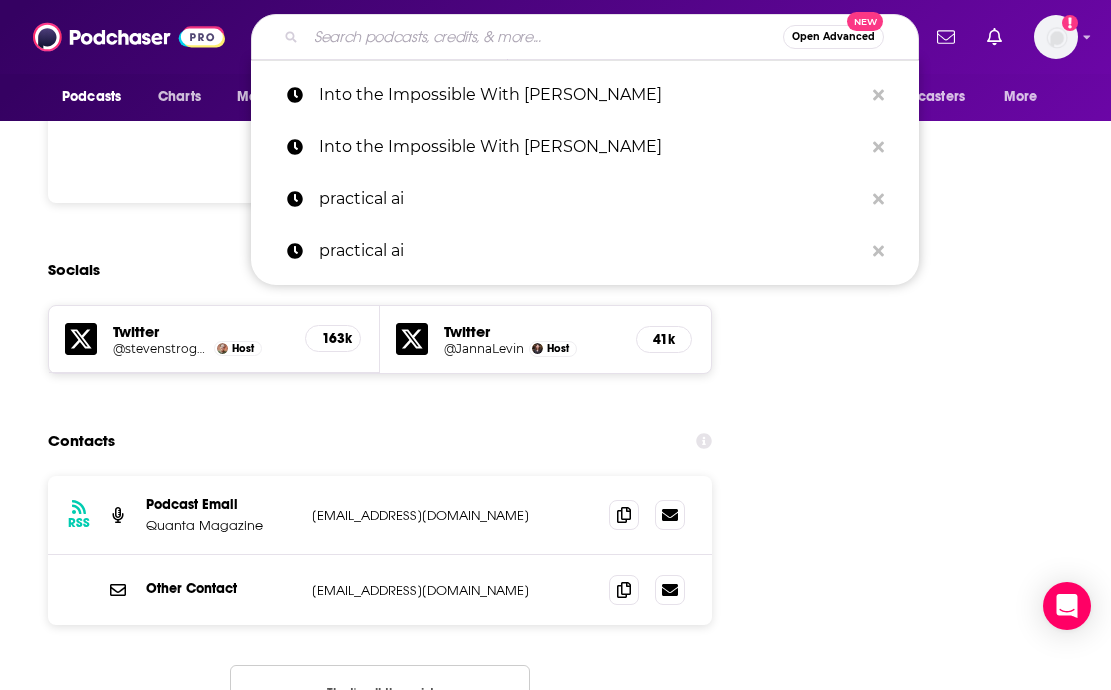 paste on "[PERSON_NAME] Mindscape: Science, Society, Philosophy, Culture, Arts, and Ideas" 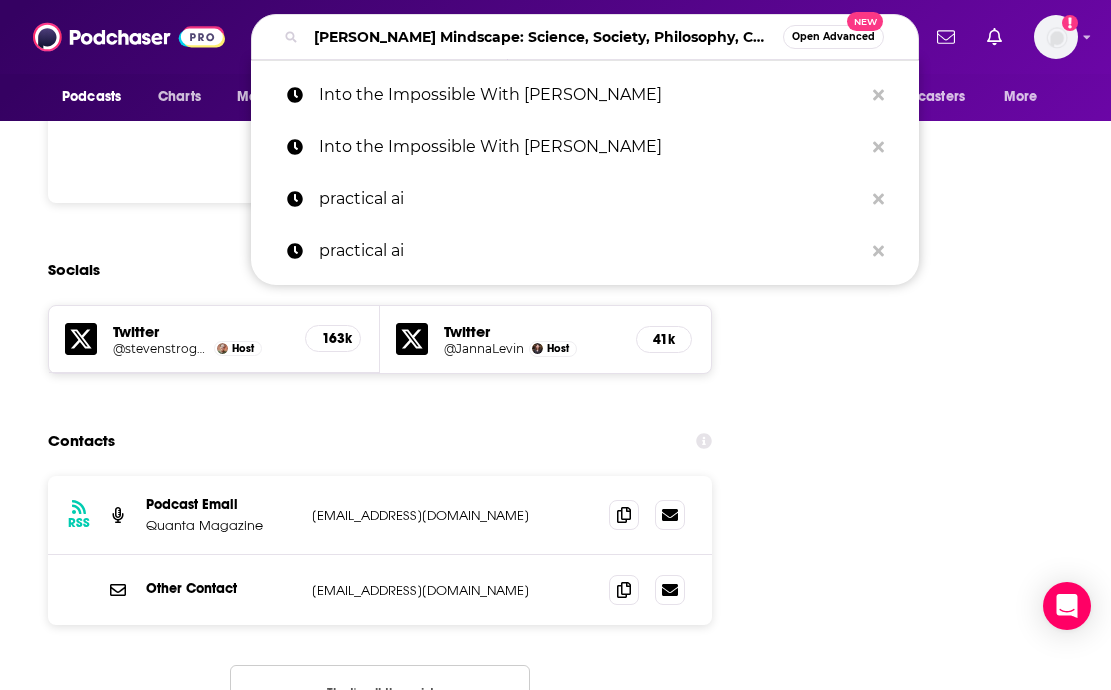 scroll, scrollTop: 0, scrollLeft: 160, axis: horizontal 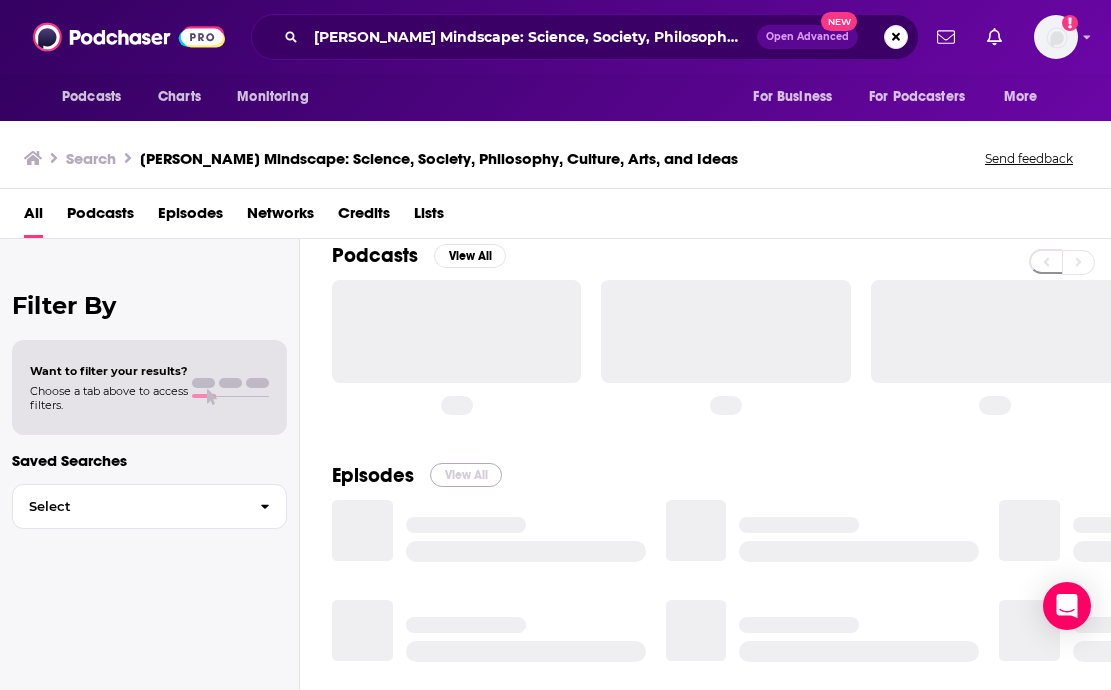 click on "View All" at bounding box center [466, 475] 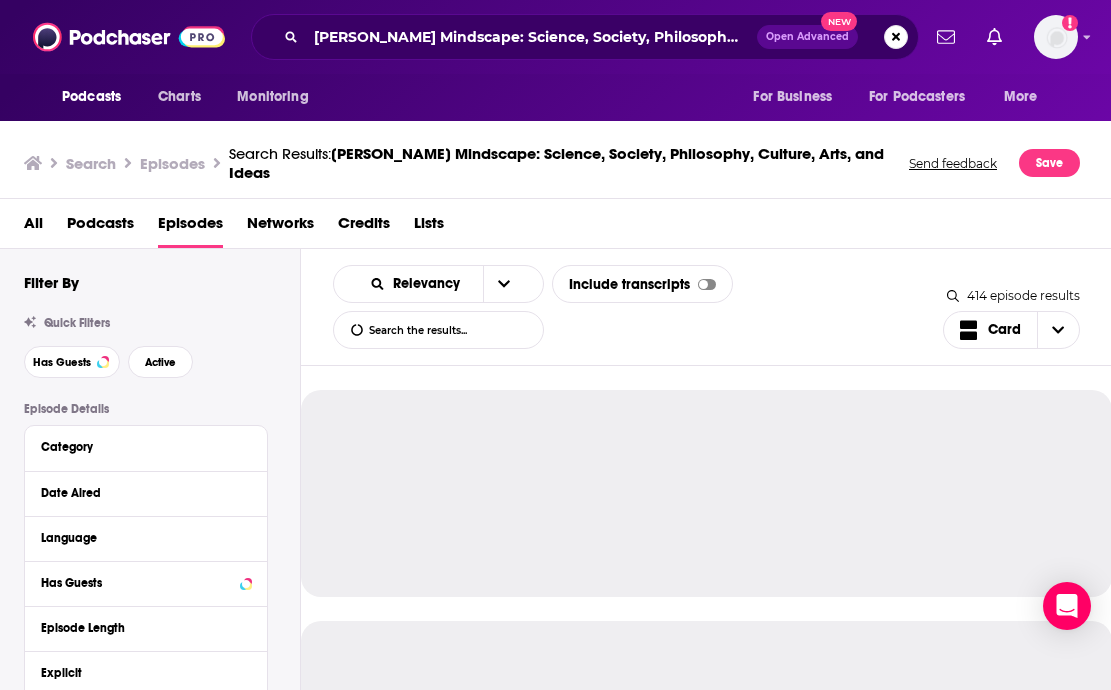 click on "Podcasts" at bounding box center [100, 227] 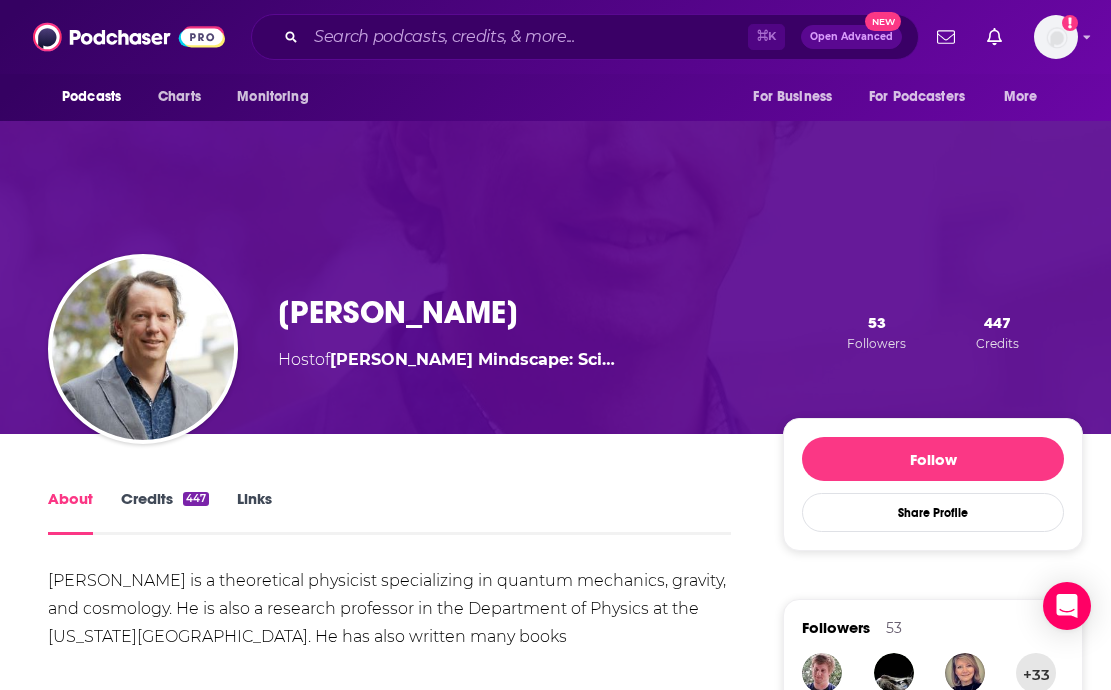 scroll, scrollTop: 86, scrollLeft: 0, axis: vertical 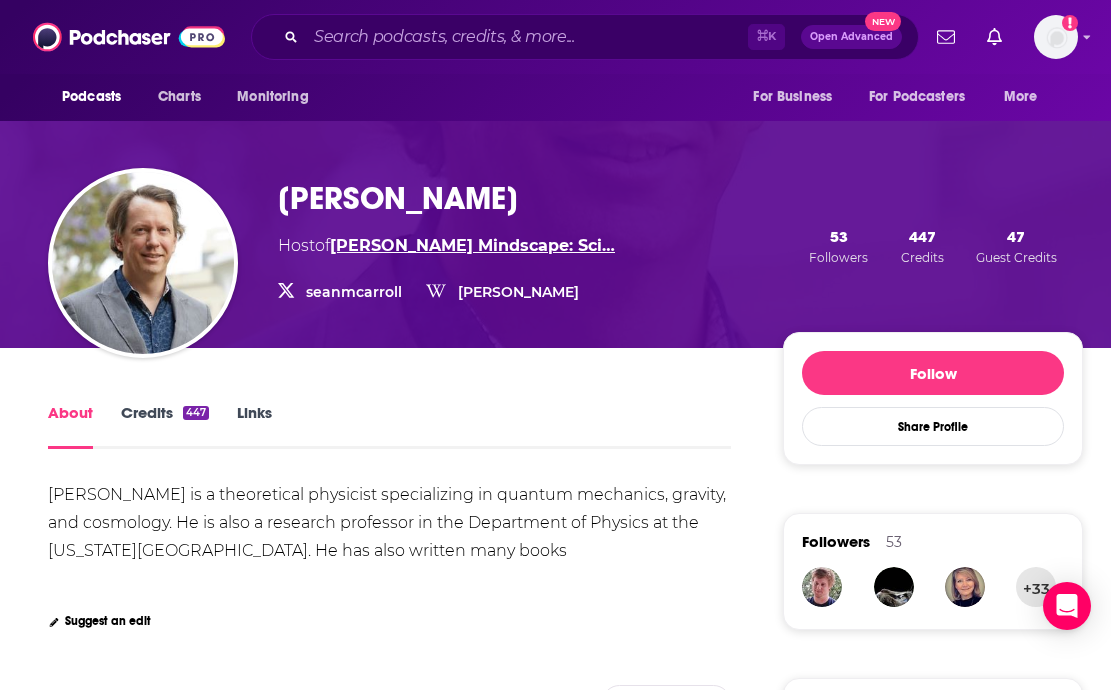 click on "[PERSON_NAME] Mindscape: Sci…" at bounding box center (472, 245) 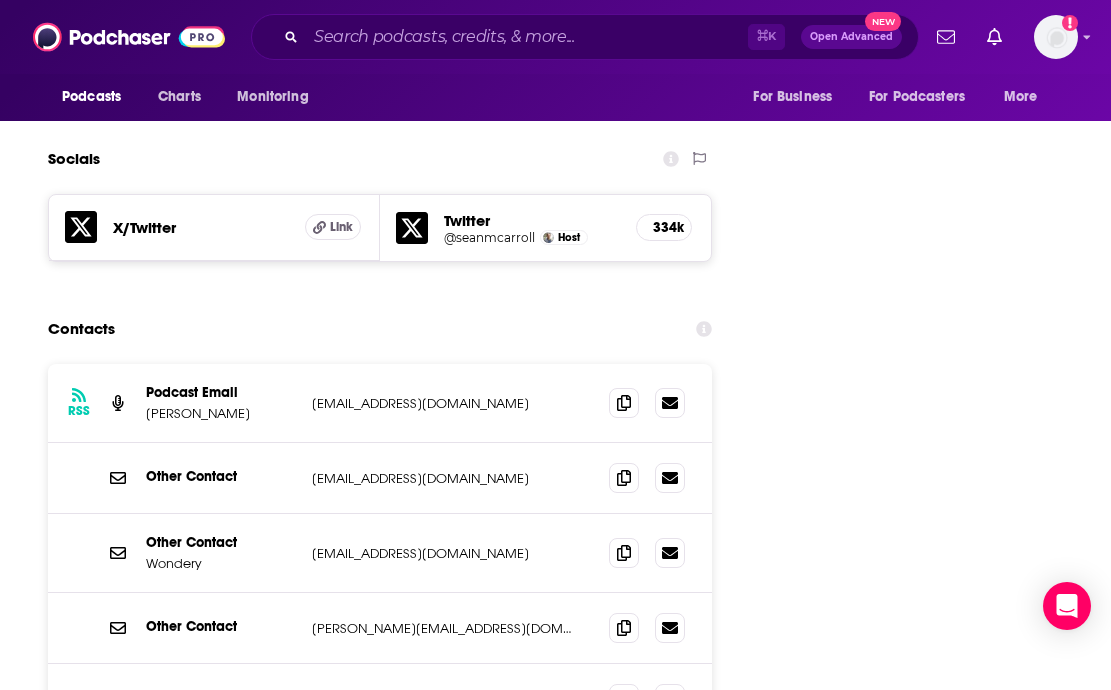 scroll, scrollTop: 2262, scrollLeft: 0, axis: vertical 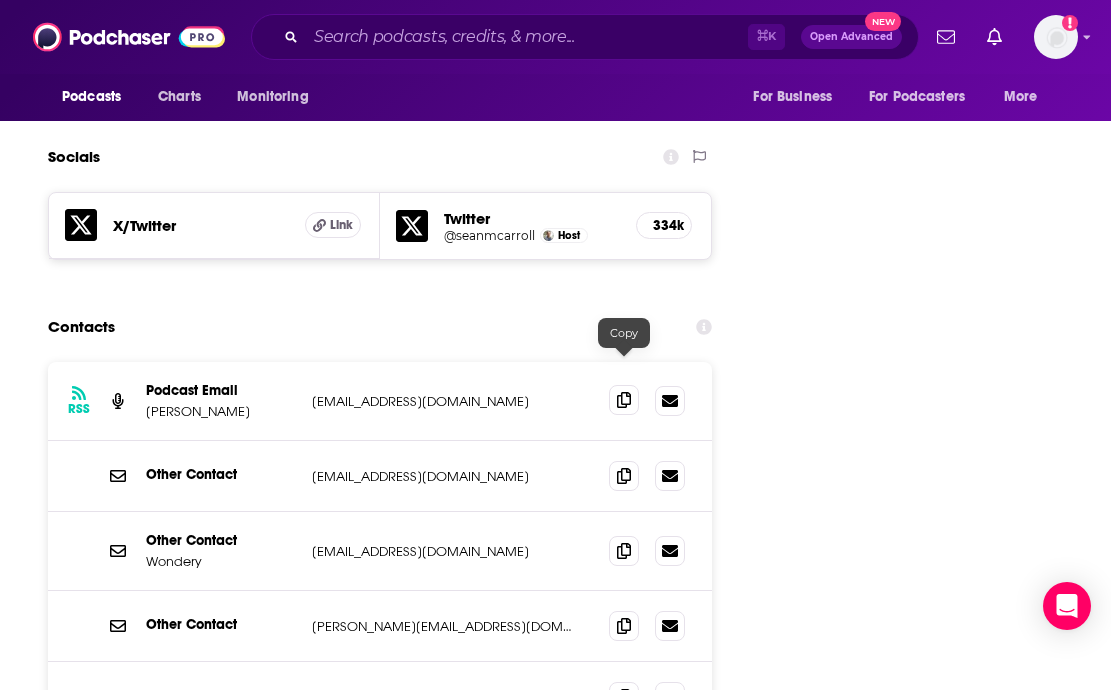 click 